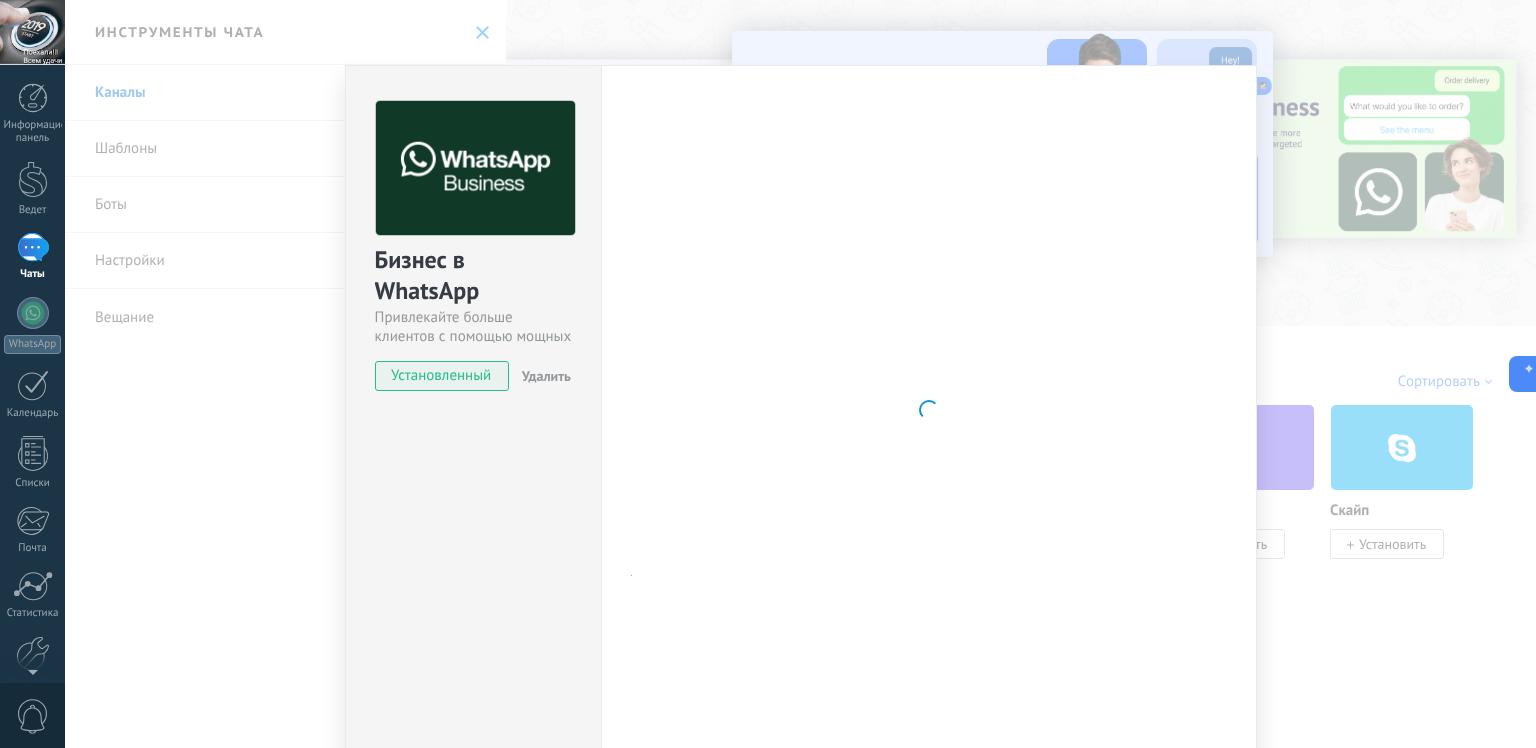 scroll, scrollTop: 0, scrollLeft: 0, axis: both 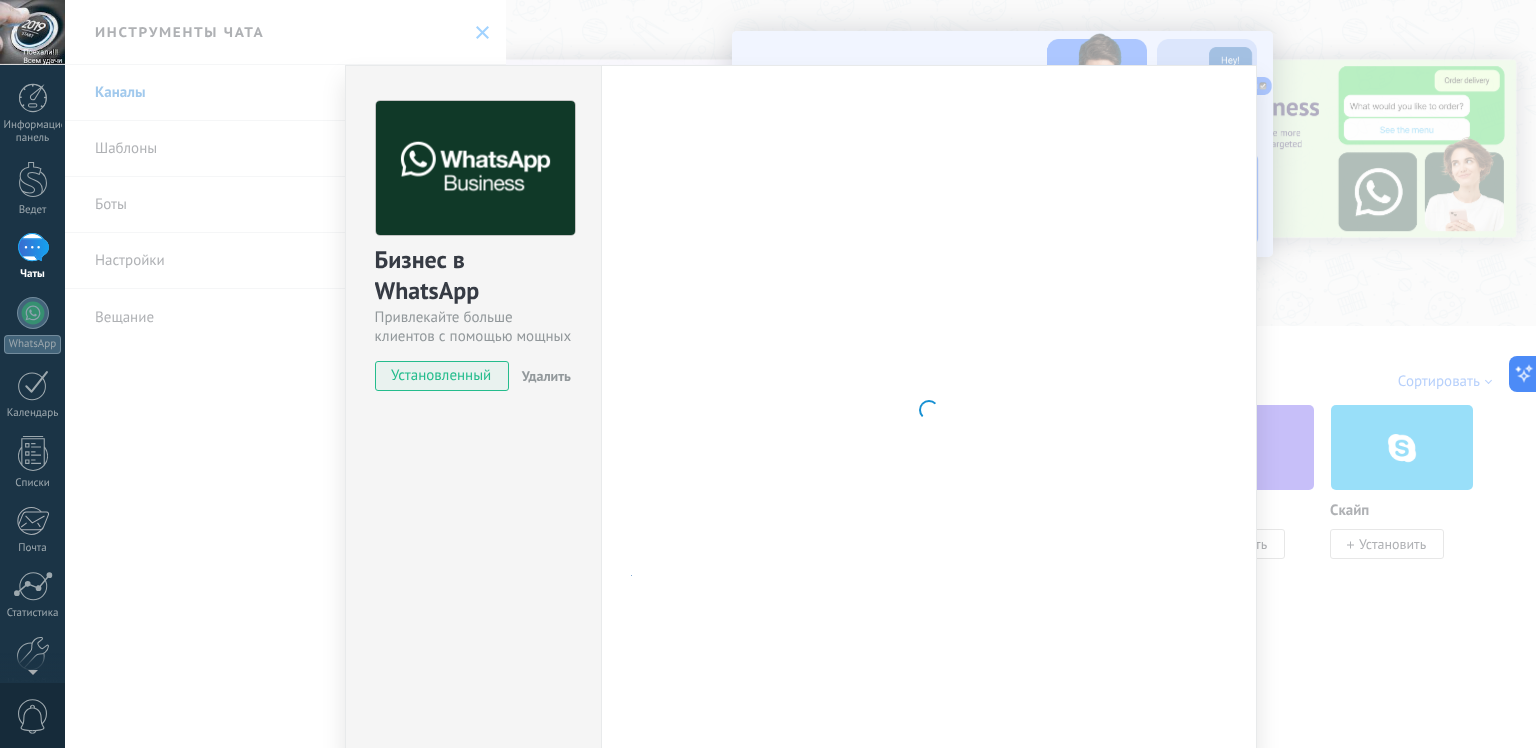 click on "Бизнес в WhatsApp Привлекайте больше клиентов с помощью мощных инструментов WhatsApp установленный Удалить Settings Authorization This tab logs the users who have granted integration access to this account. If you want to to remove a user's ability to send requests to the account on behalf of this integration, you can revoke access. If access is revoked from all users, the integration will stop working. This app is installed, but no one has given it access yet. WhatsApp Cloud API more _:  Save < Назад 1 Выберите приложение 2 Подключайте Facebook 3 Завершите настройку Подключите WhatsApp к своей учётной записи Kommo Привяжите существующий номер WhatsApp или подключите новый.   Если у вас ещё нет номера, вы можете купить его у наших партнёров." at bounding box center (800, 374) 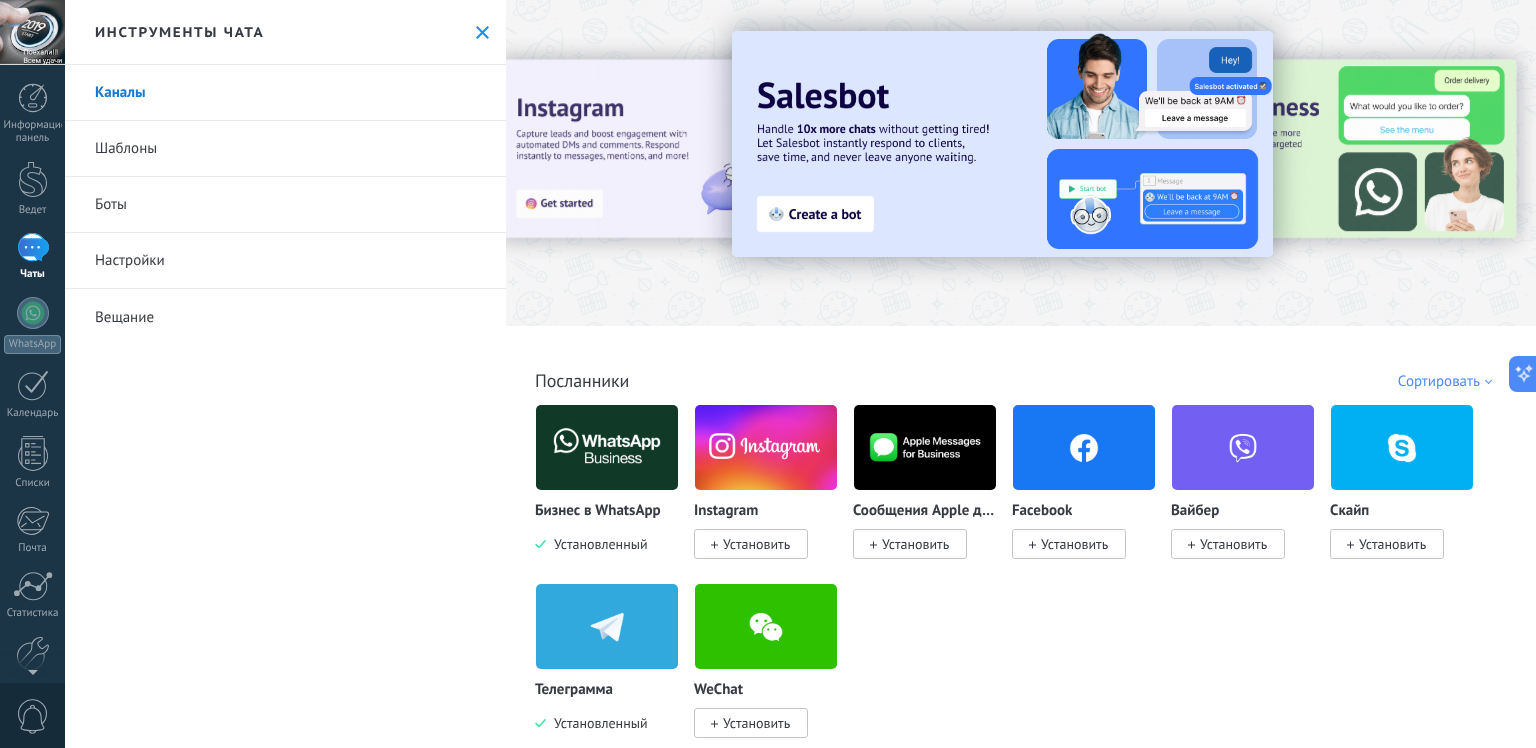click on "Боты" at bounding box center (285, 205) 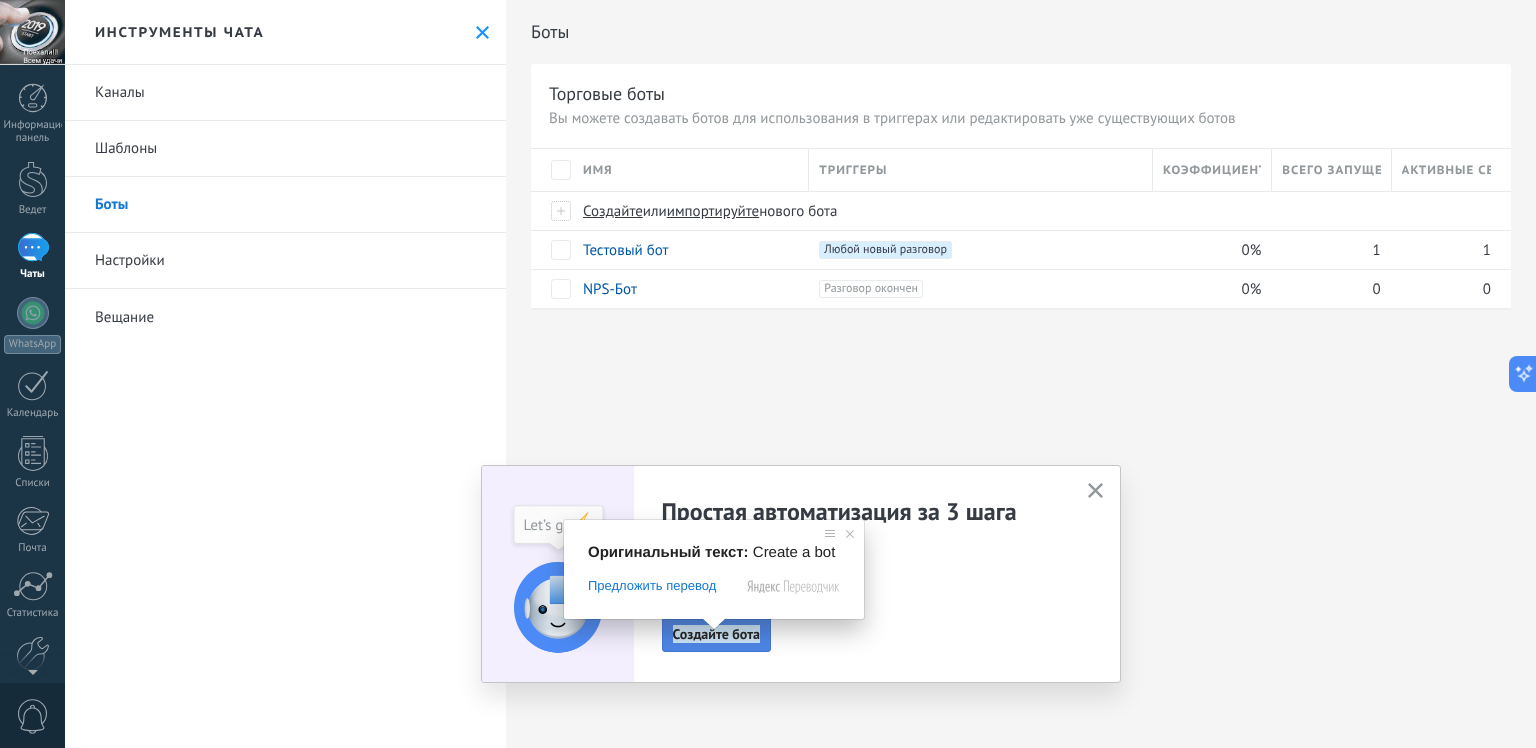 click on "Создайте бота" at bounding box center [717, 634] 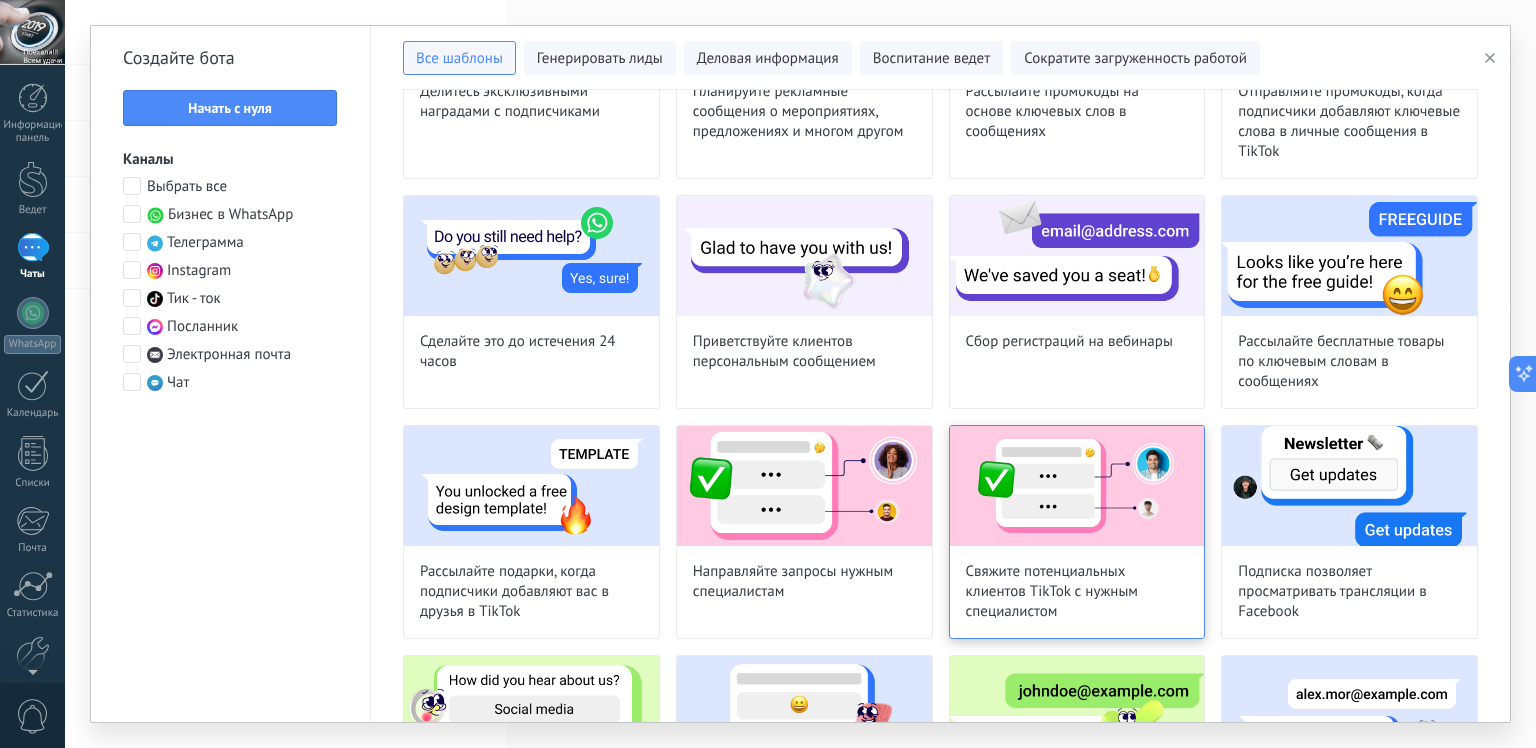 scroll, scrollTop: 800, scrollLeft: 0, axis: vertical 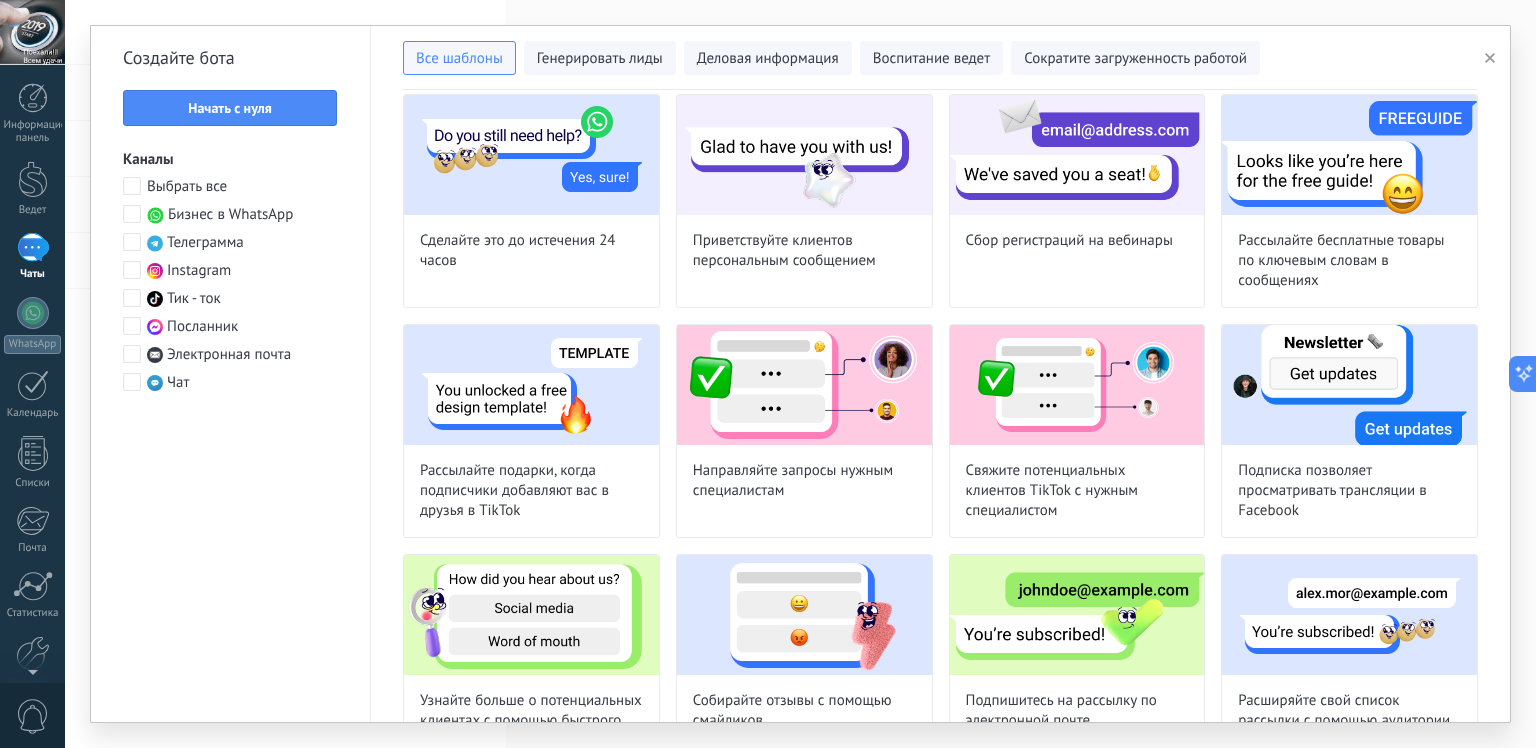 click on "Направляйте запросы нужным специалистам" at bounding box center (804, 481) 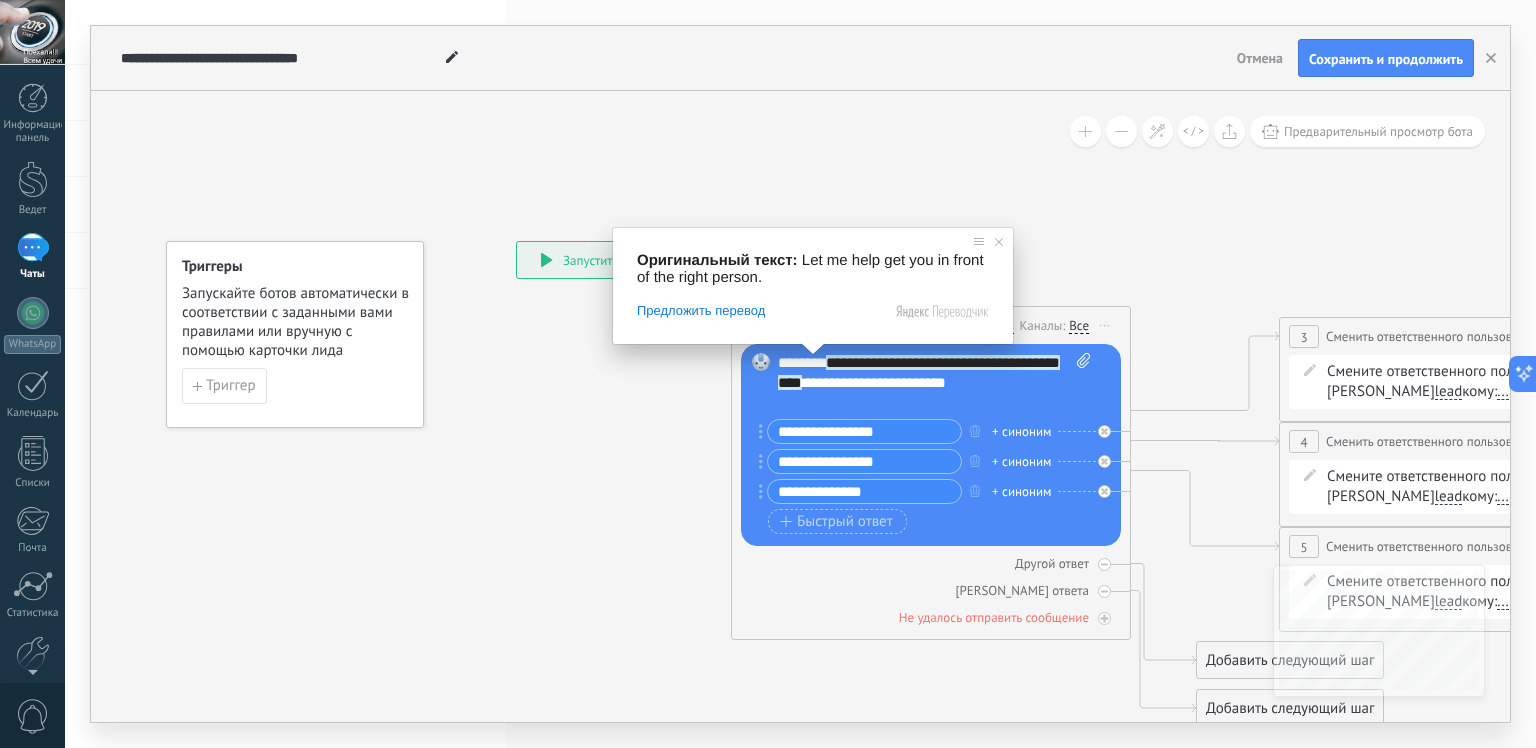 click 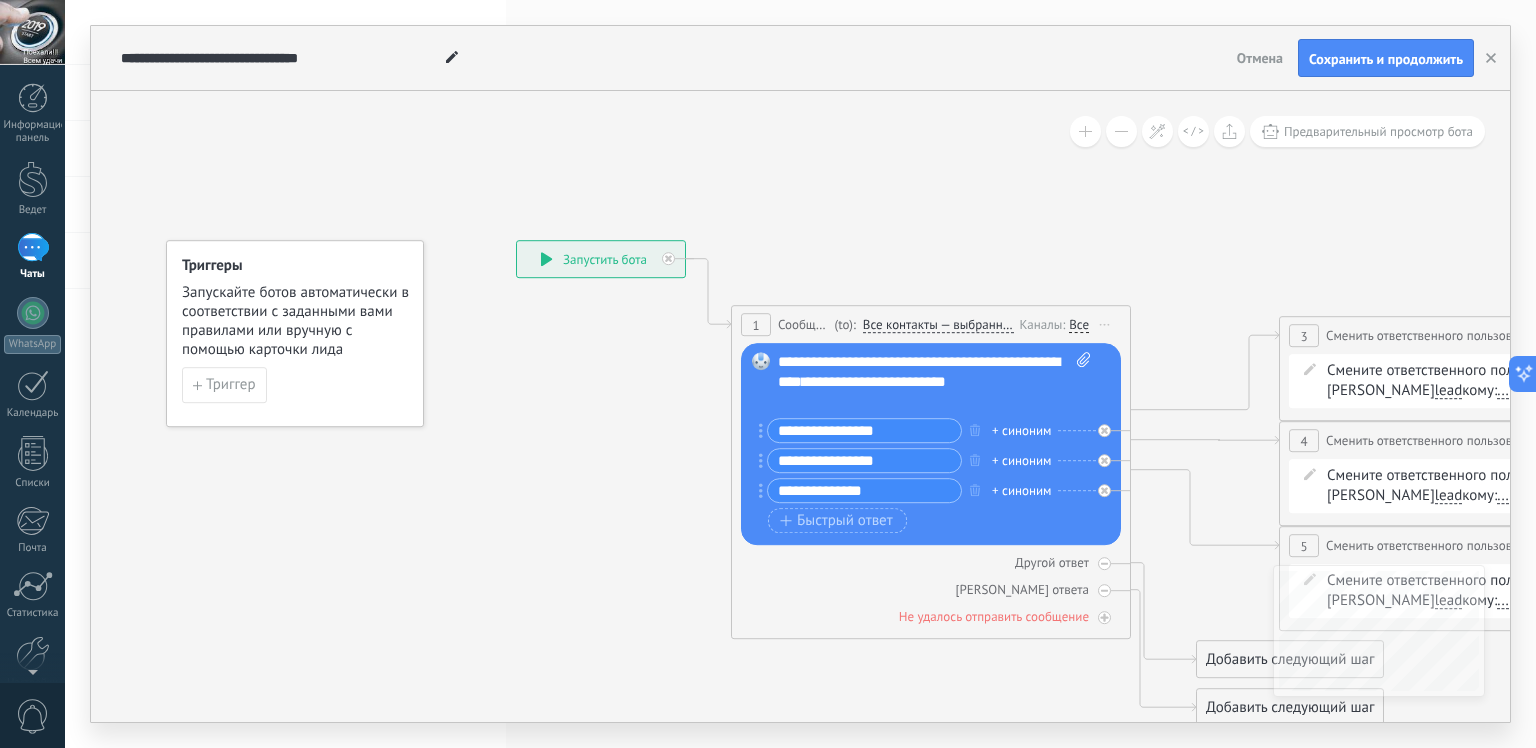 click 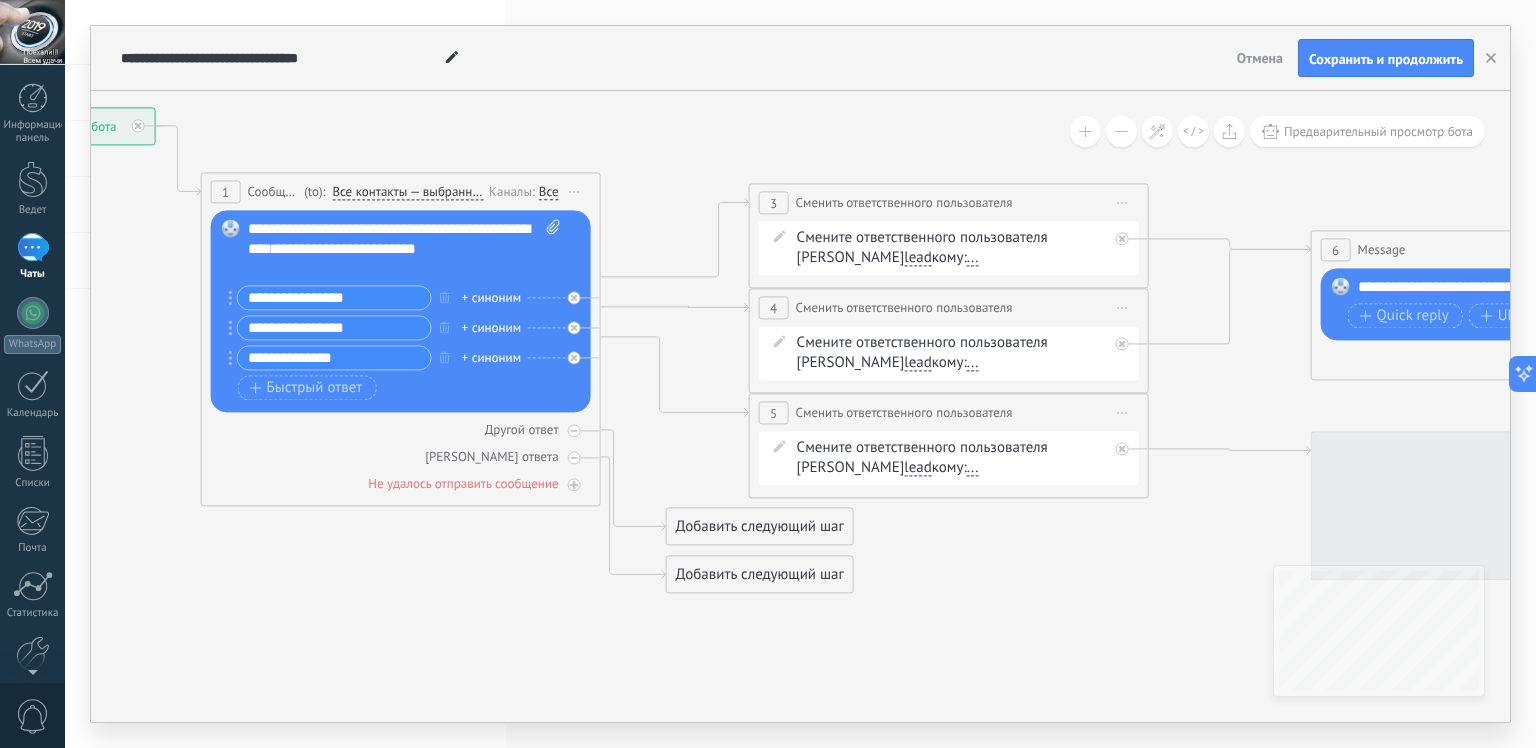 drag, startPoint x: 800, startPoint y: 588, endPoint x: 559, endPoint y: 548, distance: 244.29695 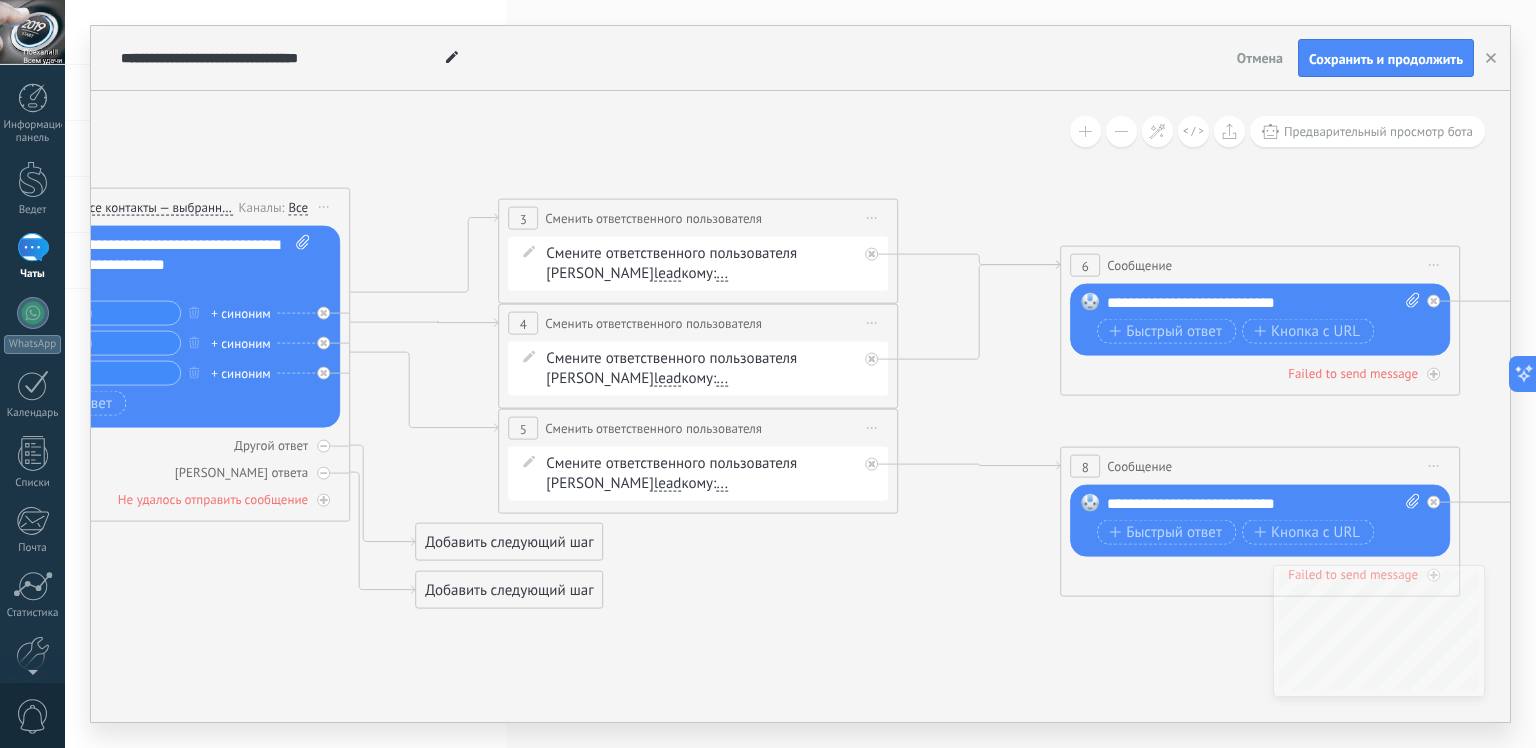 drag, startPoint x: 944, startPoint y: 550, endPoint x: 776, endPoint y: 536, distance: 168.58232 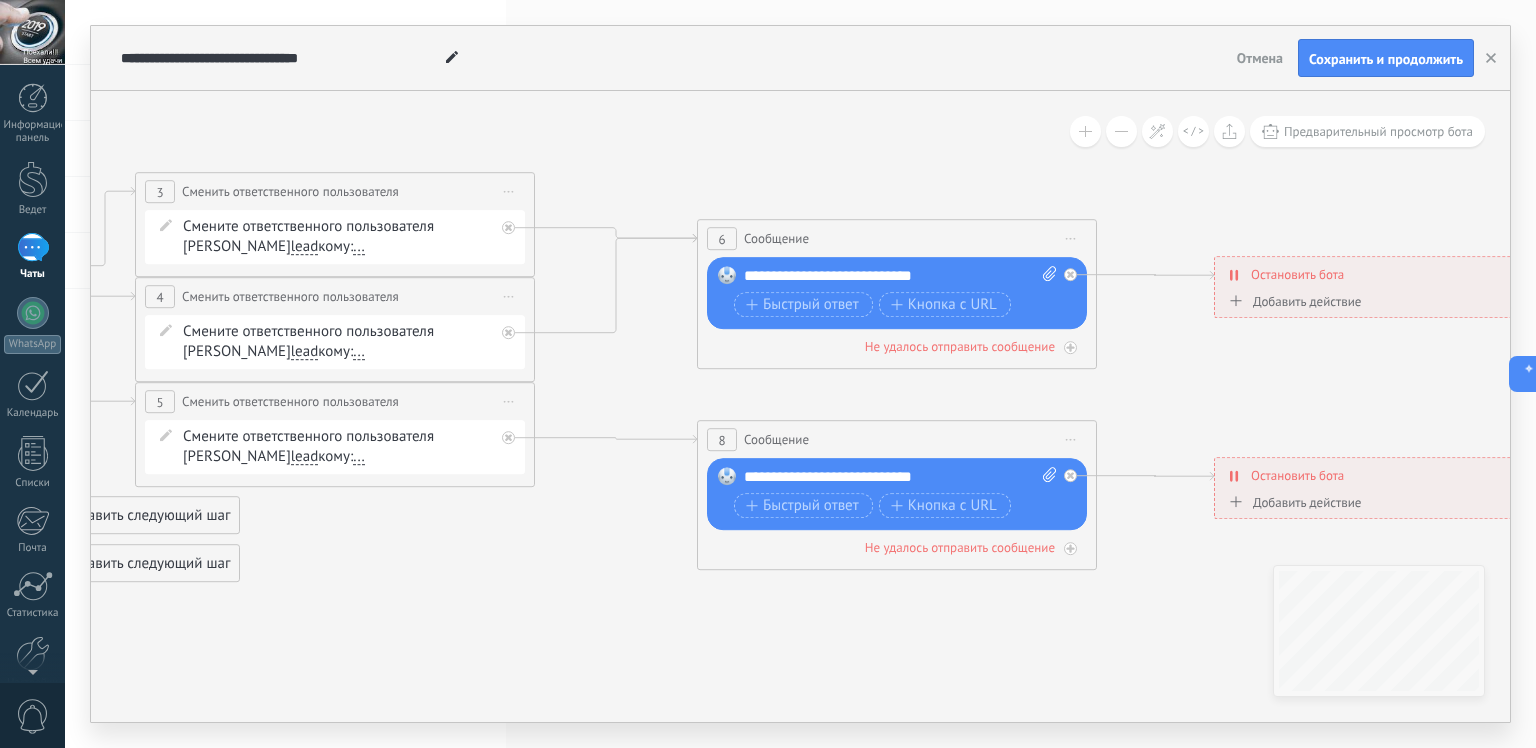 drag, startPoint x: 1173, startPoint y: 624, endPoint x: 800, endPoint y: 588, distance: 374.73325 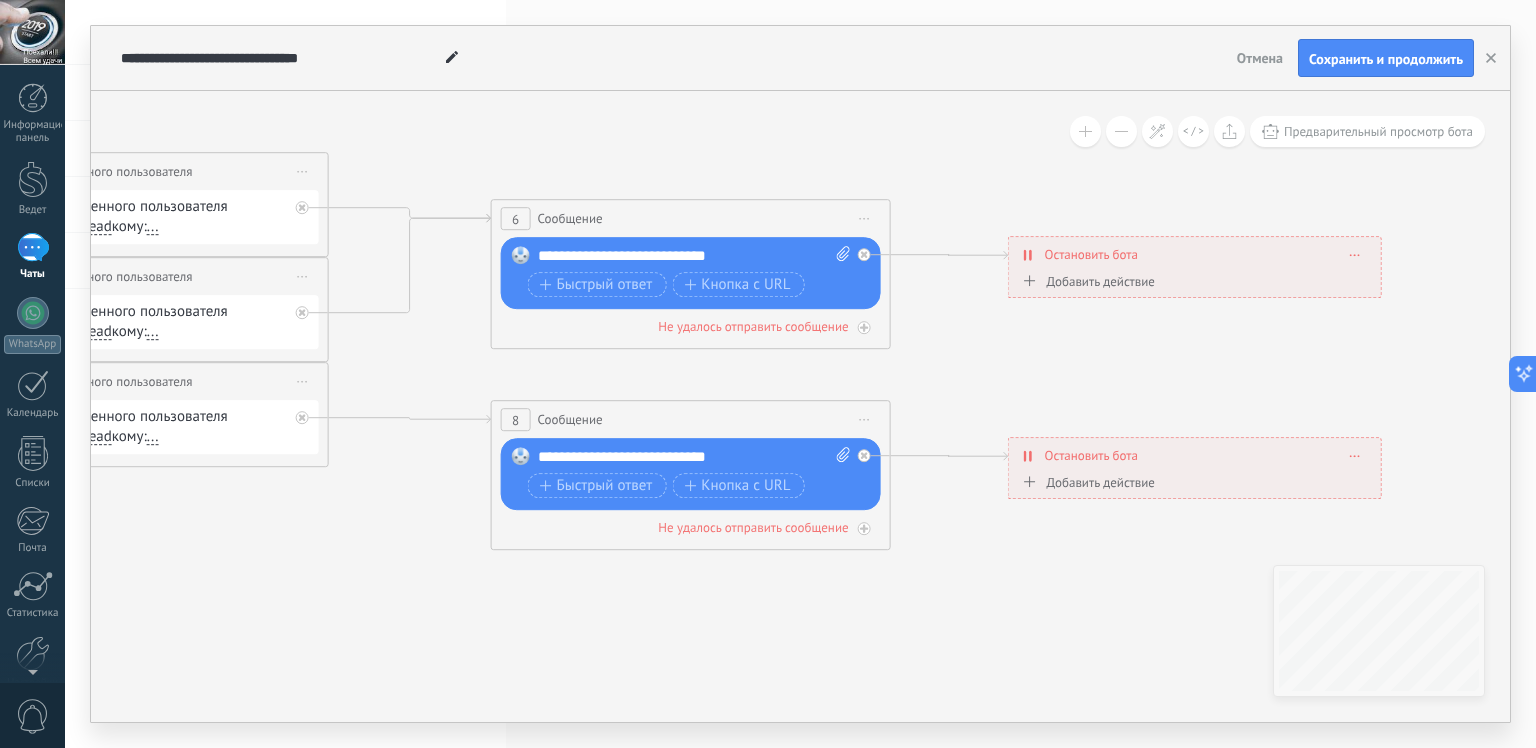 drag, startPoint x: 1235, startPoint y: 562, endPoint x: 1396, endPoint y: 549, distance: 161.52399 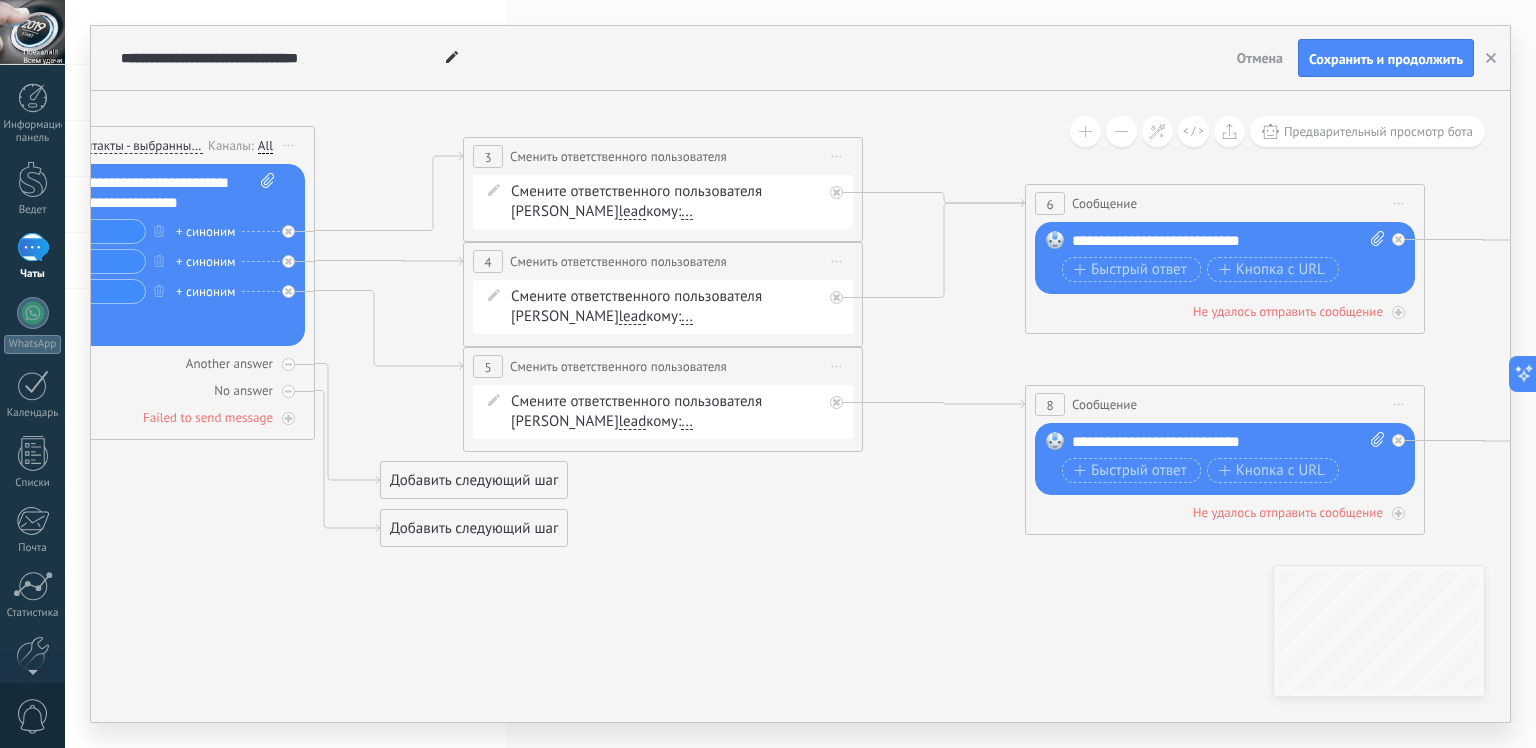 drag, startPoint x: 768, startPoint y: 568, endPoint x: 1292, endPoint y: 547, distance: 524.42065 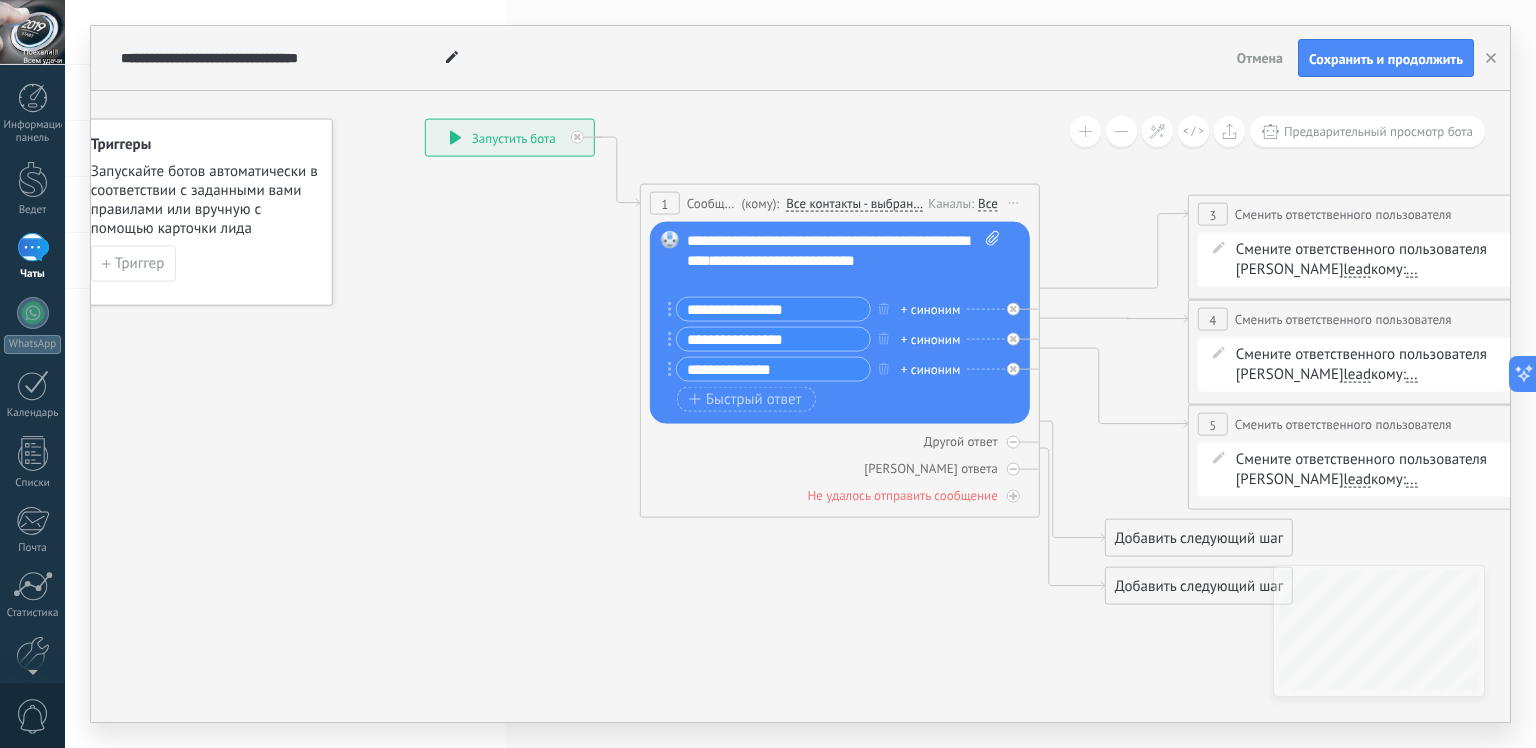 drag, startPoint x: 792, startPoint y: 544, endPoint x: 1201, endPoint y: 624, distance: 416.75052 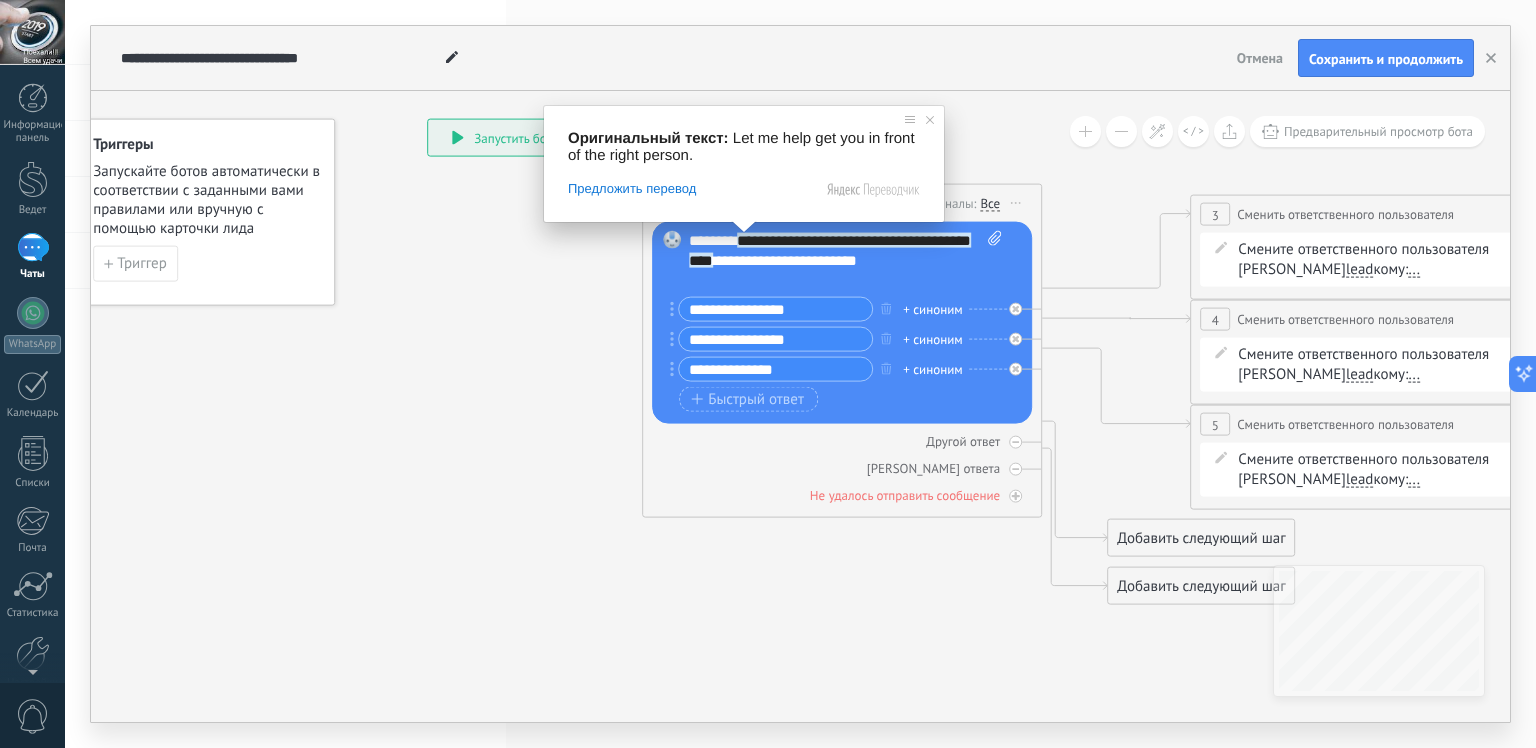 click on "**********" at bounding box center [830, 250] 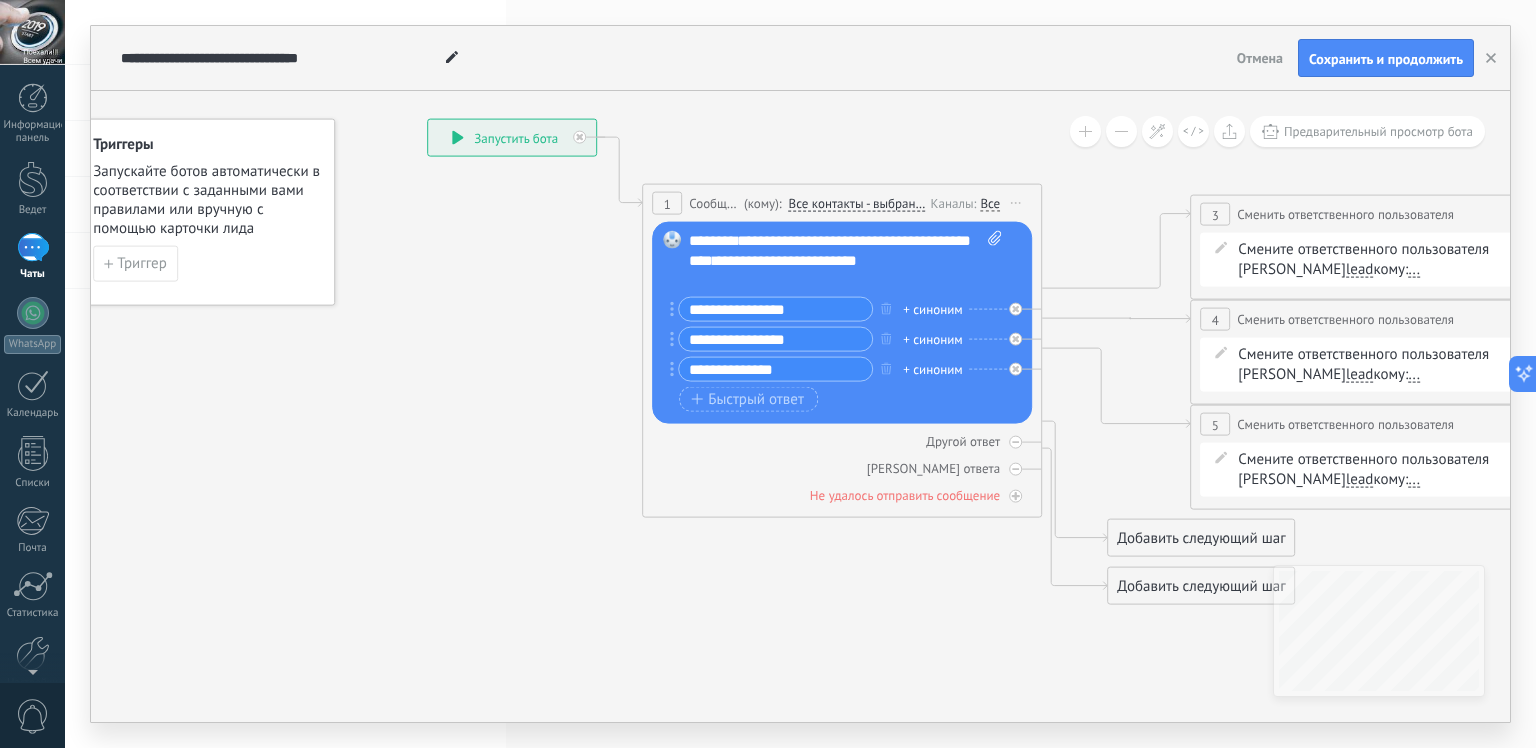 click on "**********" at bounding box center (775, 309) 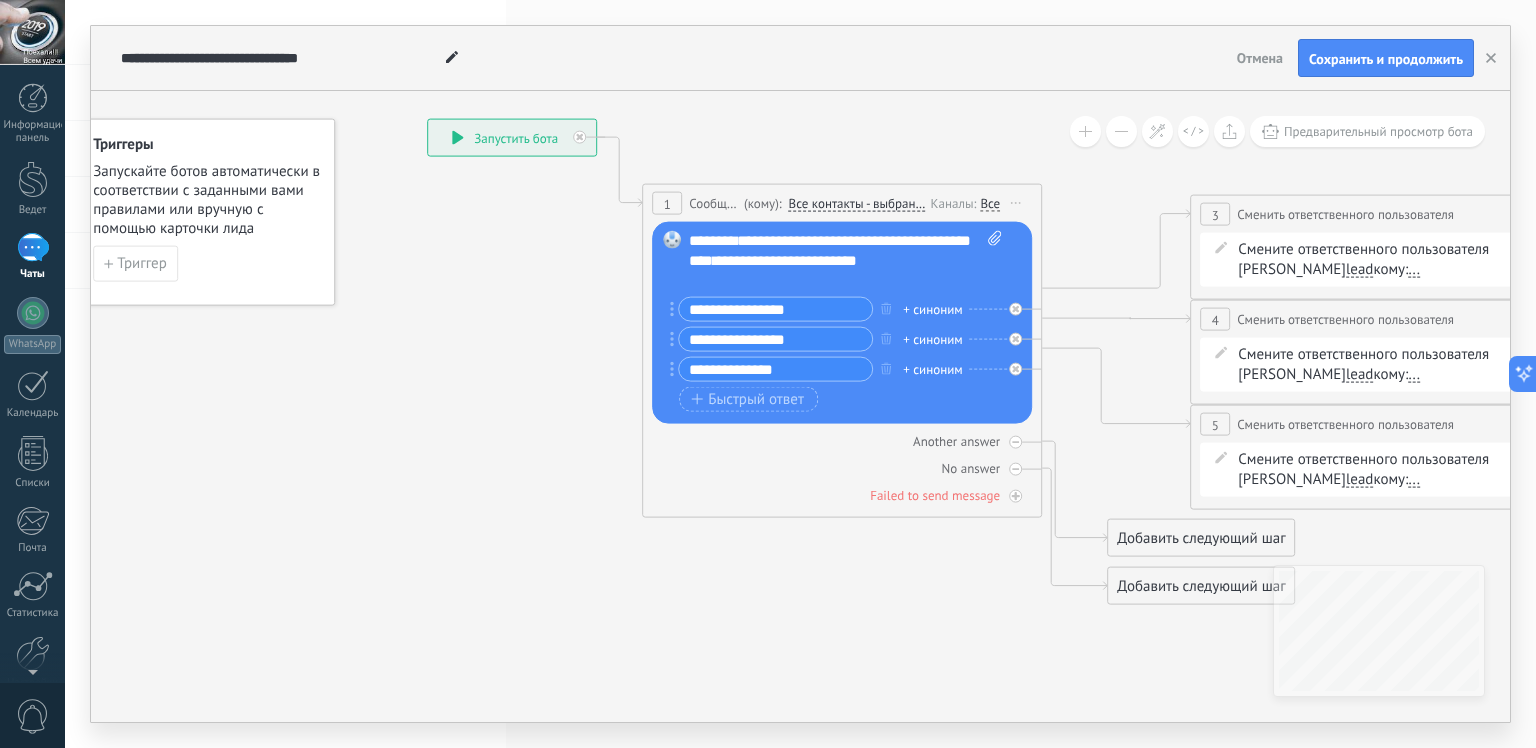 click on "**********" at bounding box center [775, 309] 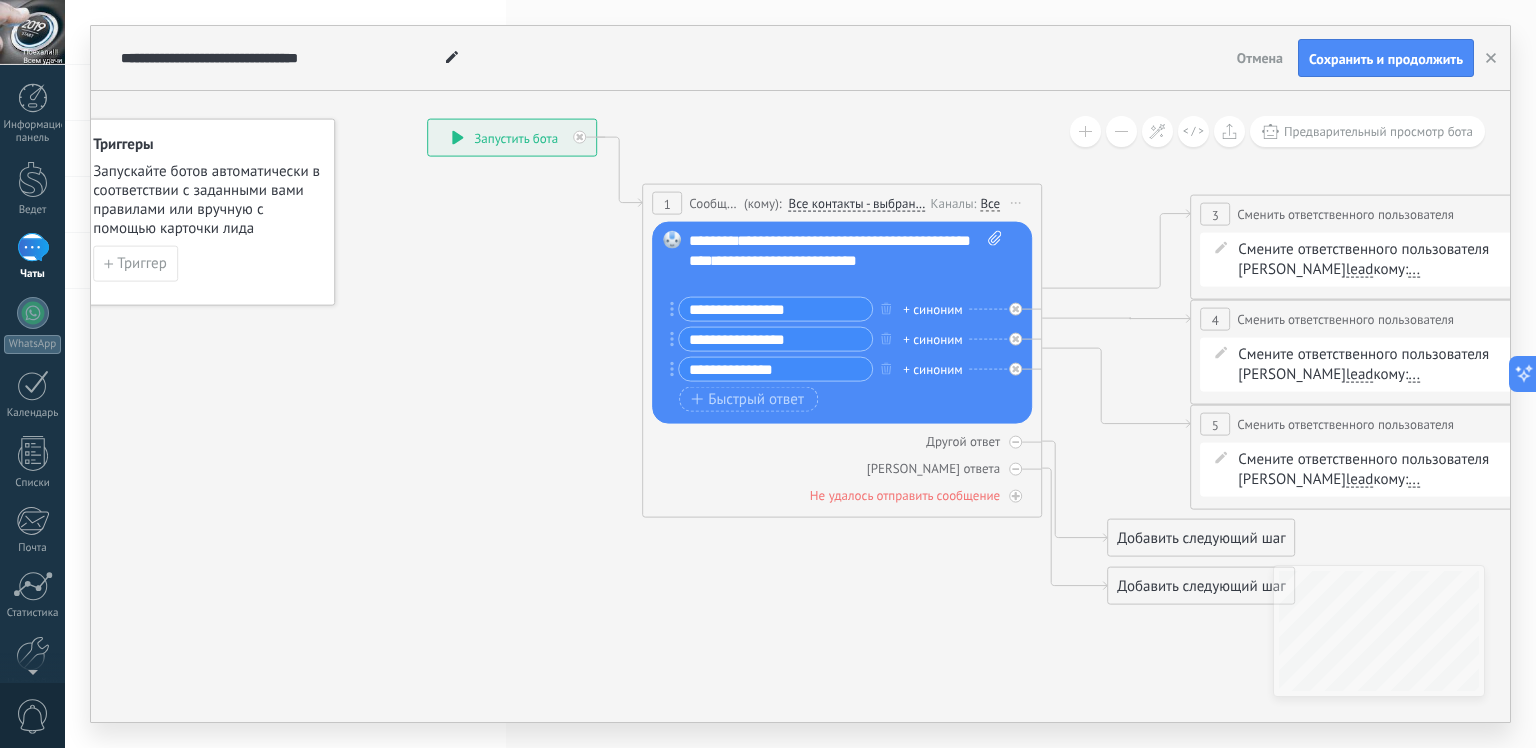click at bounding box center [876, 191] 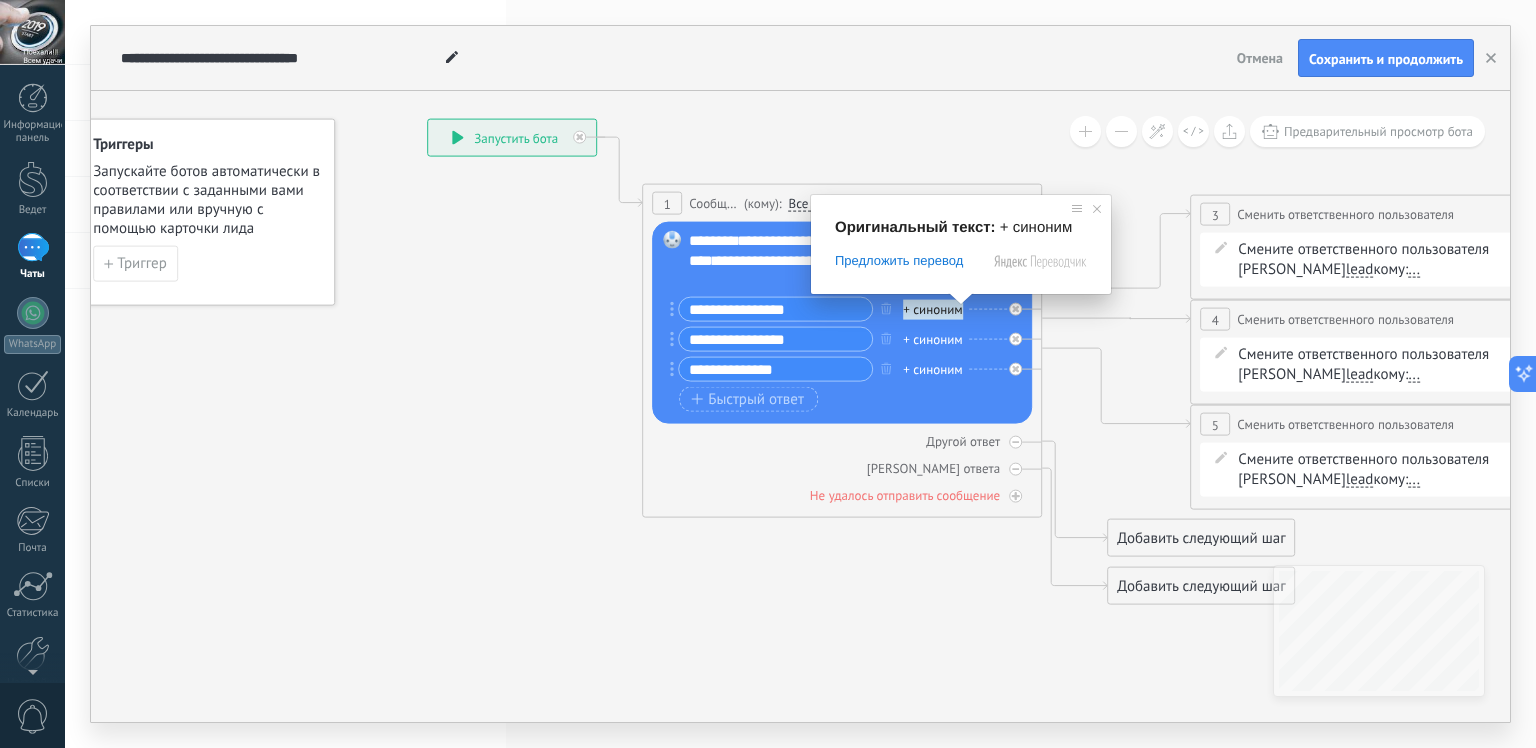 click on "+ синоним" at bounding box center [933, 309] 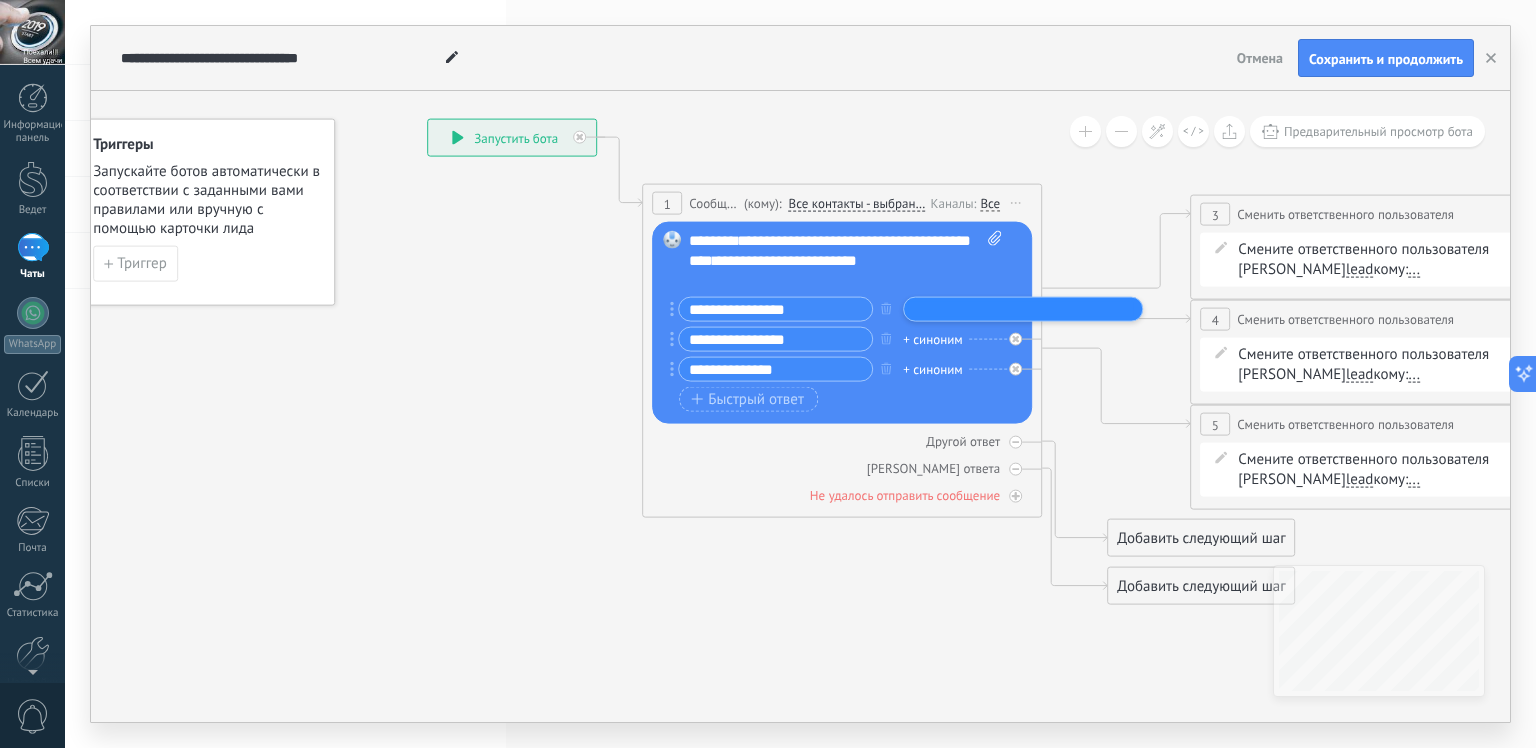 click on "**********" at bounding box center (846, 261) 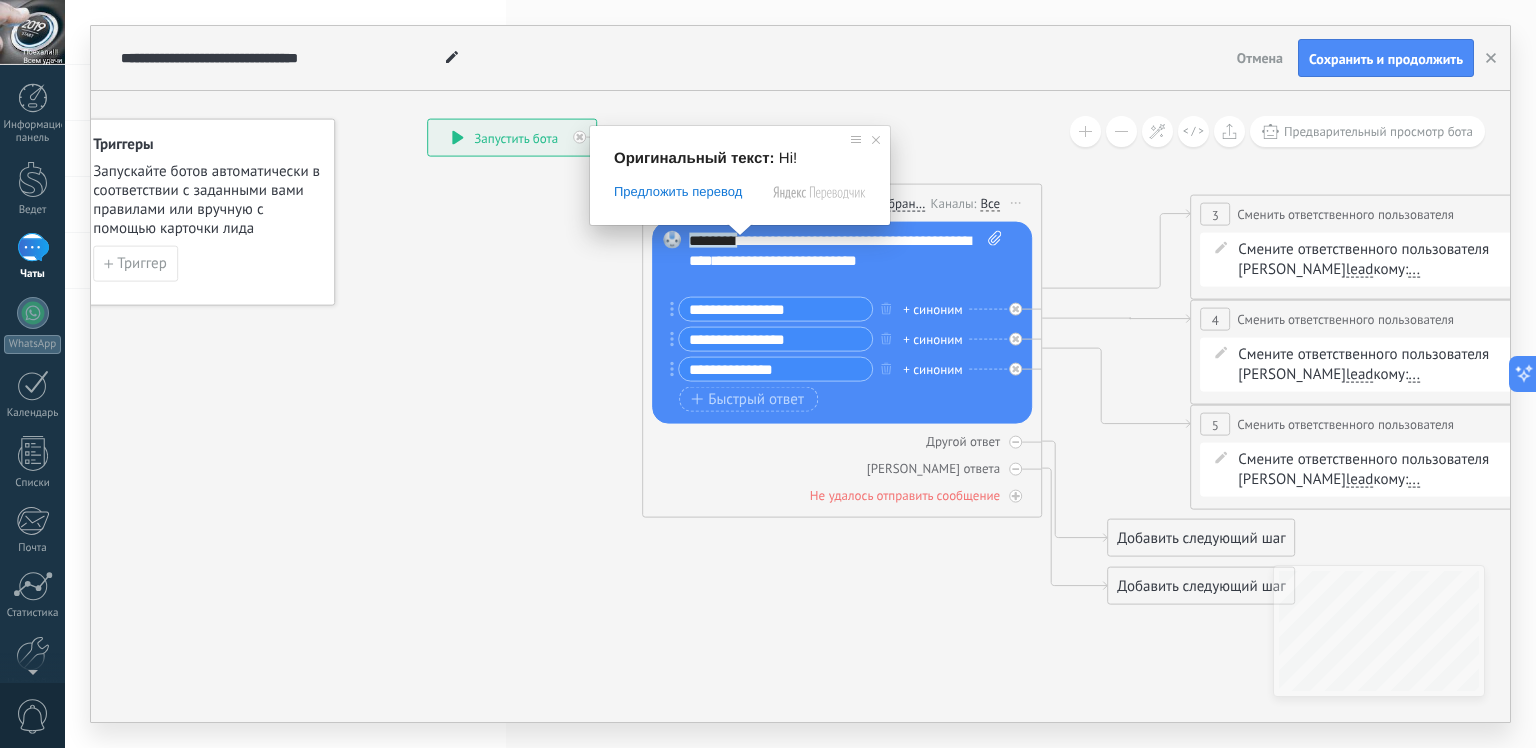click on "*******" at bounding box center [713, 240] 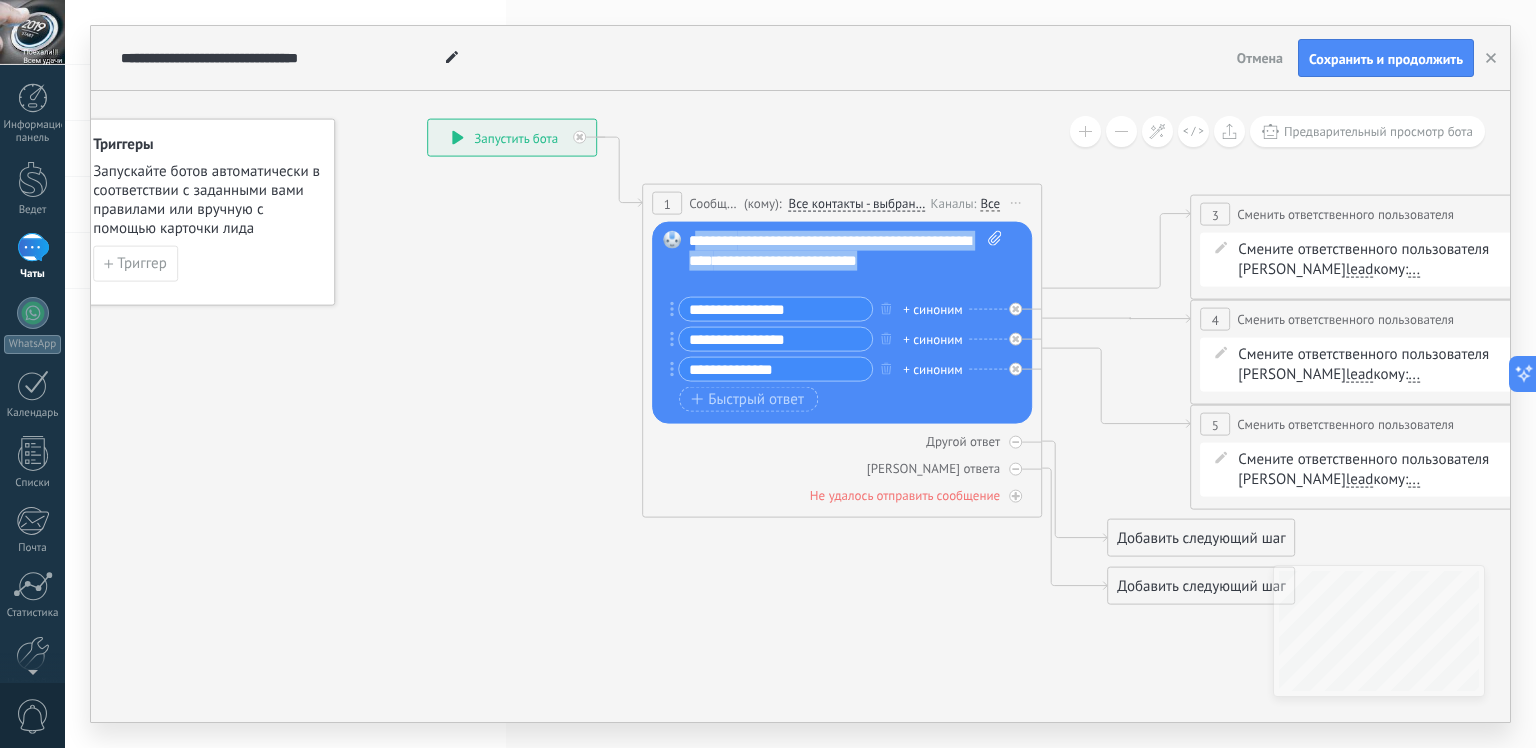 drag, startPoint x: 693, startPoint y: 240, endPoint x: 748, endPoint y: 284, distance: 70.434364 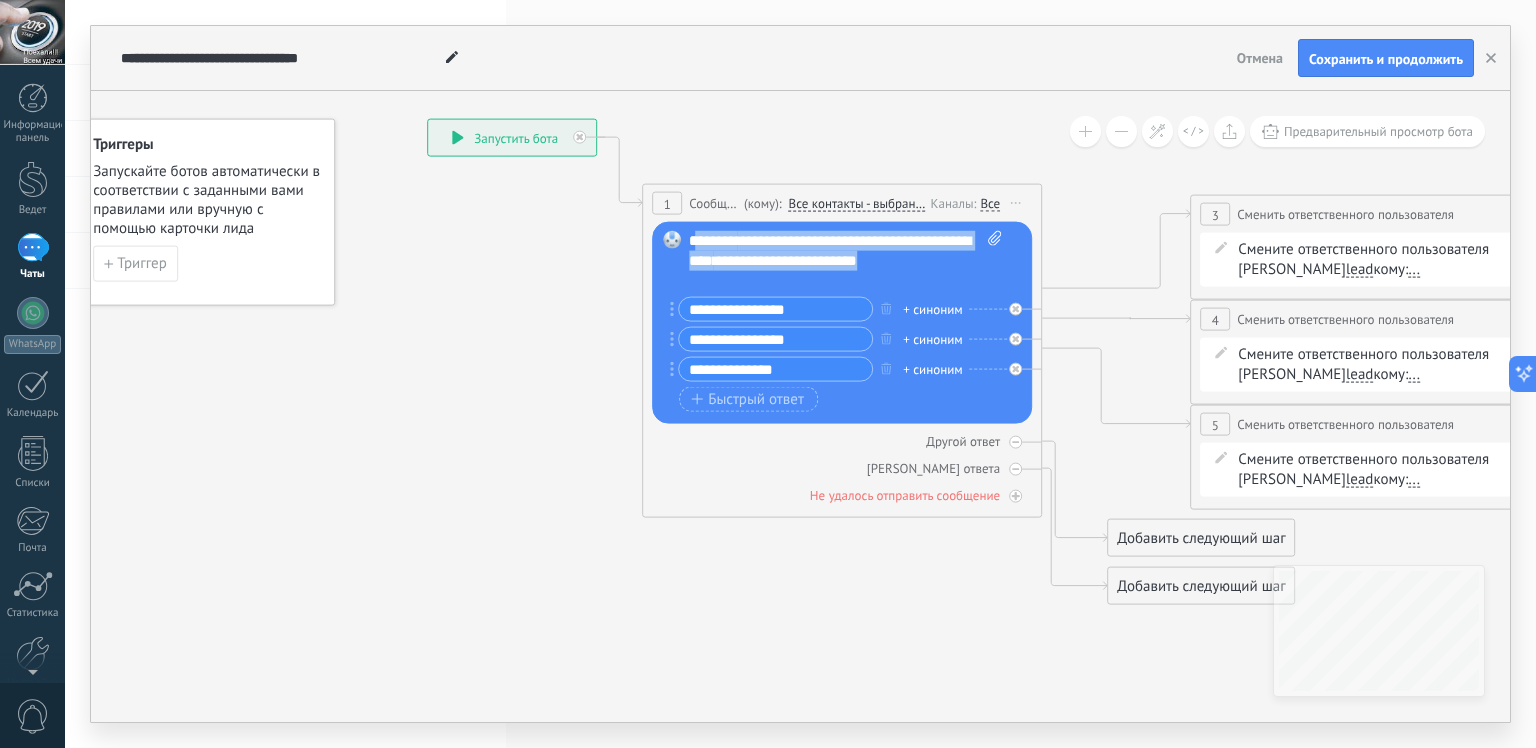 click on "**********" at bounding box center [846, 261] 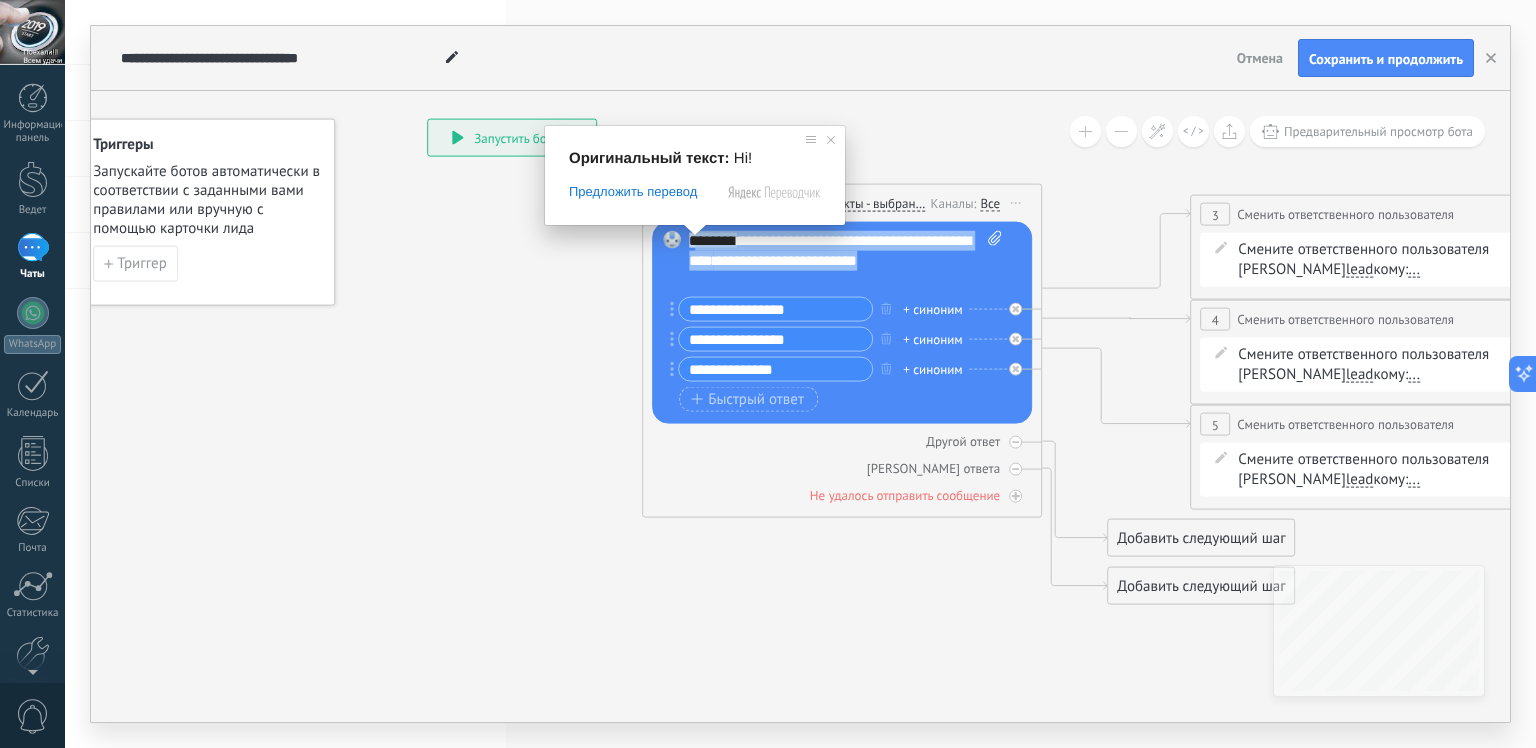 click at bounding box center [695, 230] 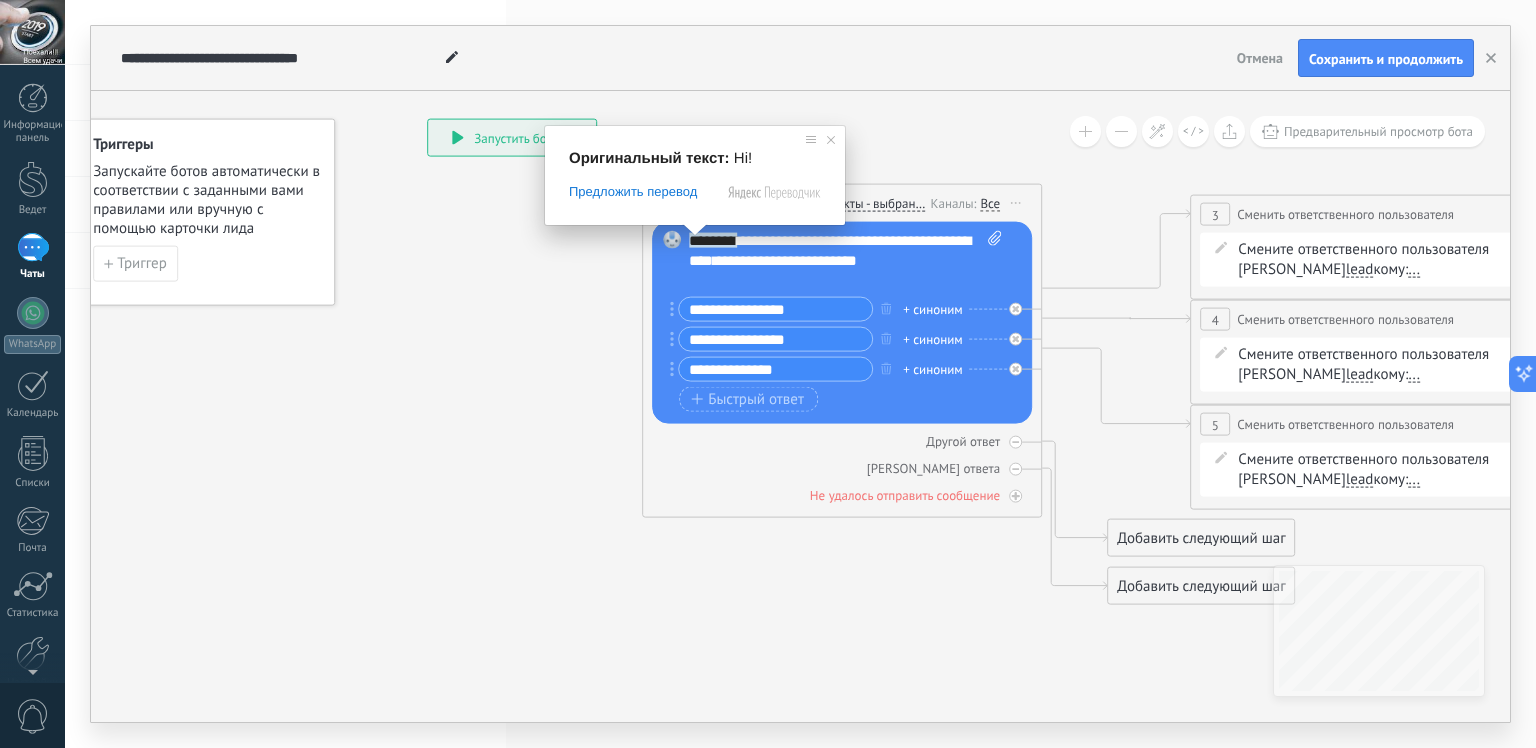click at bounding box center (695, 230) 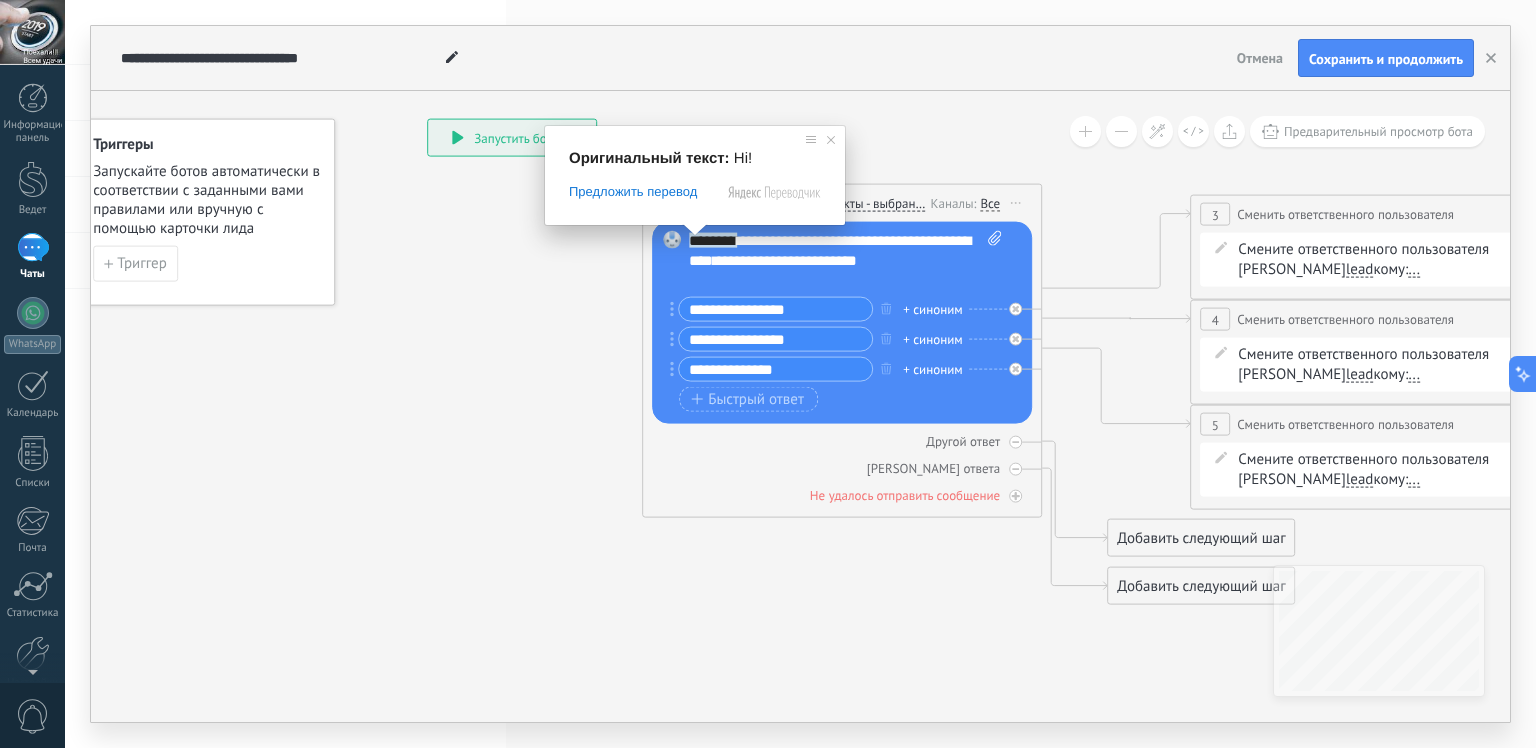 click on "*******" at bounding box center [713, 240] 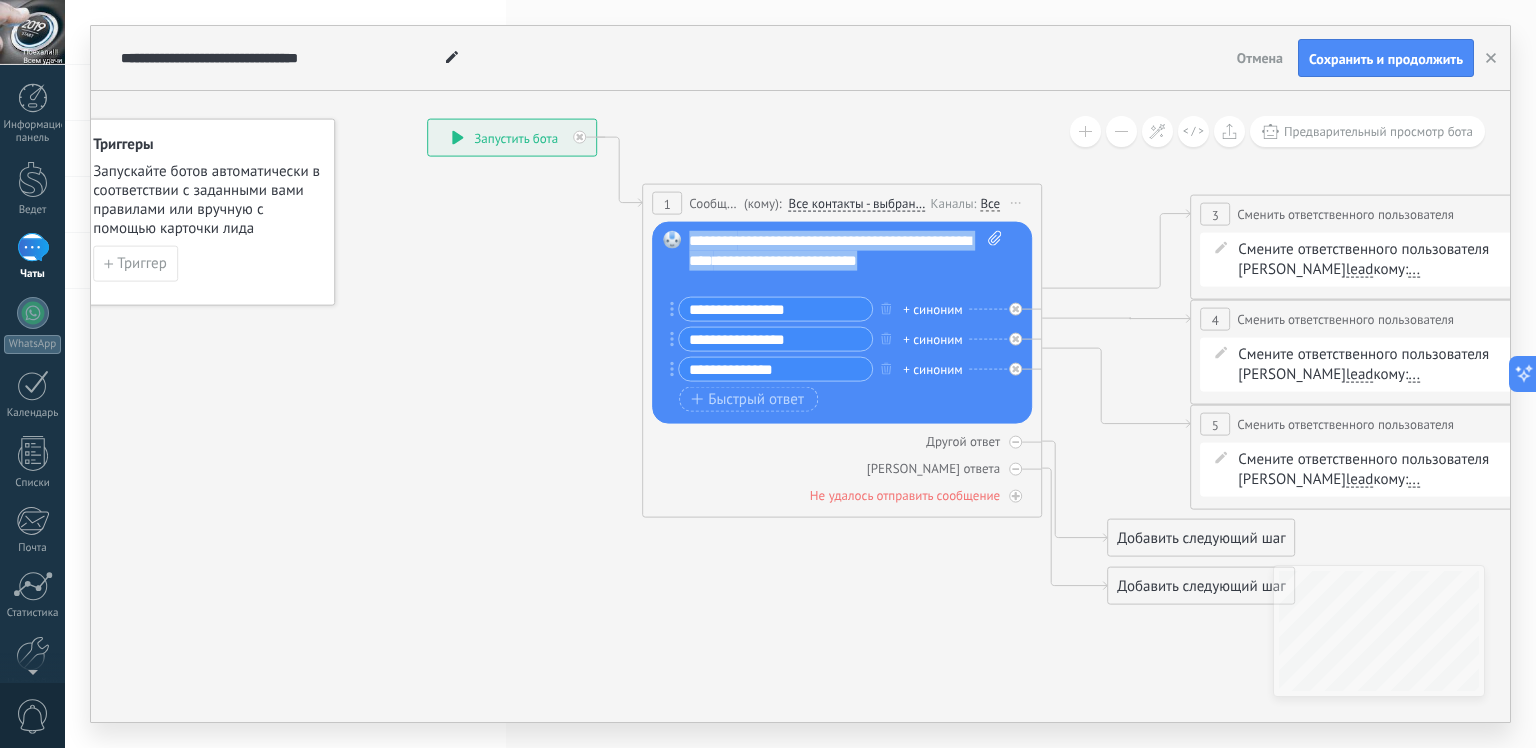 drag, startPoint x: 691, startPoint y: 241, endPoint x: 768, endPoint y: 280, distance: 86.313385 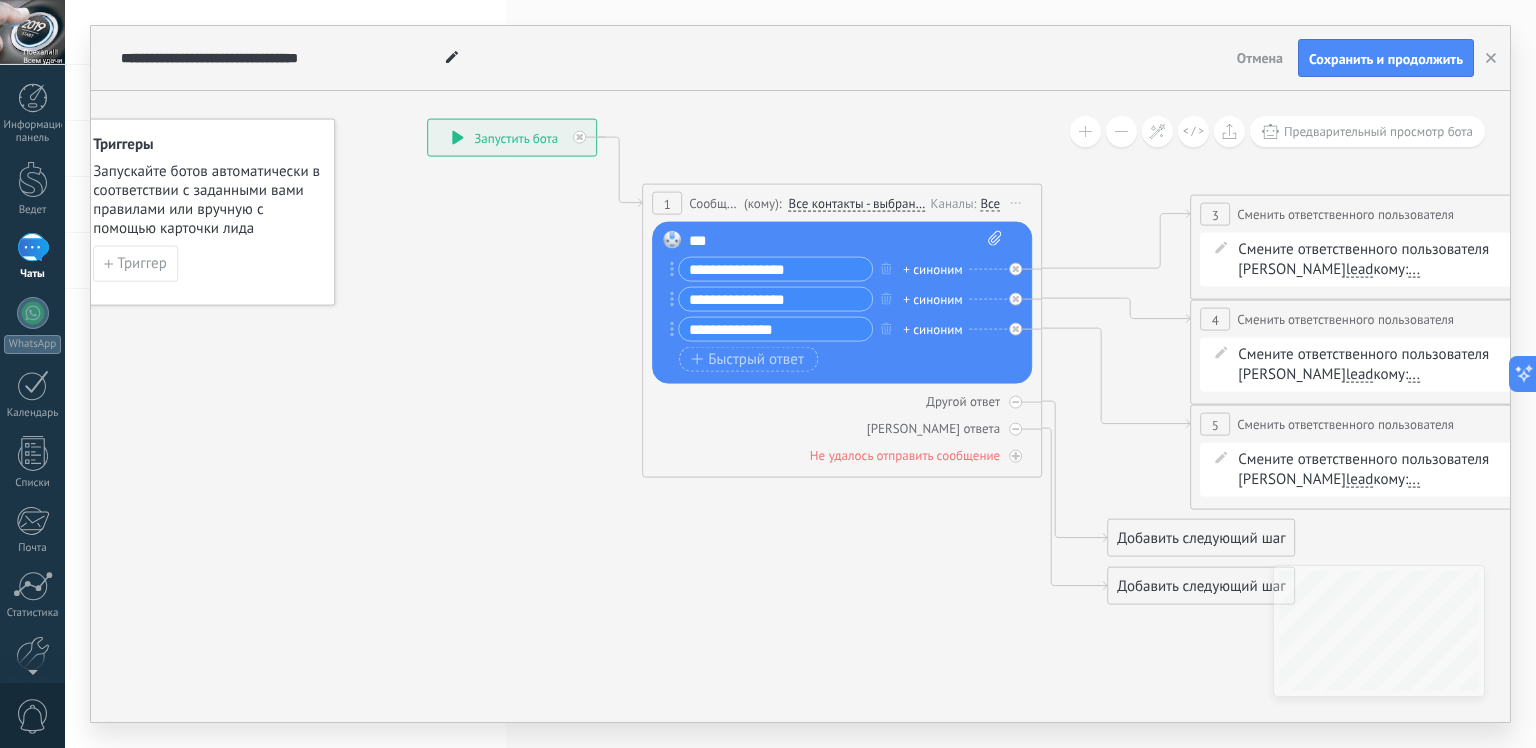click on "***" at bounding box center (846, 241) 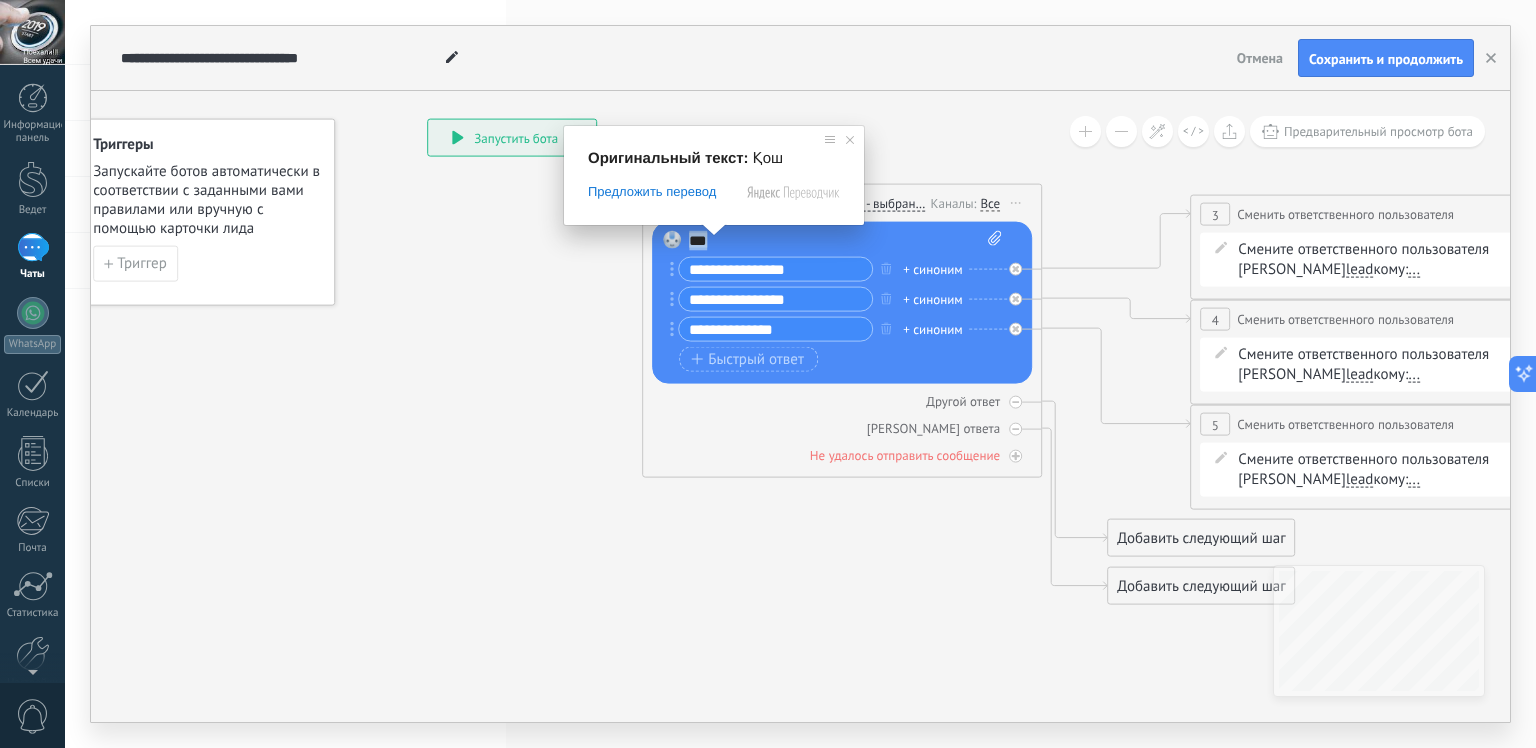 drag, startPoint x: 738, startPoint y: 243, endPoint x: 690, endPoint y: 231, distance: 49.47727 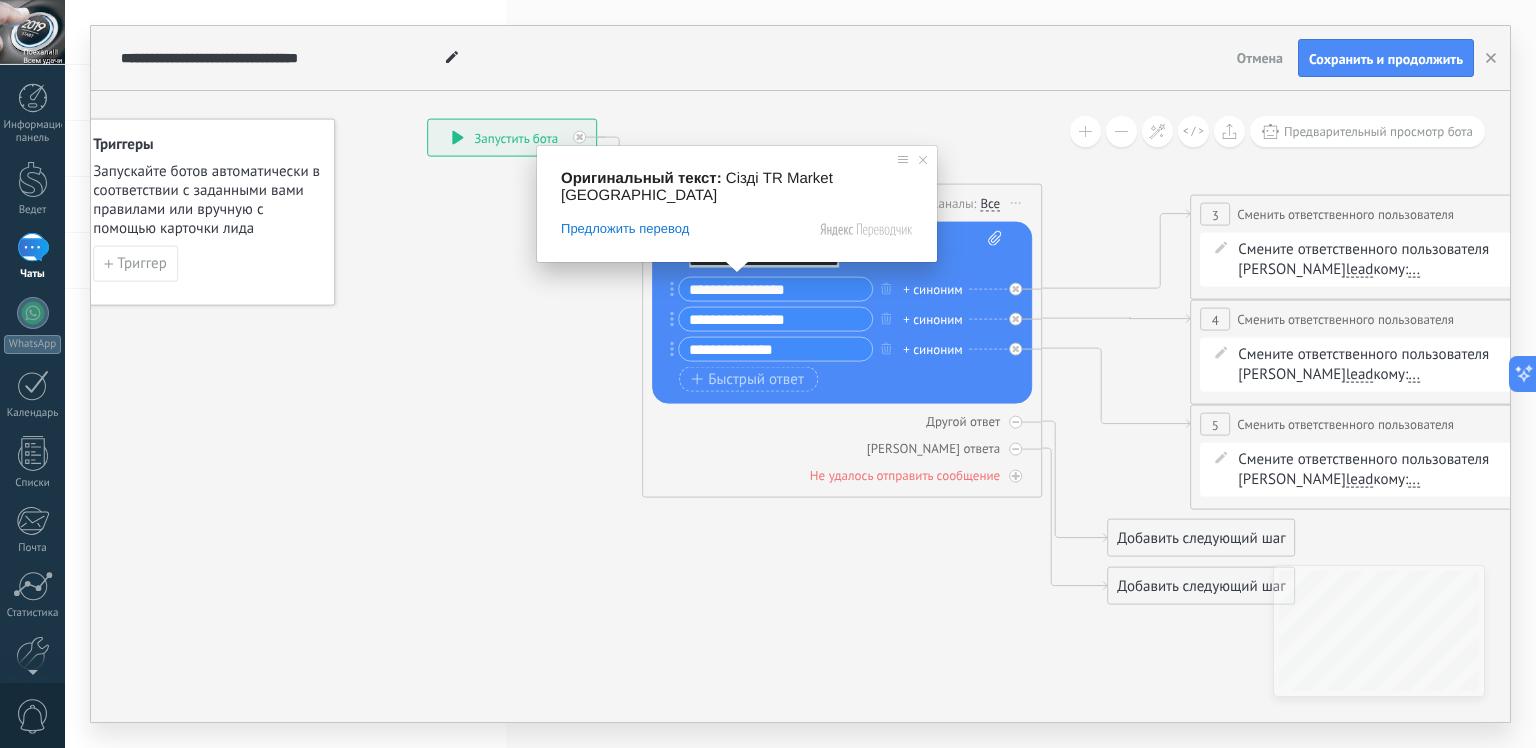 click on "**********" at bounding box center (764, 260) 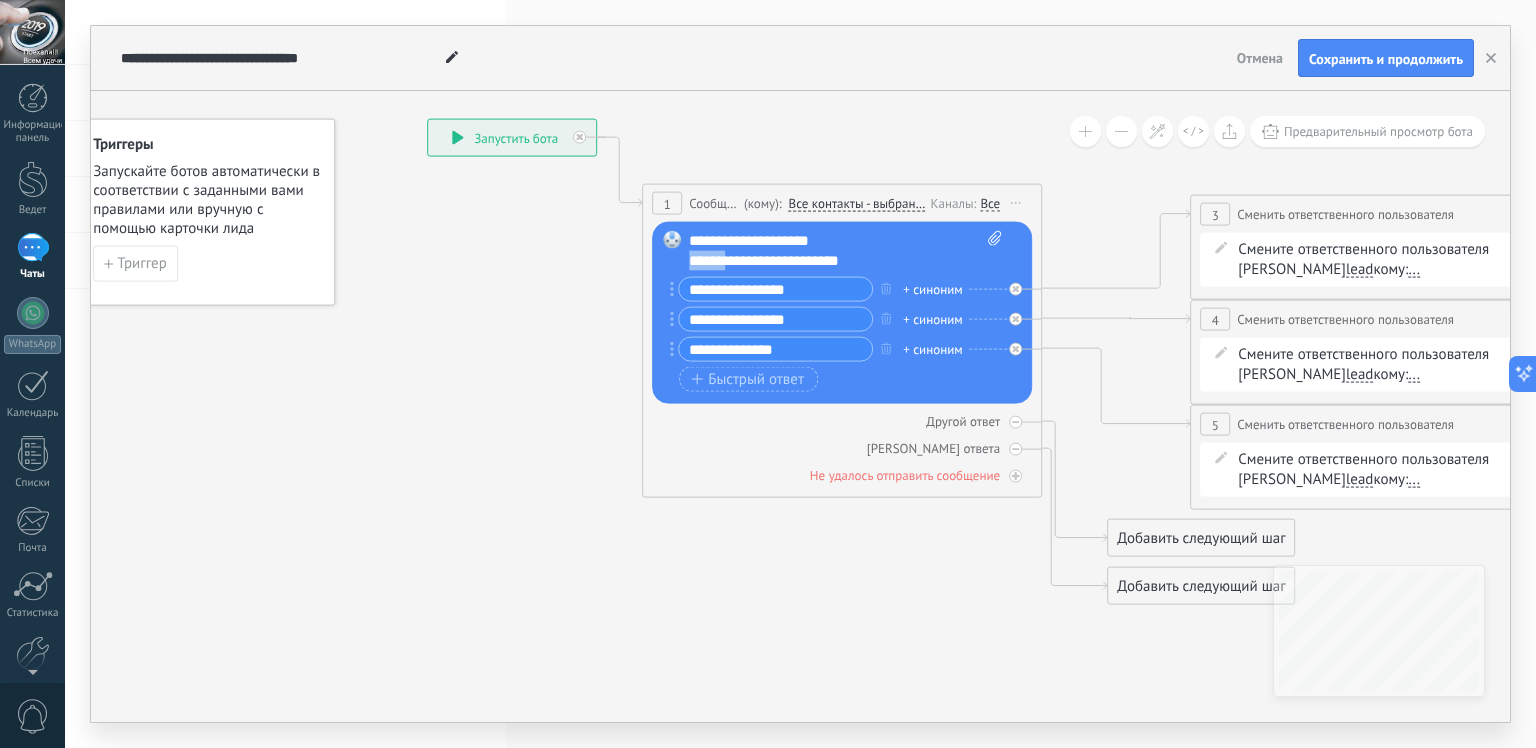 drag, startPoint x: 722, startPoint y: 263, endPoint x: 688, endPoint y: 257, distance: 34.525352 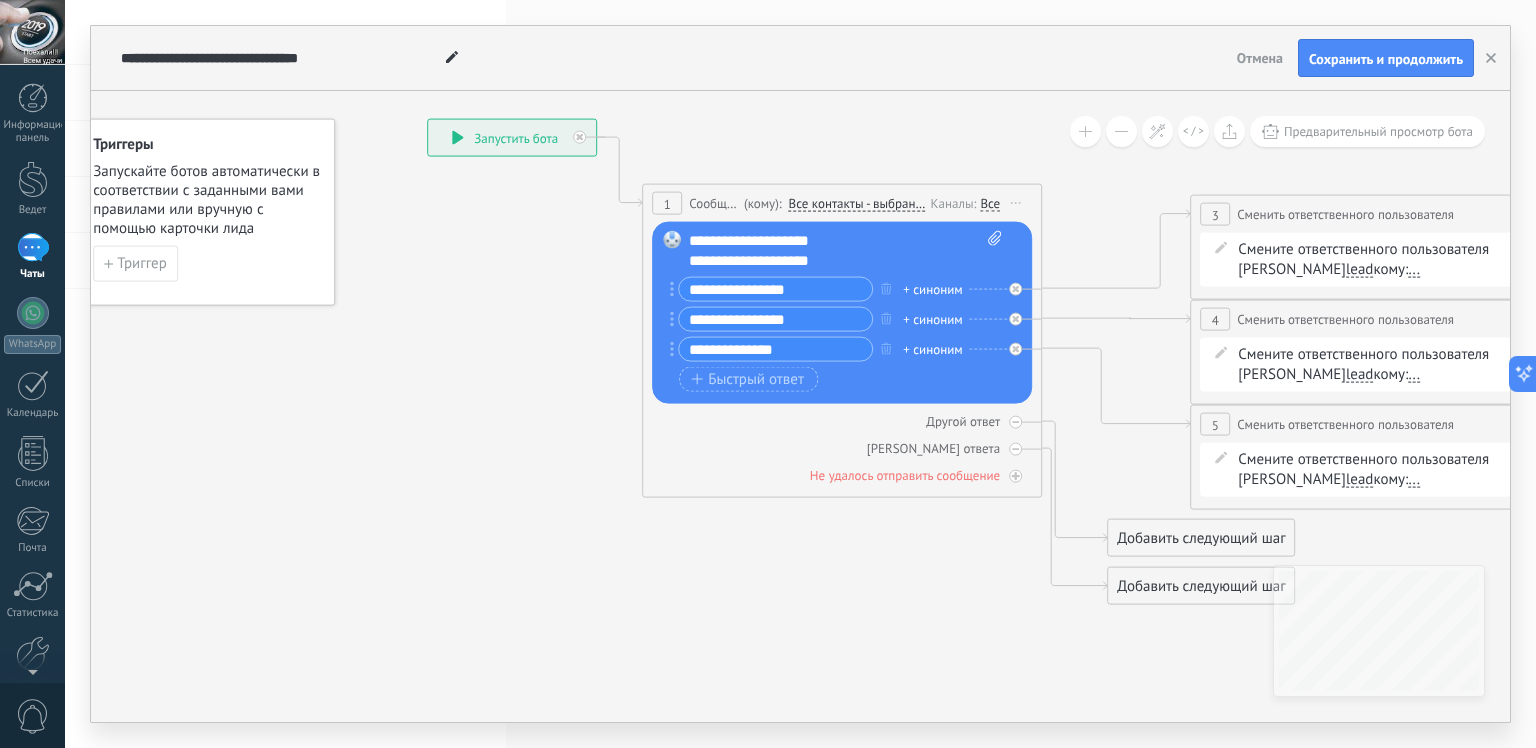click on ".abccls-1,.abccls-2{fill-rule:evenodd}.abccls-2{fill:#fff} .abfcls-1{fill:none}.abfcls-2{fill:#fff} .abncls-1{isolation:isolate}.abncls-2{opacity:.06}.abncls-2,.abncls-3,.abncls-6{mix-blend-mode:multiply}.abncls-3{opacity:.15}.abncls-4,.abncls-8{fill:#fff}.abncls-5{fill:url(#abnlinear-gradient)}.abncls-6{opacity:.04}.abncls-7{fill:url(#abnlinear-gradient-2)}.abncls-8{fill-rule:evenodd} .abqst0{fill:#ffa200} .abwcls-1{fill:#252525} .cls-1{isolation:isolate} .acicls-1{fill:none} .aclcls-1{fill:#232323} .acnst0{display:none} .addcls-1,.addcls-2{fill:none;stroke-miterlimit:10}.addcls-1{stroke:#dfe0e5}.addcls-2{stroke:#a1a7ab} .adecls-1,.adecls-2{fill:none;stroke-miterlimit:10}.adecls-1{stroke:#dfe0e5}.adecls-2{stroke:#a1a7ab} .adqcls-1{fill:#8591a5;fill-rule:evenodd} .aeccls-1{fill:#5c9f37} .aeecls-1{fill:#f86161} .aejcls-1{fill:#8591a5;fill-rule:evenodd} .aekcls-1{fill-rule:evenodd} .aelcls-1{fill-rule:evenodd;fill:currentColor} .aemcls-1{fill-rule:evenodd;fill:currentColor} .aencls-2{fill:#f86161;opacity:.3}" at bounding box center [768, 374] 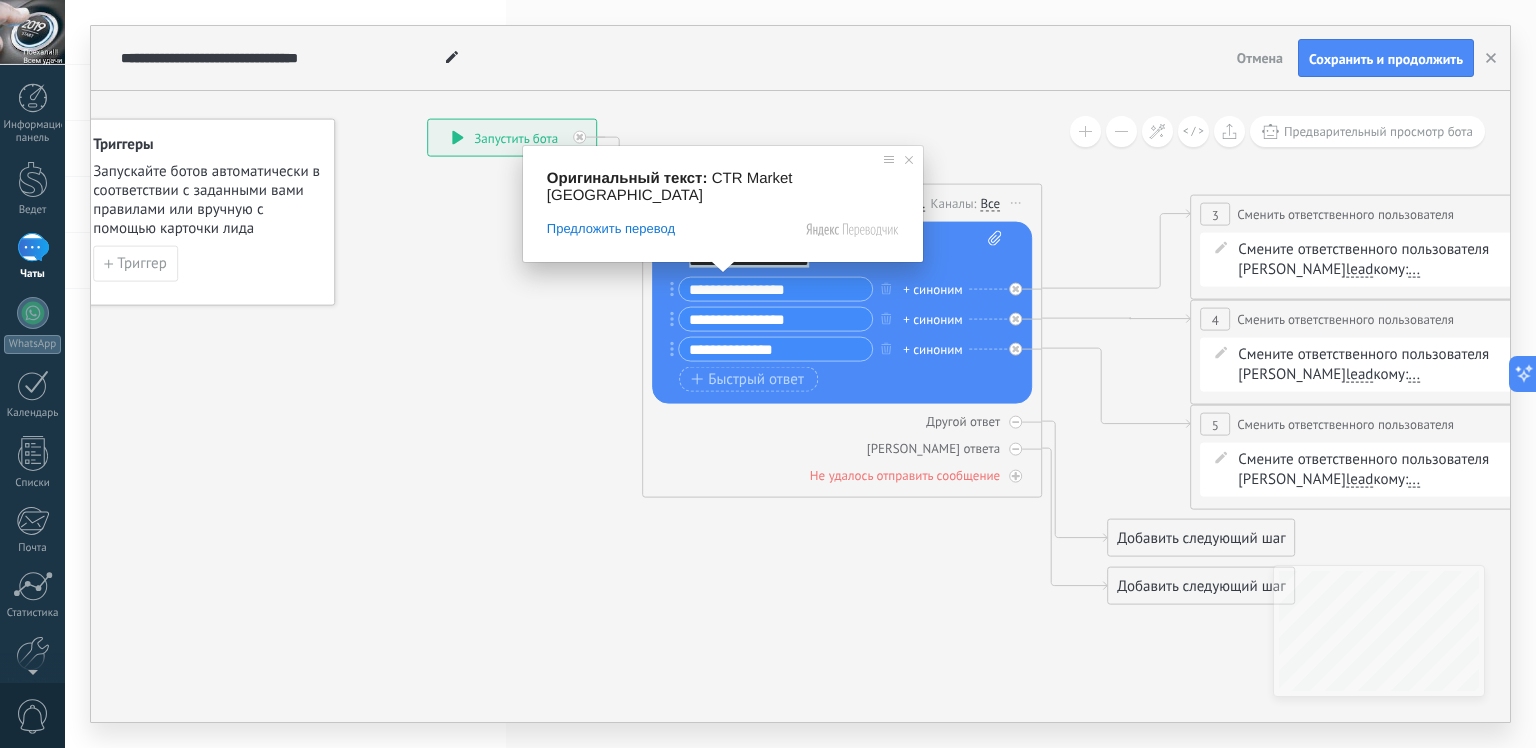 click at bounding box center (723, 267) 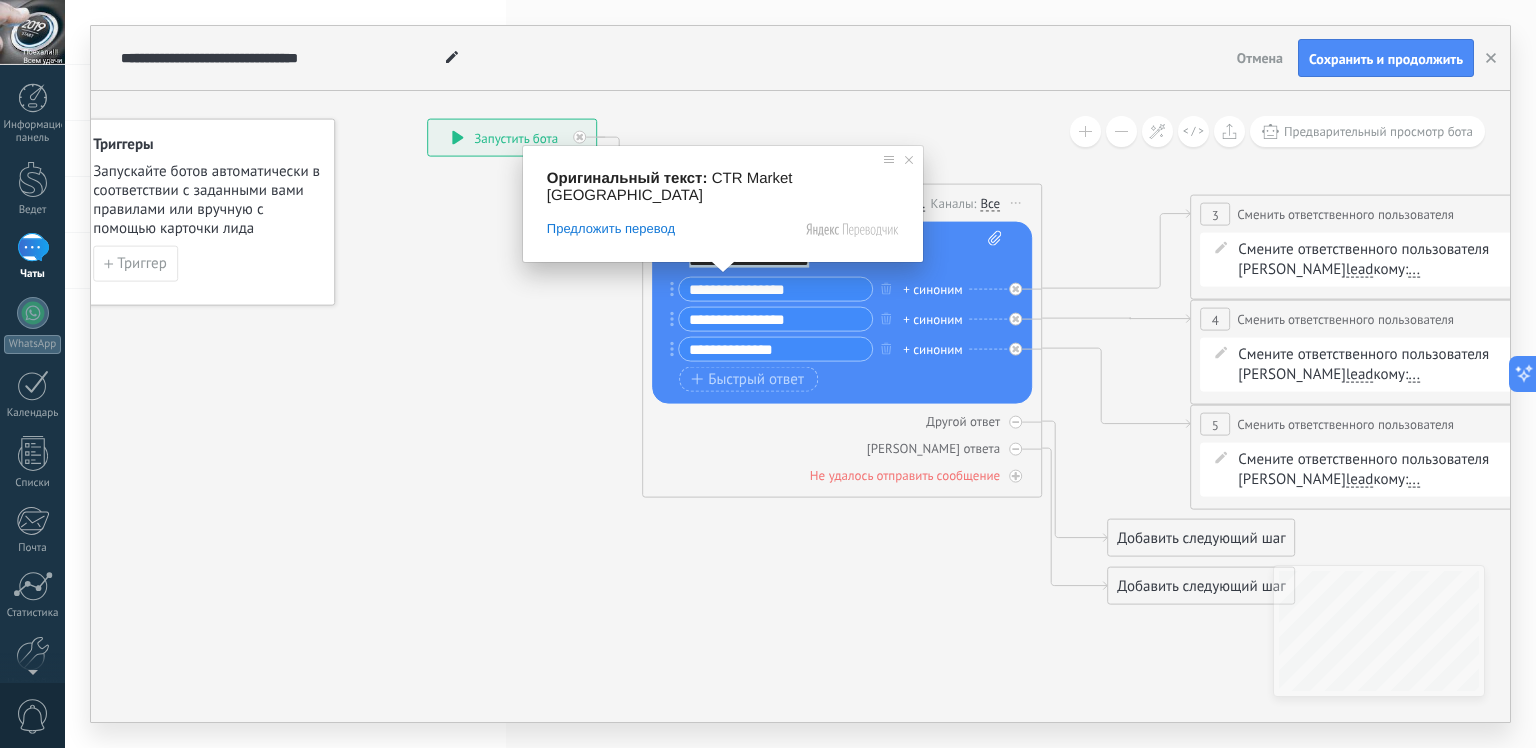 click at bounding box center (723, 267) 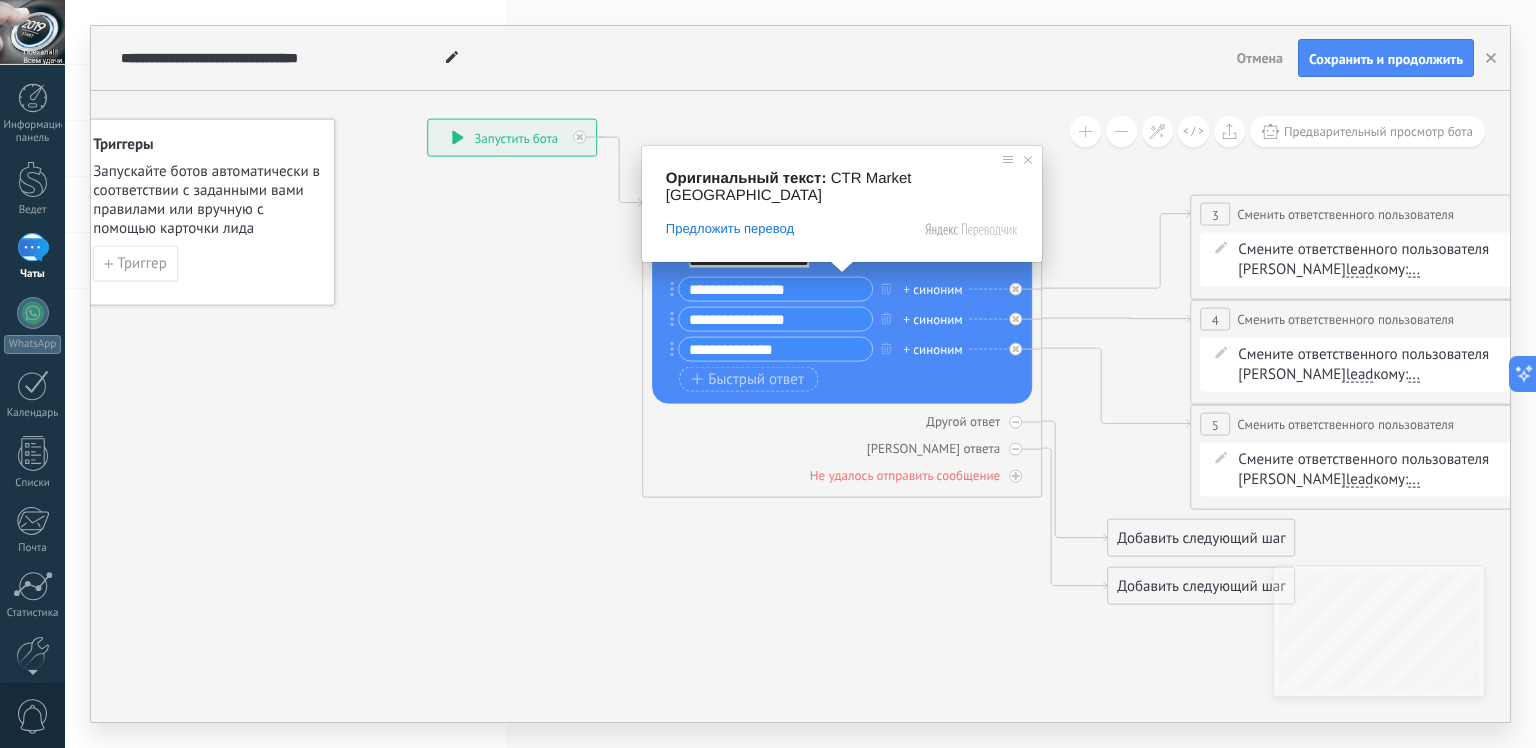 click on "**********" at bounding box center (749, 260) 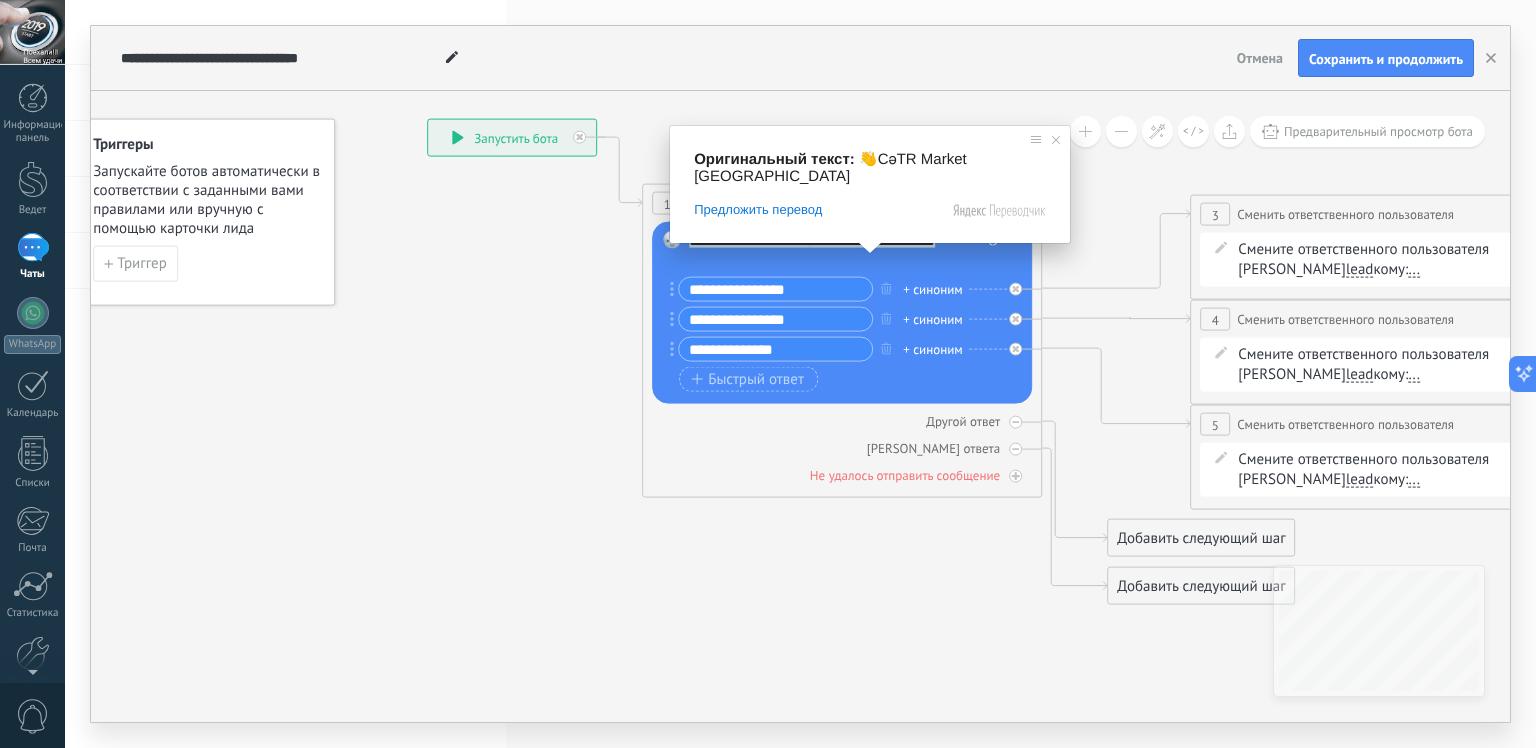 click on "**********" at bounding box center (872, 240) 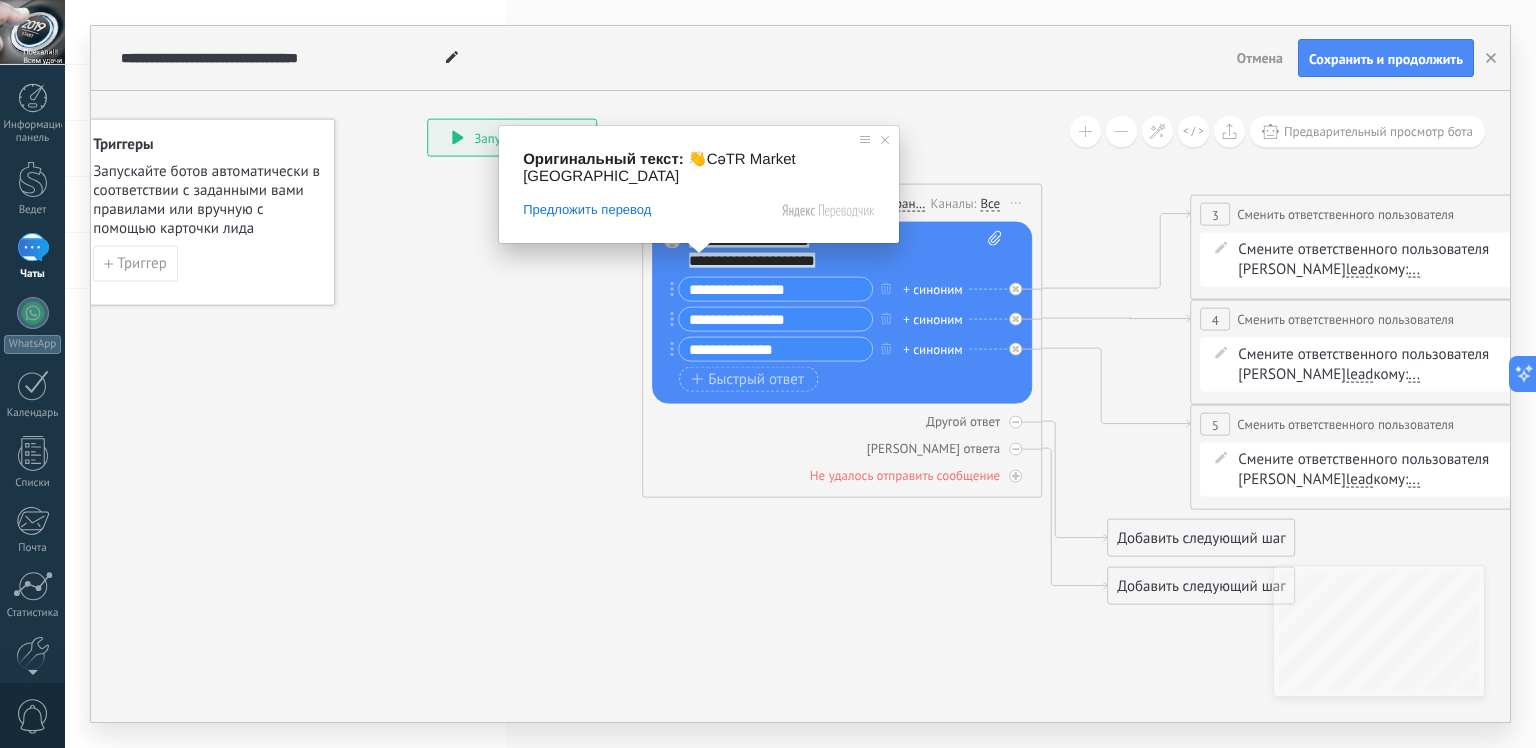 click on "**********" at bounding box center (752, 260) 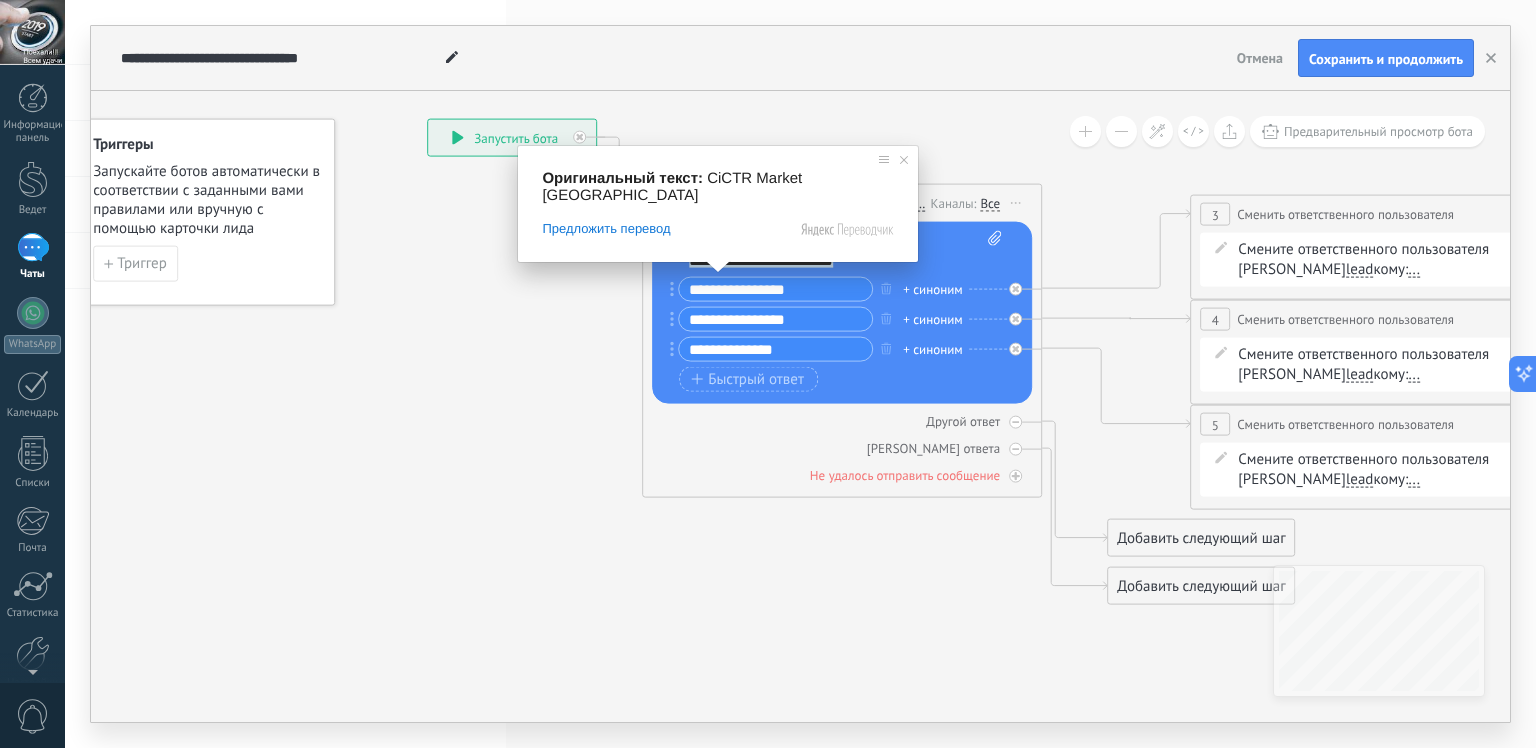 click on "**********" at bounding box center [761, 260] 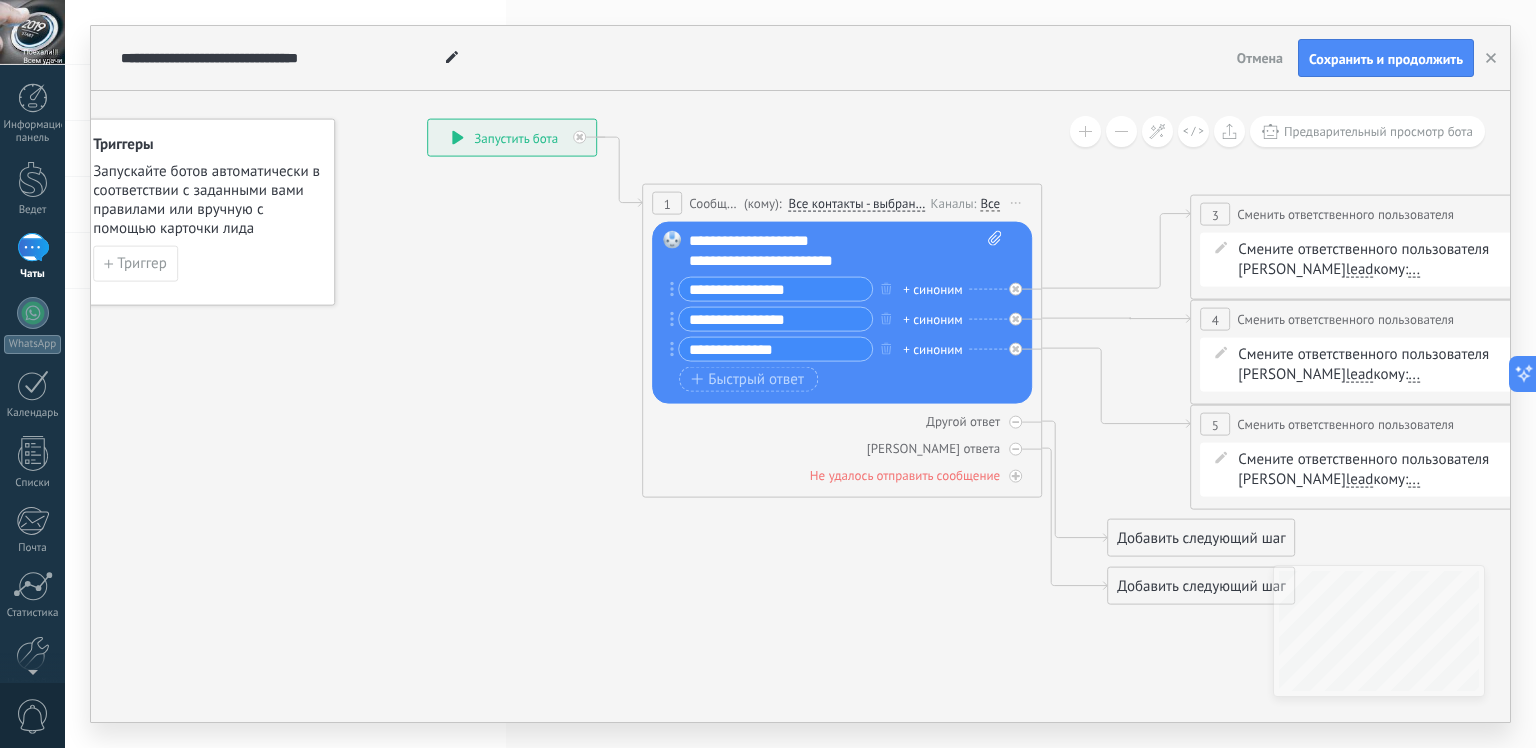 click on "**********" at bounding box center [761, 260] 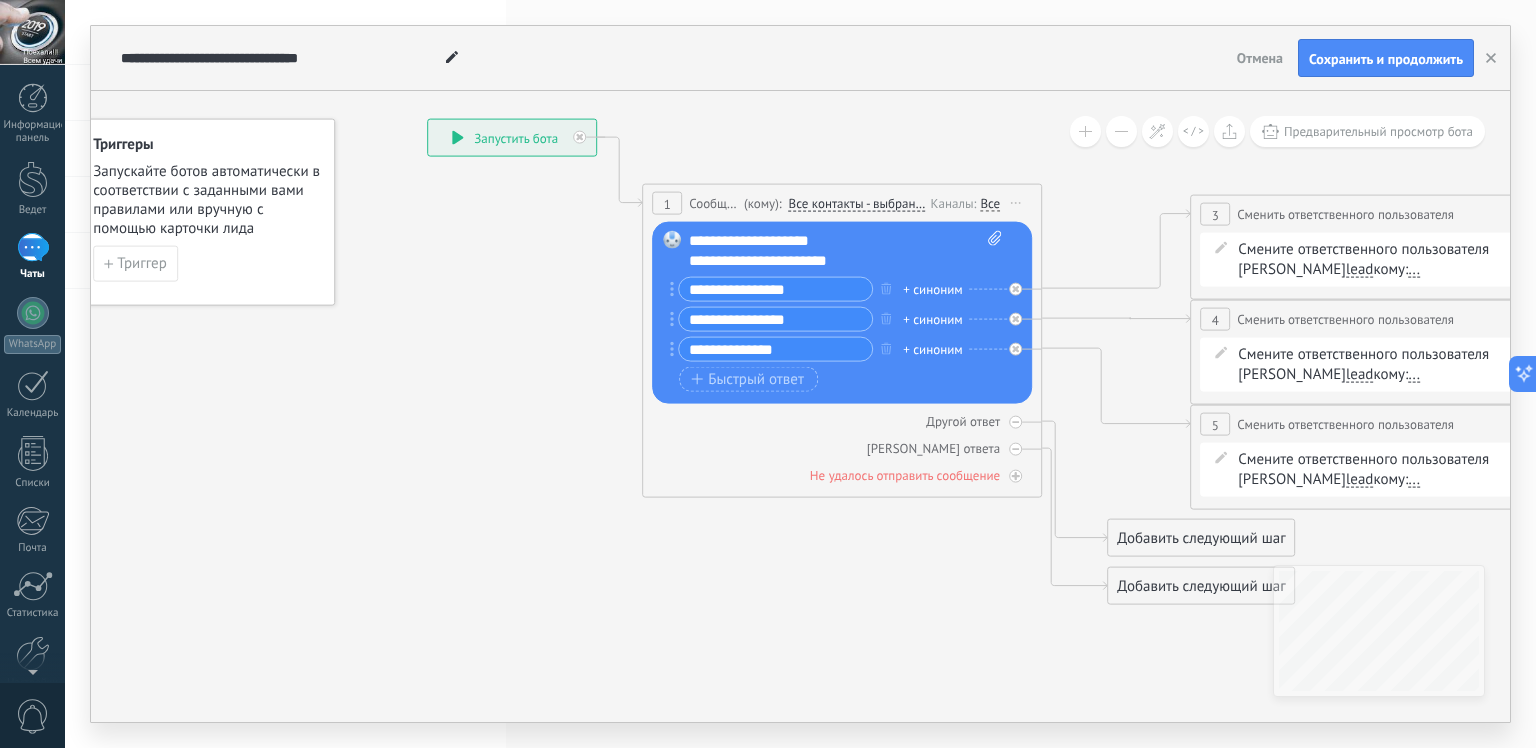 click on "**********" at bounding box center (836, 261) 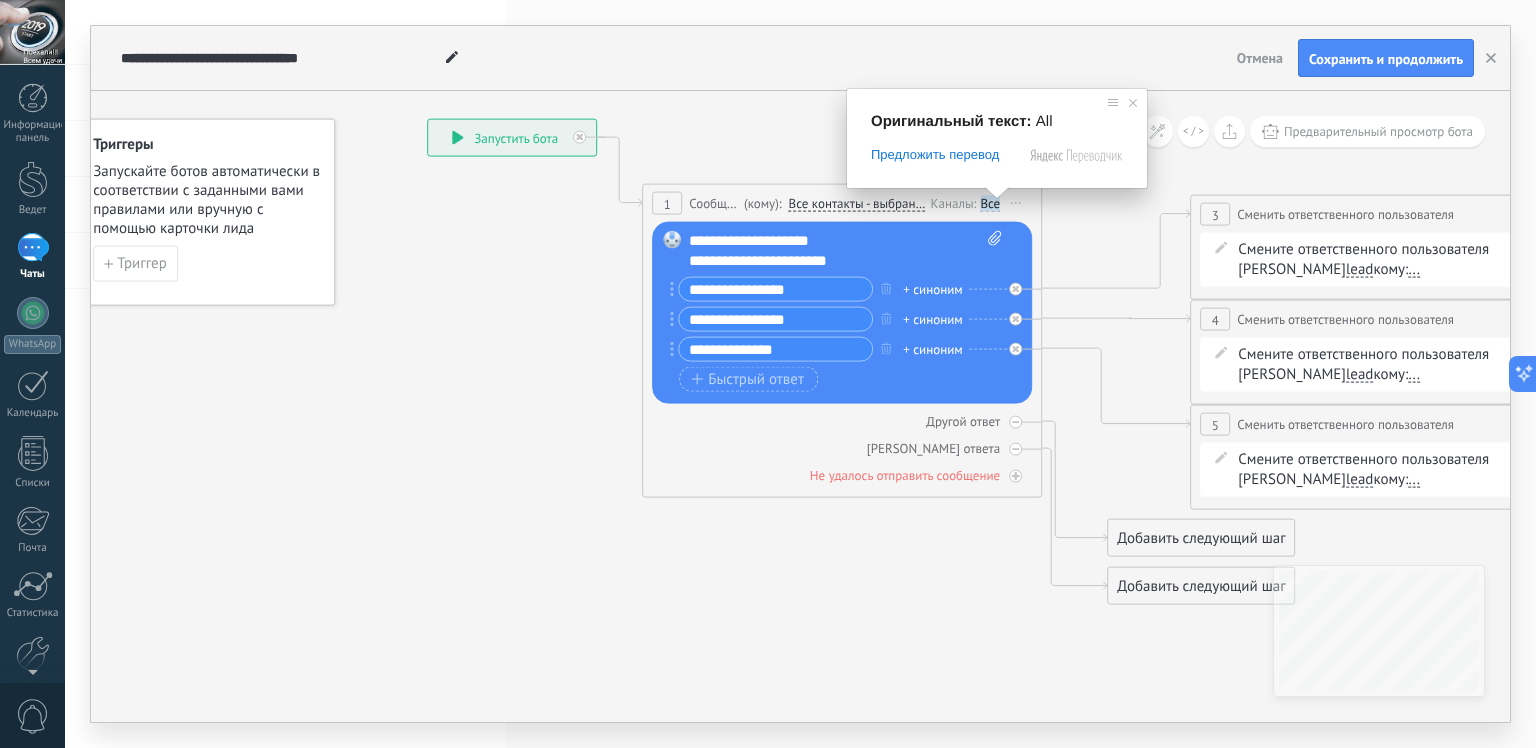 click 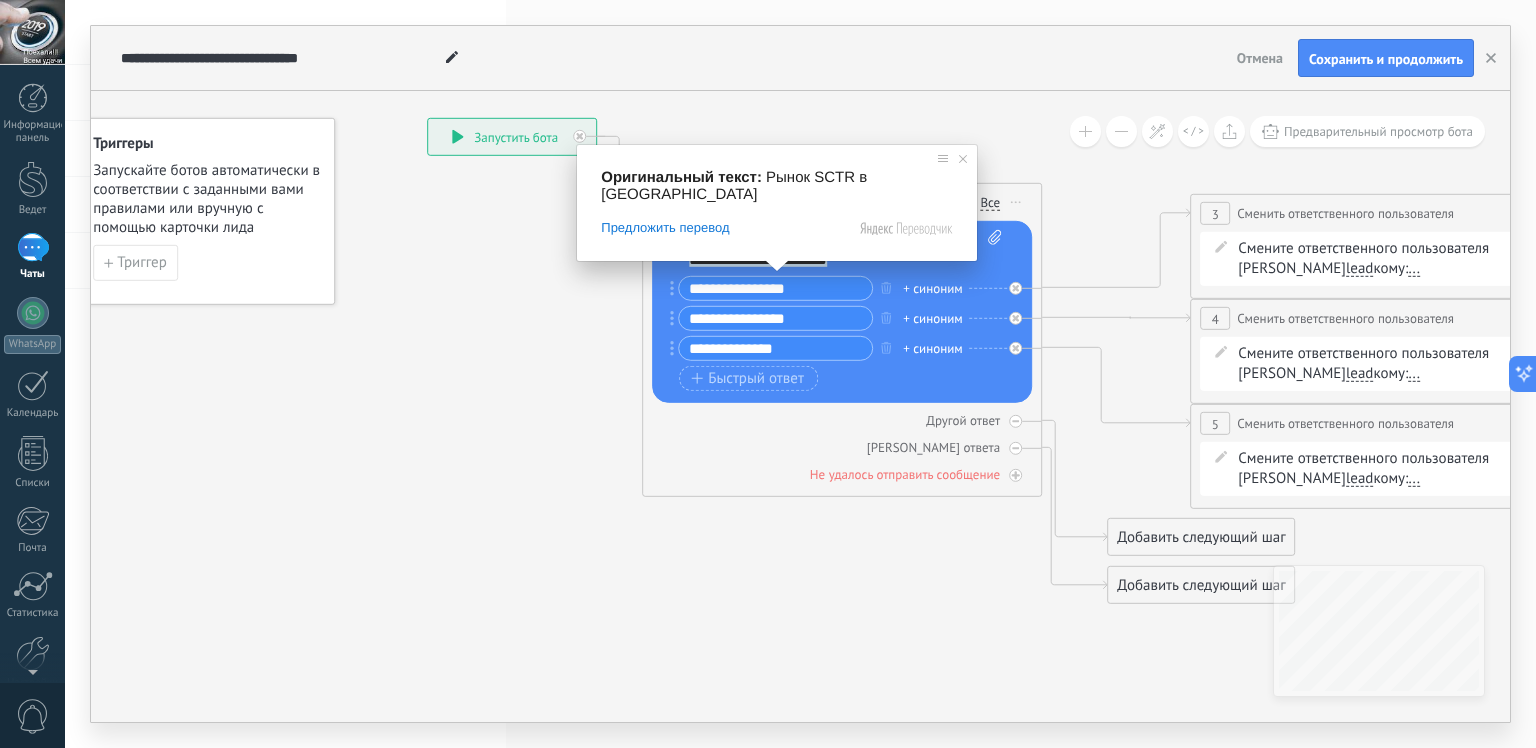 click on "**********" at bounding box center (758, 259) 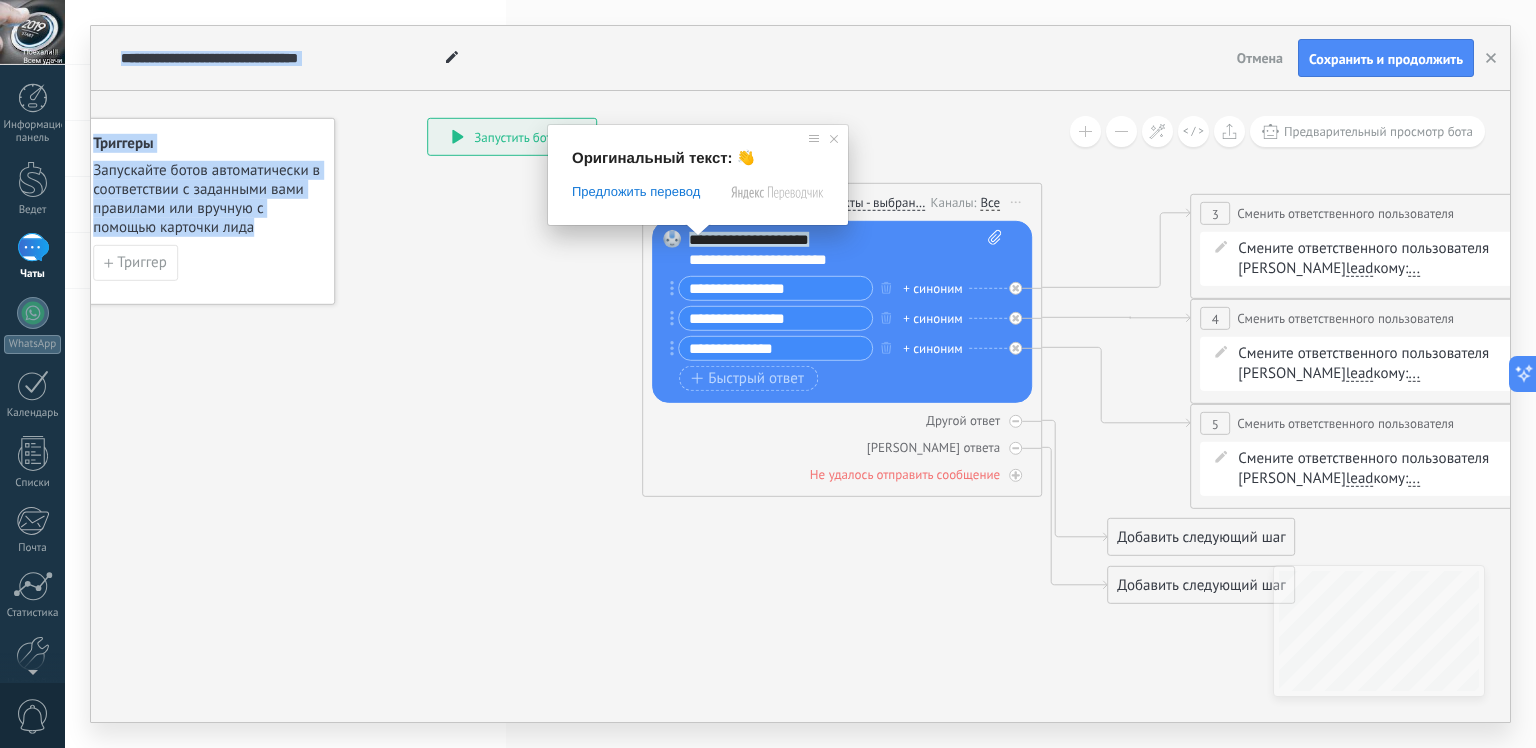 drag, startPoint x: 694, startPoint y: 240, endPoint x: 861, endPoint y: 250, distance: 167.29913 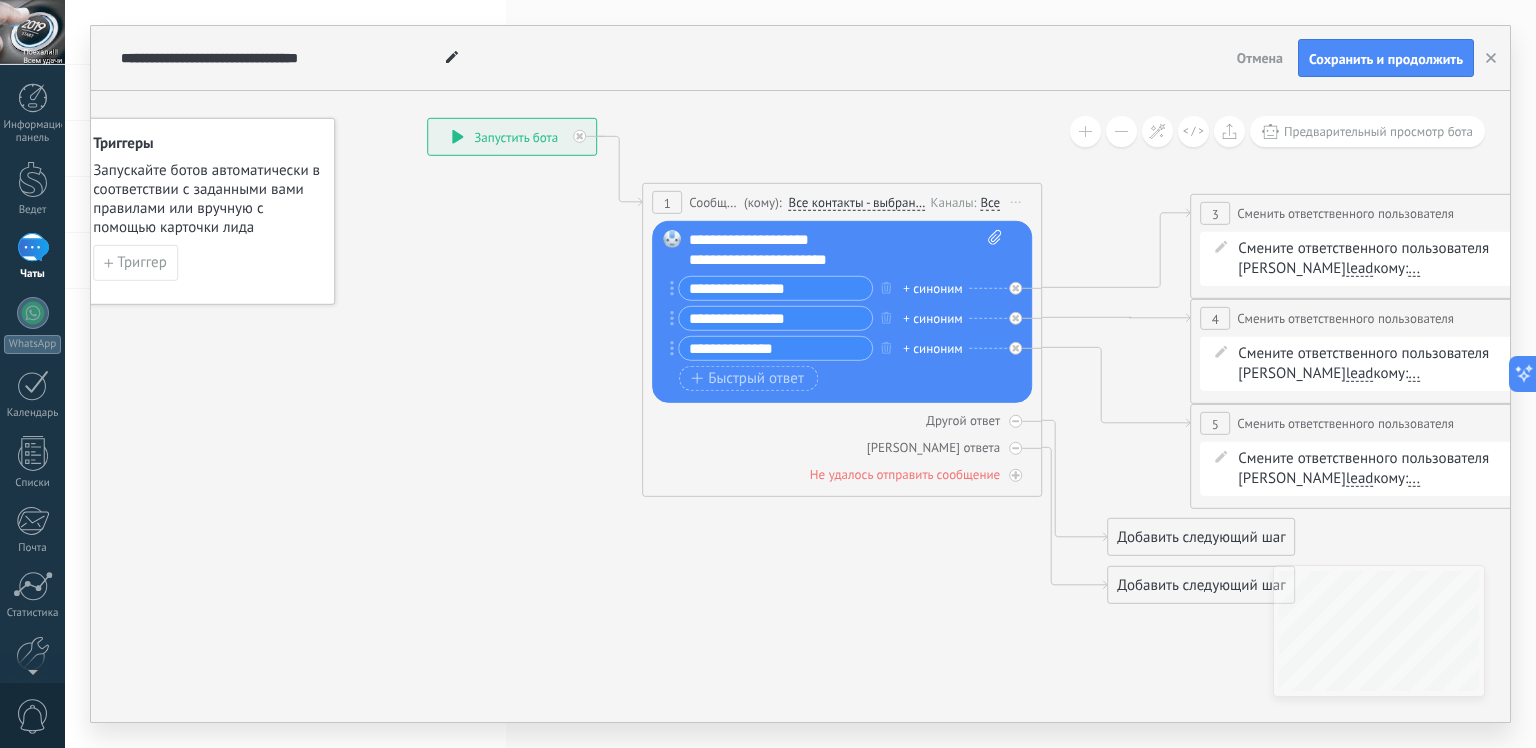 click on "**********" at bounding box center (758, 259) 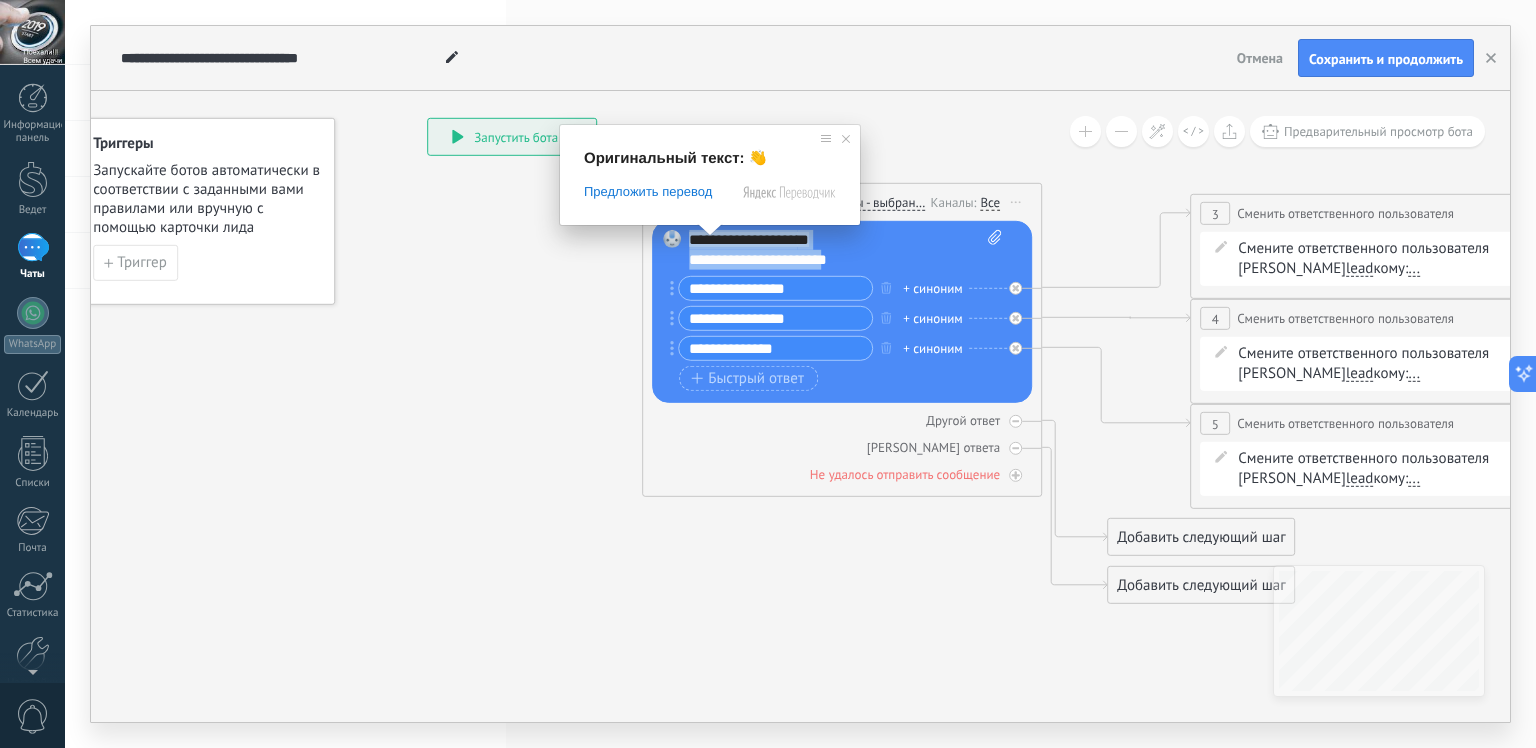 drag, startPoint x: 850, startPoint y: 252, endPoint x: 691, endPoint y: 243, distance: 159.25452 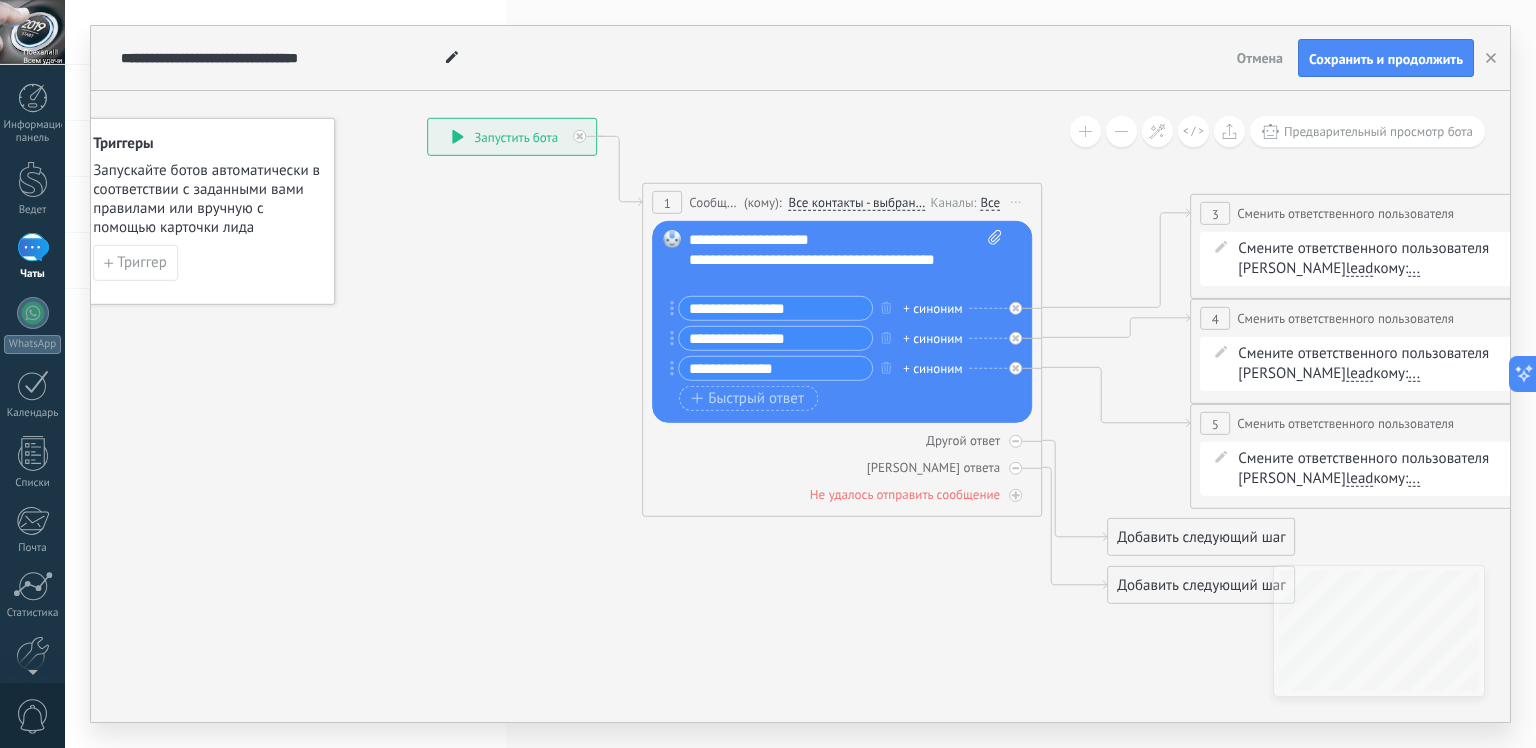 click on "**********" at bounding box center [836, 260] 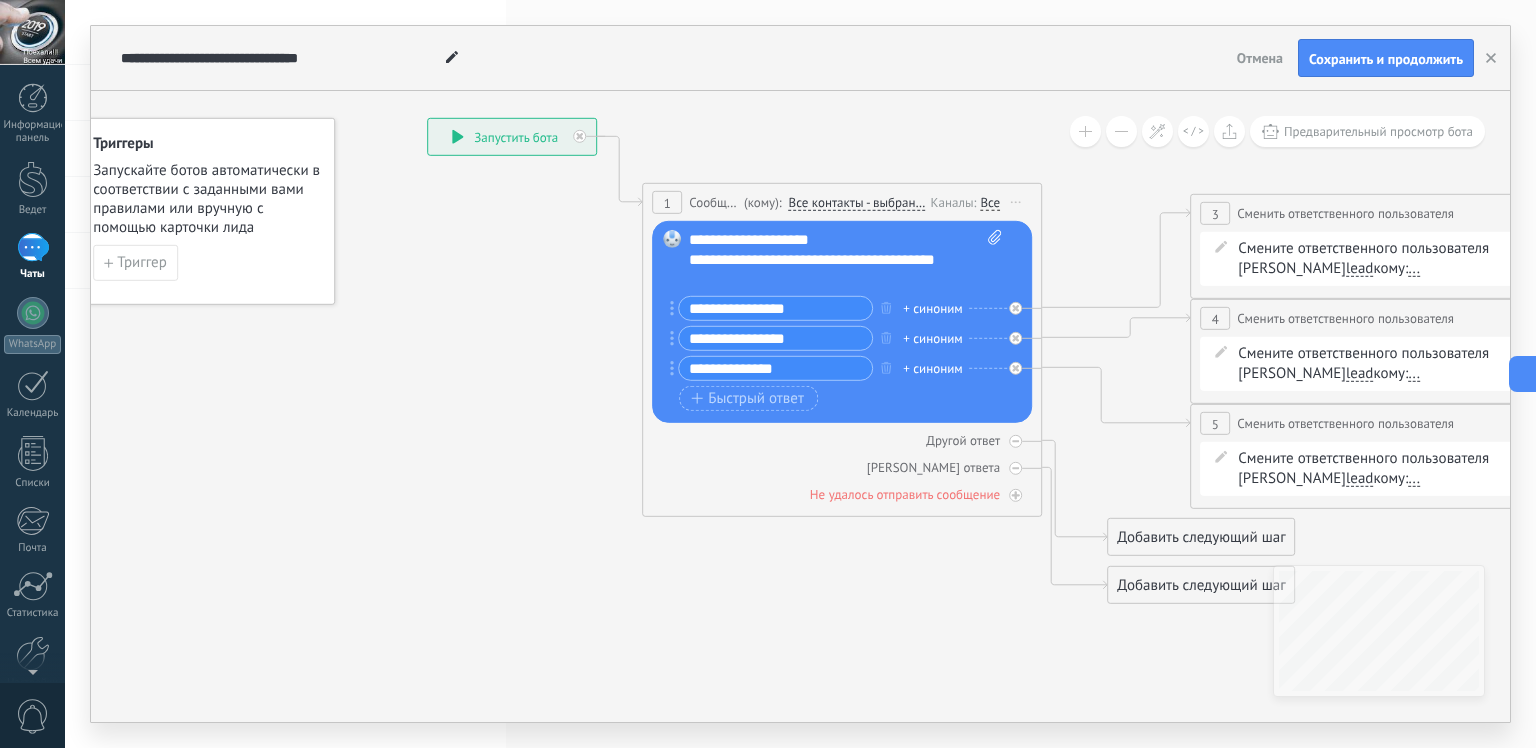 click 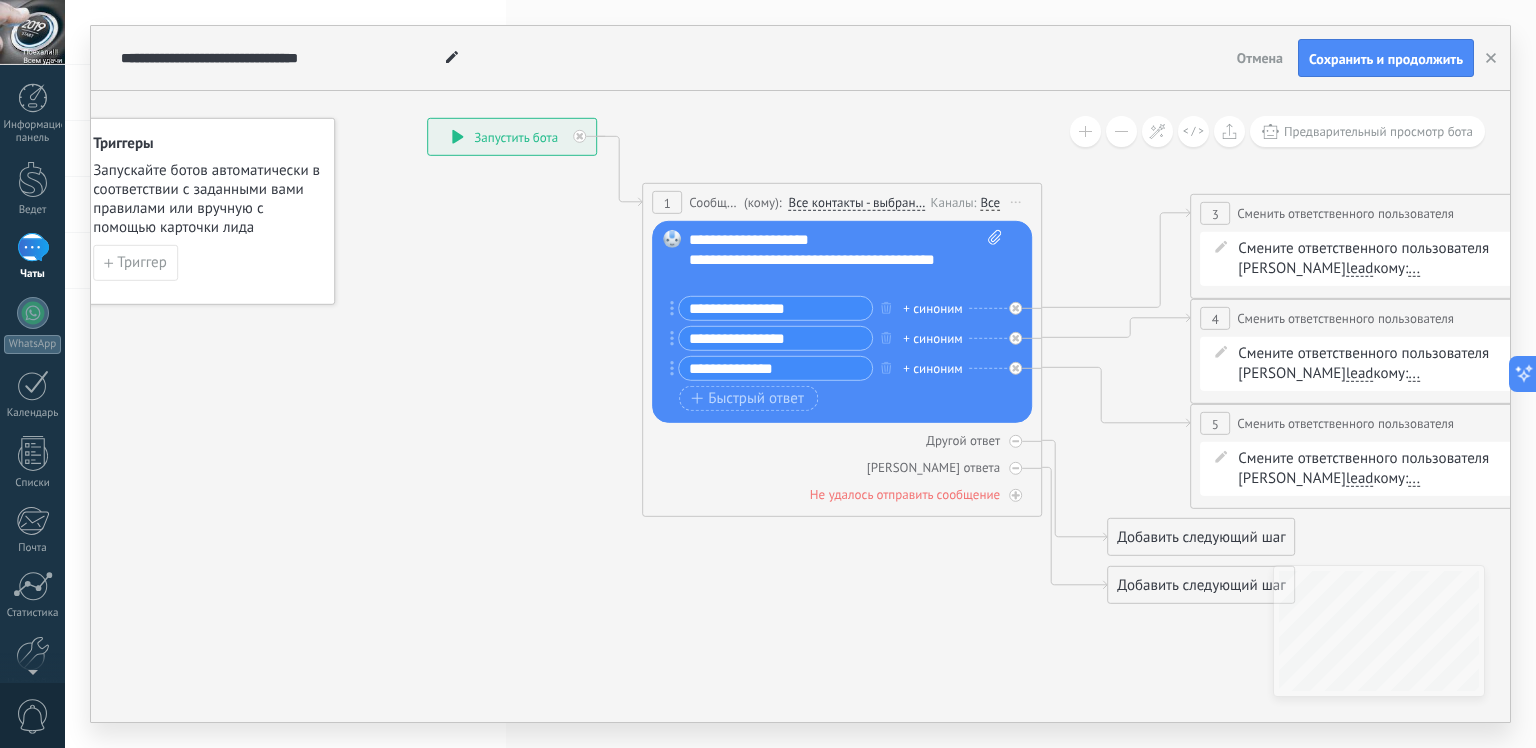 drag, startPoint x: 1363, startPoint y: 64, endPoint x: 1364, endPoint y: 74, distance: 10.049875 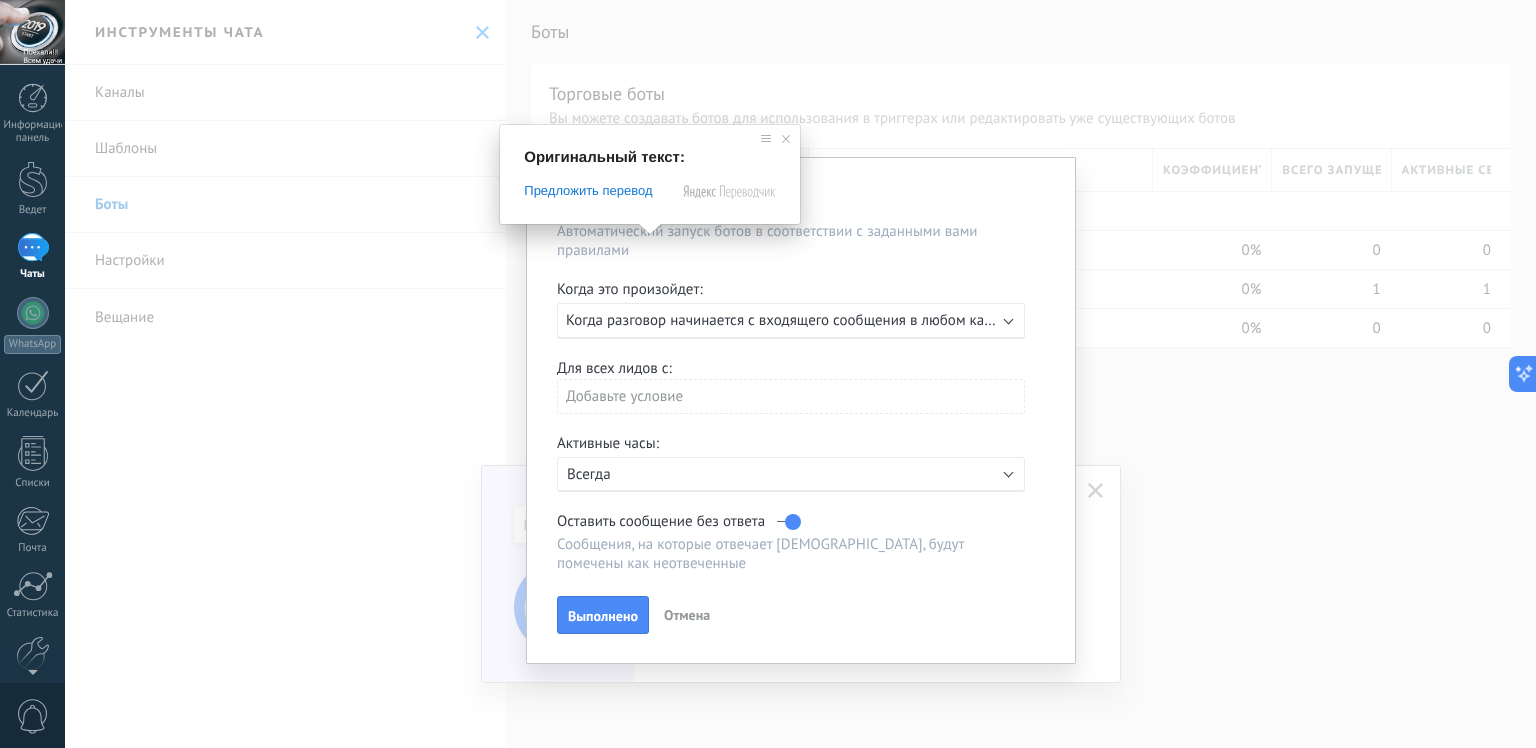 click on "Когда разговор начинается с входящего сообщения в любом канале" at bounding box center (790, 320) 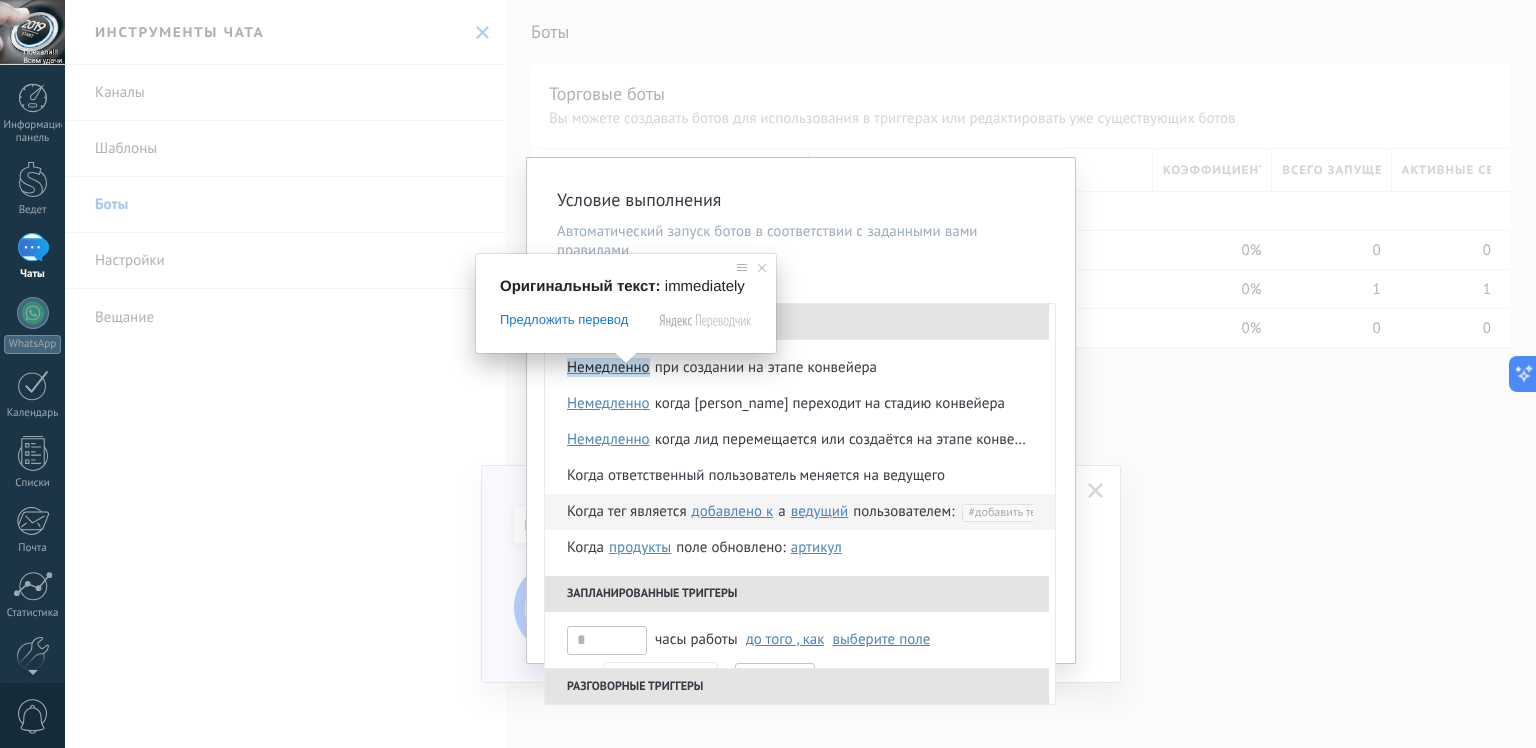 scroll, scrollTop: 472, scrollLeft: 0, axis: vertical 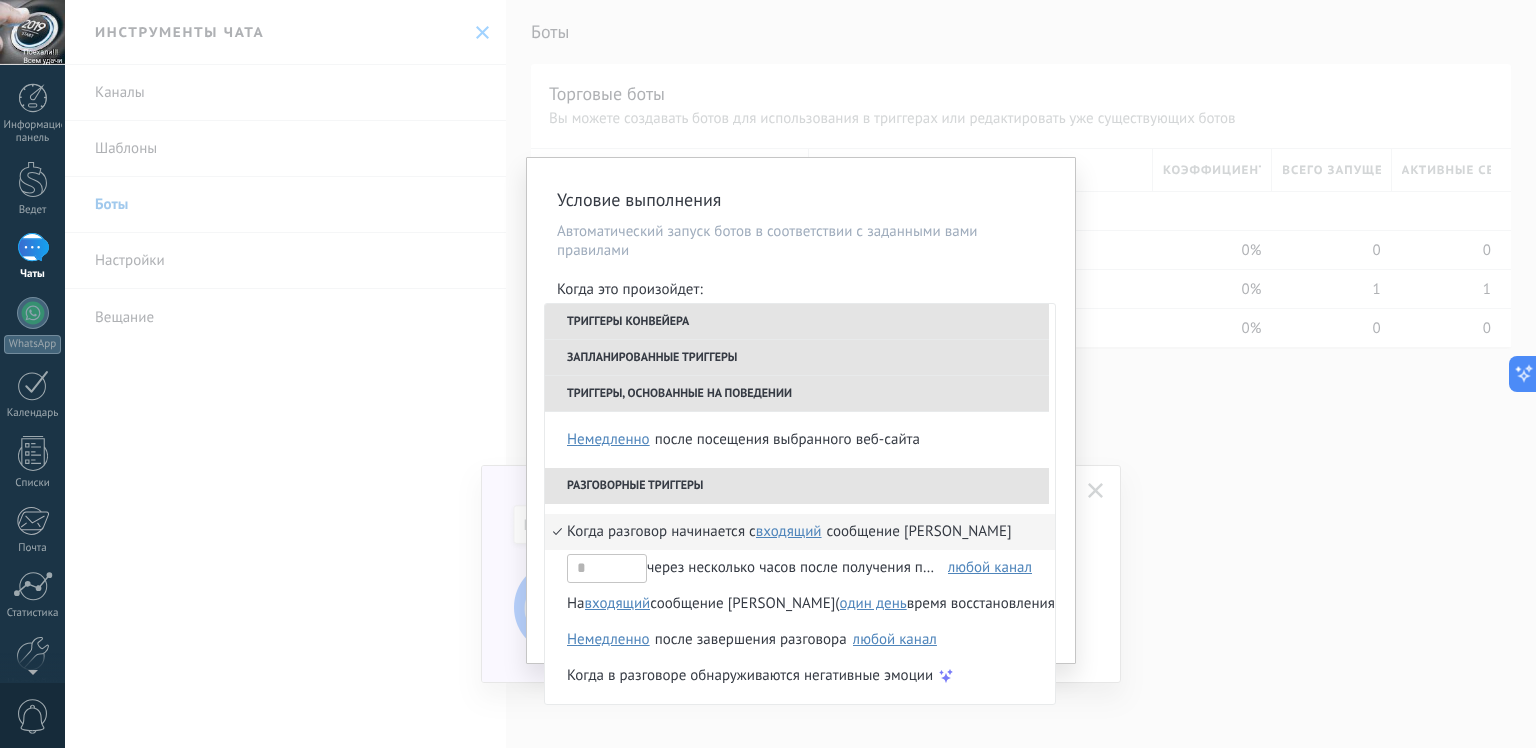 click on "Условие выполнения  Автоматический запуск ботов в соответствии с заданными вами правилами Когда это произойдет: Выполнить:  Когда разговор начинается с входящего сообщения в любом канале Триггеры конвейера При создании на этапе конвейера immediately 5 minutes 10 minutes one day Select interval немедленно Когда лид переходит на стадию конвейера immediately 5 minutes 10 minutes one day Select interval немедленно Когда лид перемещается или создаётся на этапе конвейера immediately 5 minutes 10 minutes one day Select interval немедленно Когда ответственный пользователь меняется на ведущего Когда тег является  added to  a  [PERSON_NAME]" at bounding box center [800, 374] 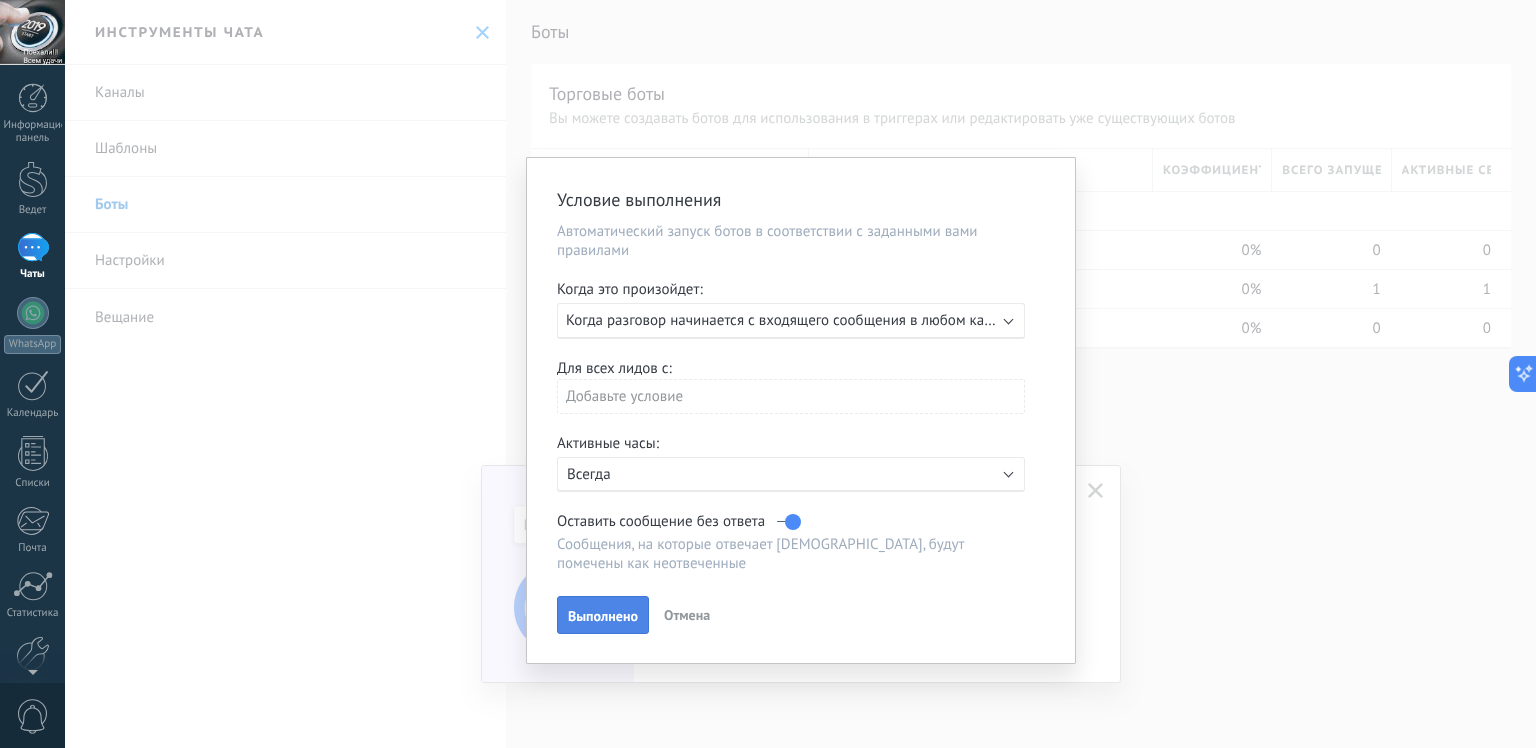click on "Выполнено" at bounding box center (603, 616) 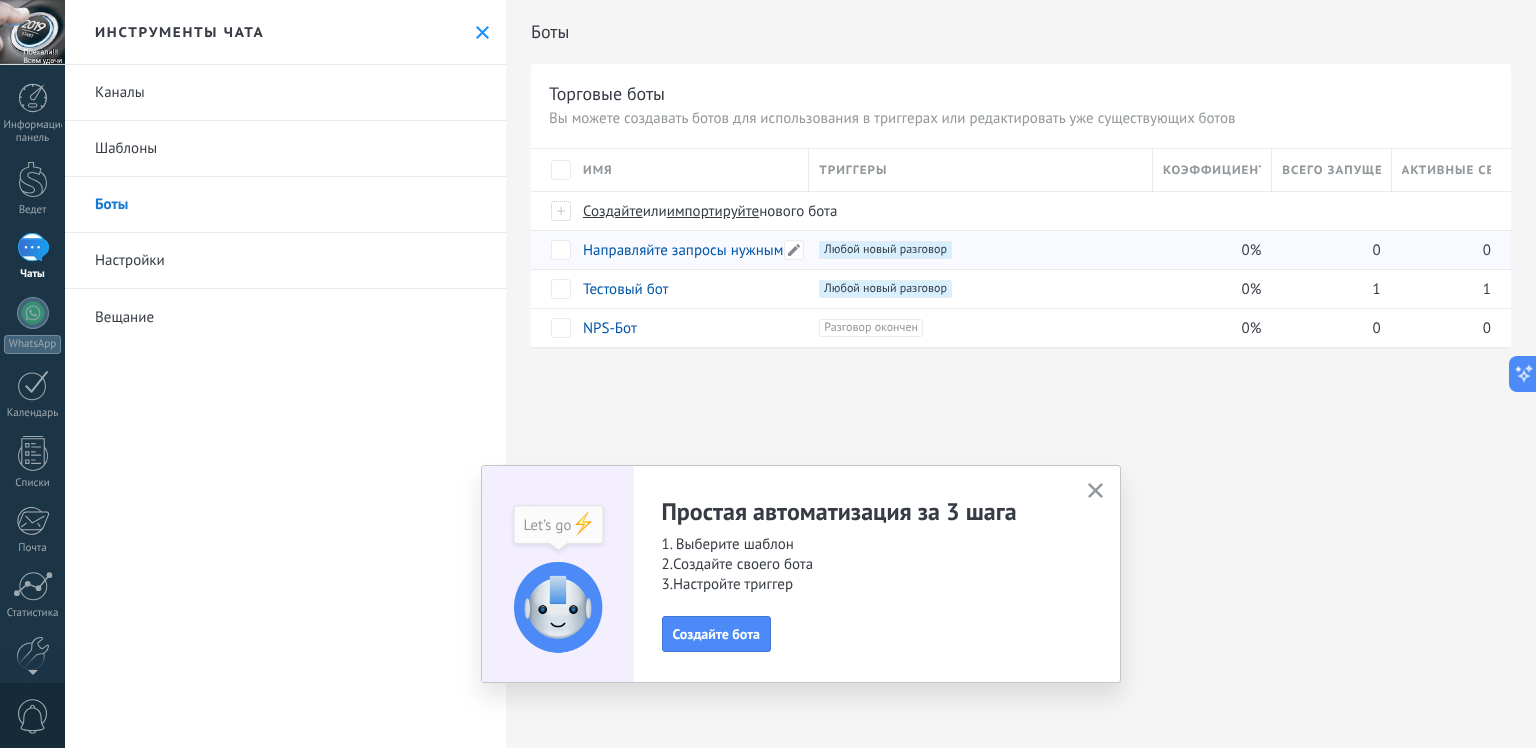 click on "Направляйте запросы нужным специалистам" at bounding box center [731, 250] 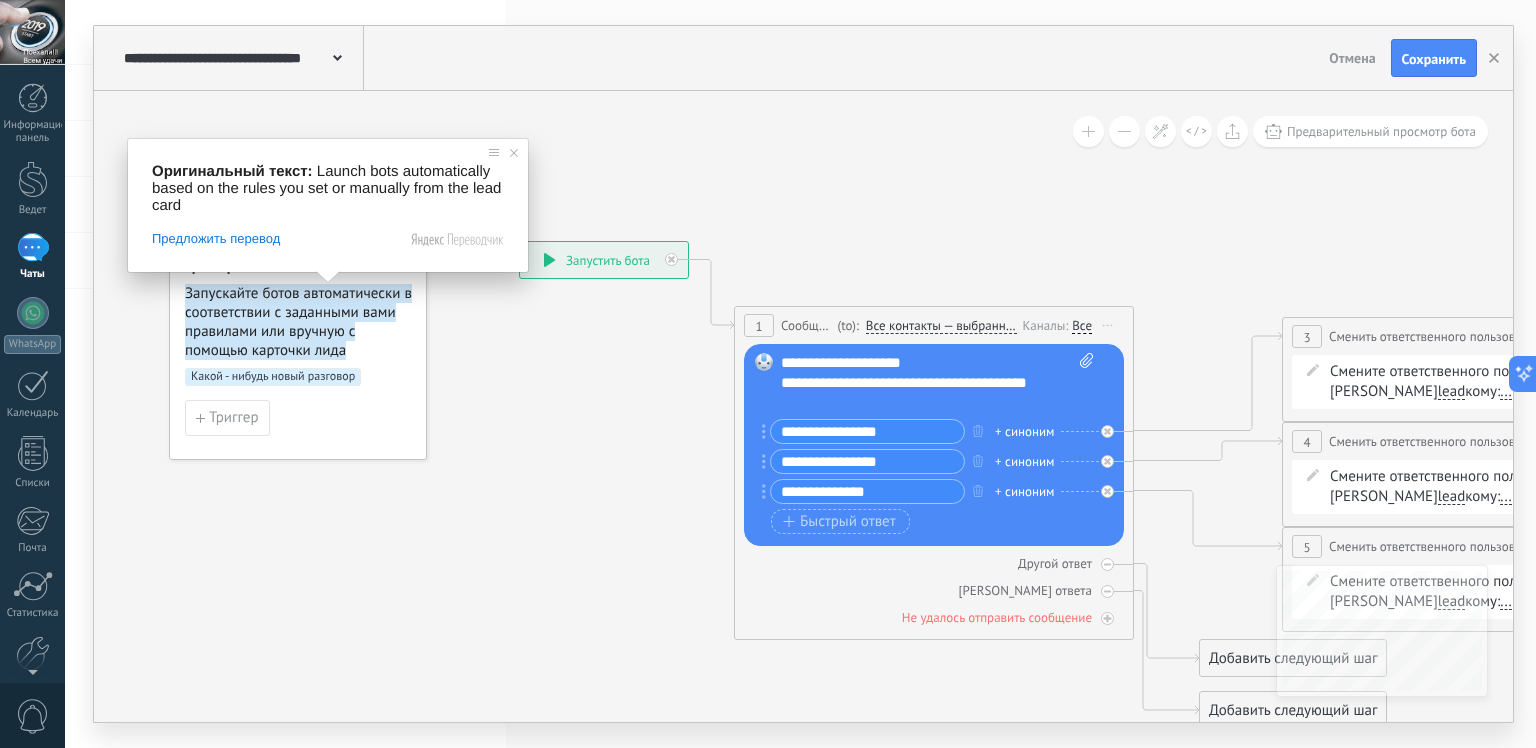click 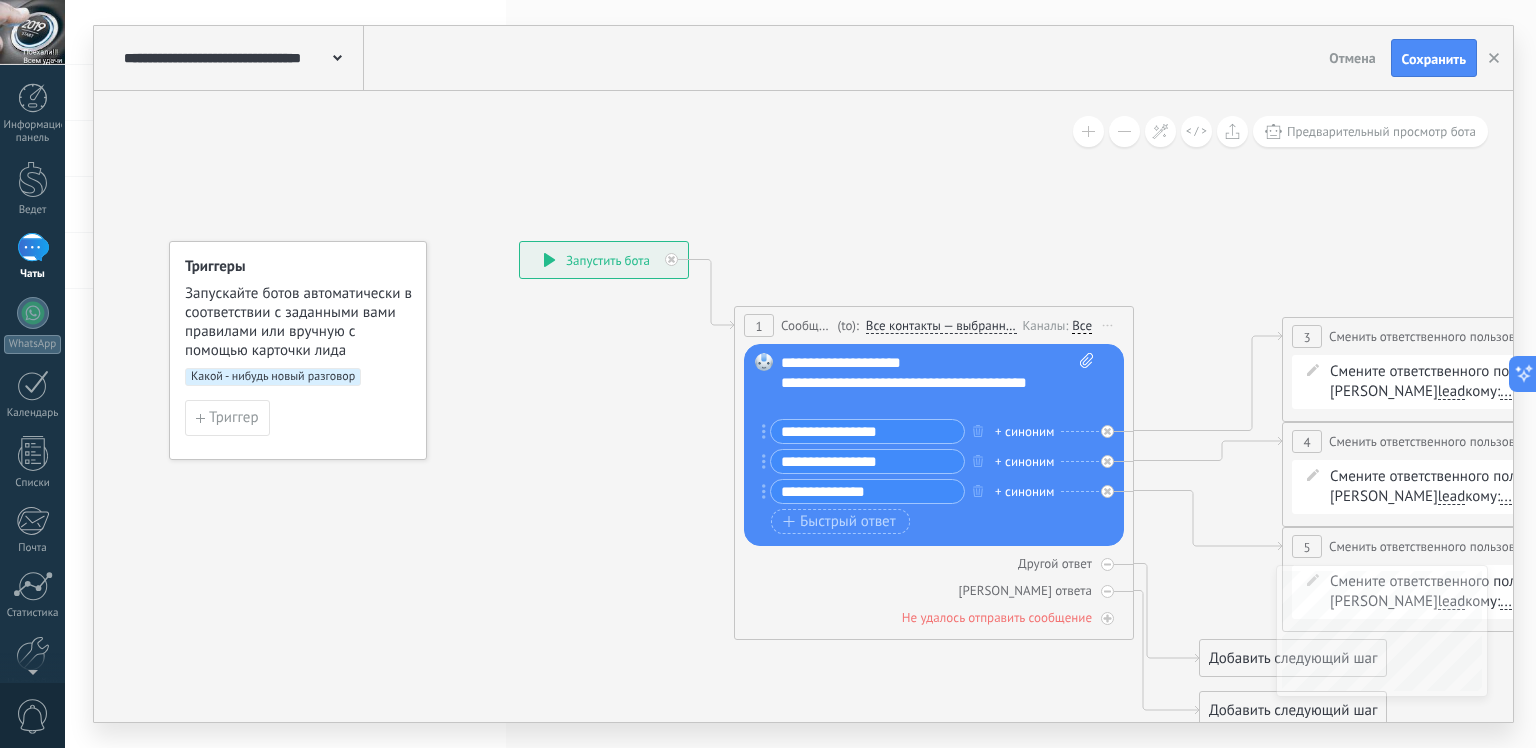 click 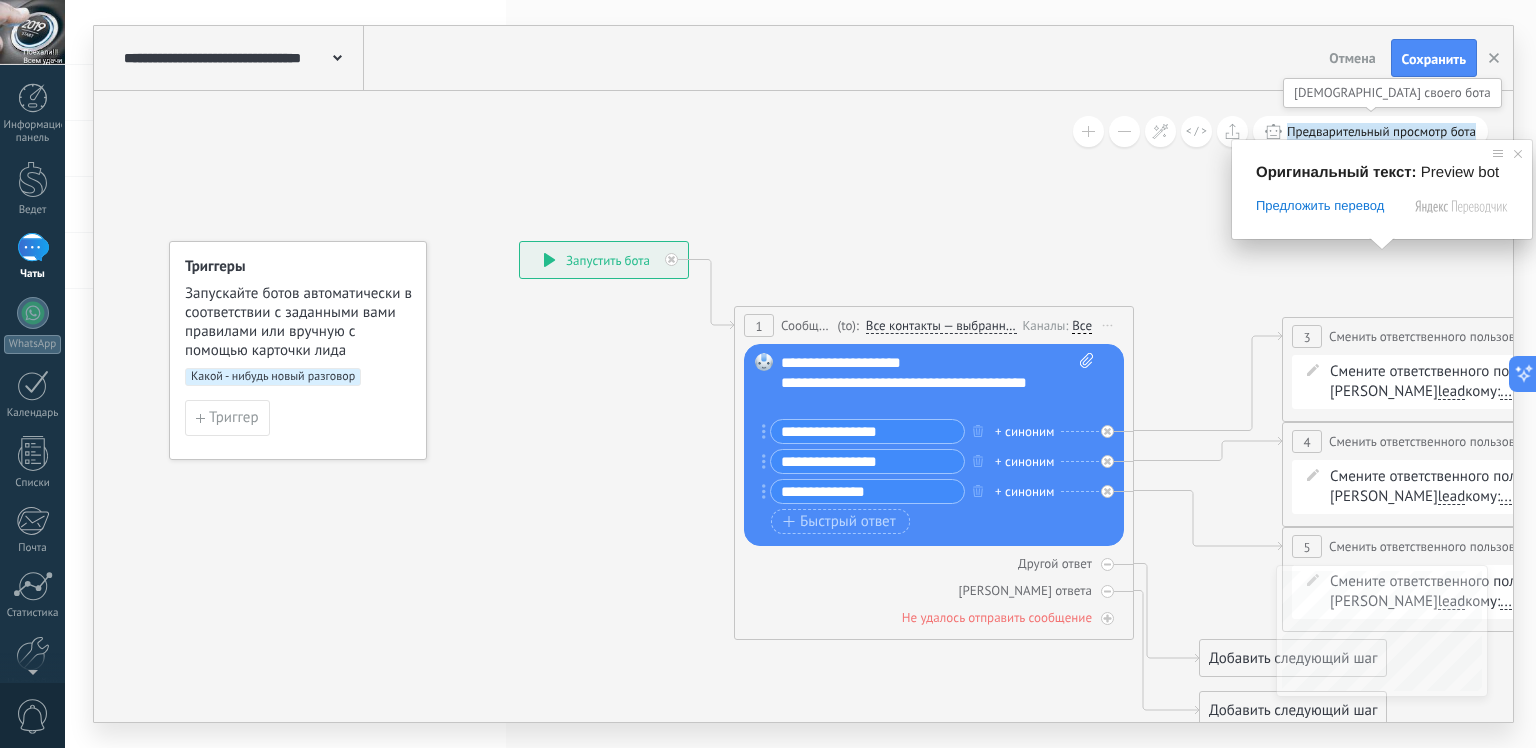 click on "Предварительный просмотр бота" at bounding box center [1381, 131] 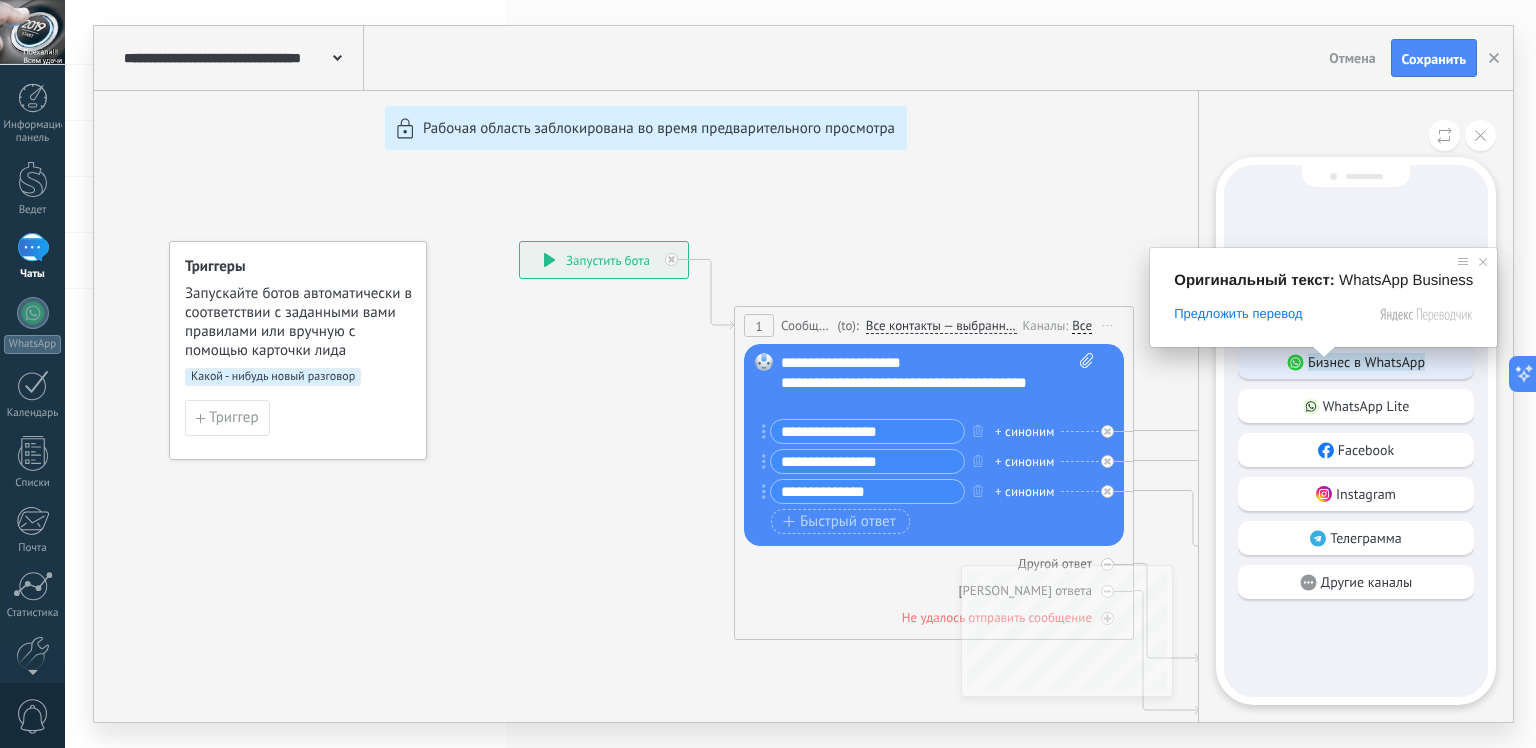 click on "Бизнес в WhatsApp" at bounding box center (1366, 362) 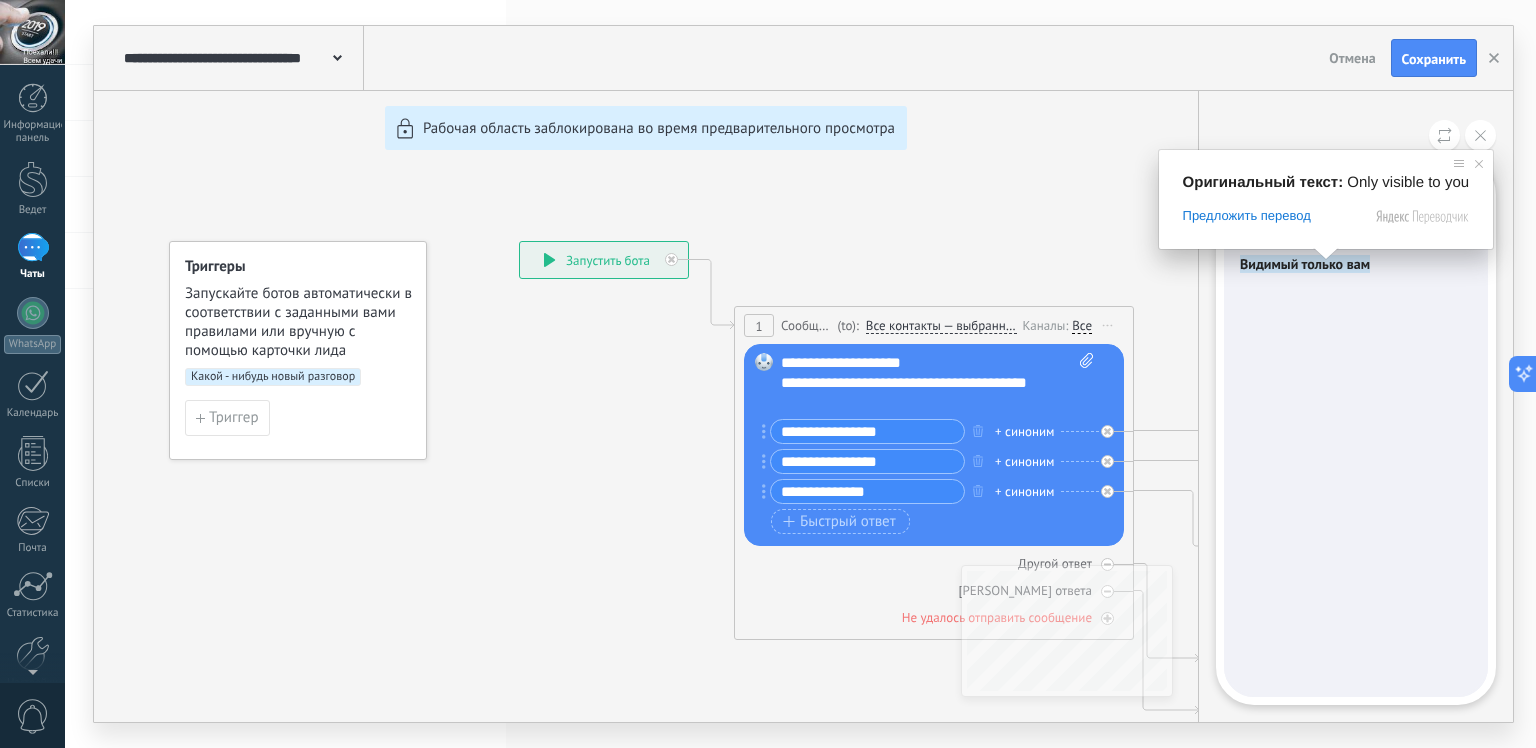 click on "Видимый только вам" at bounding box center [1356, 266] 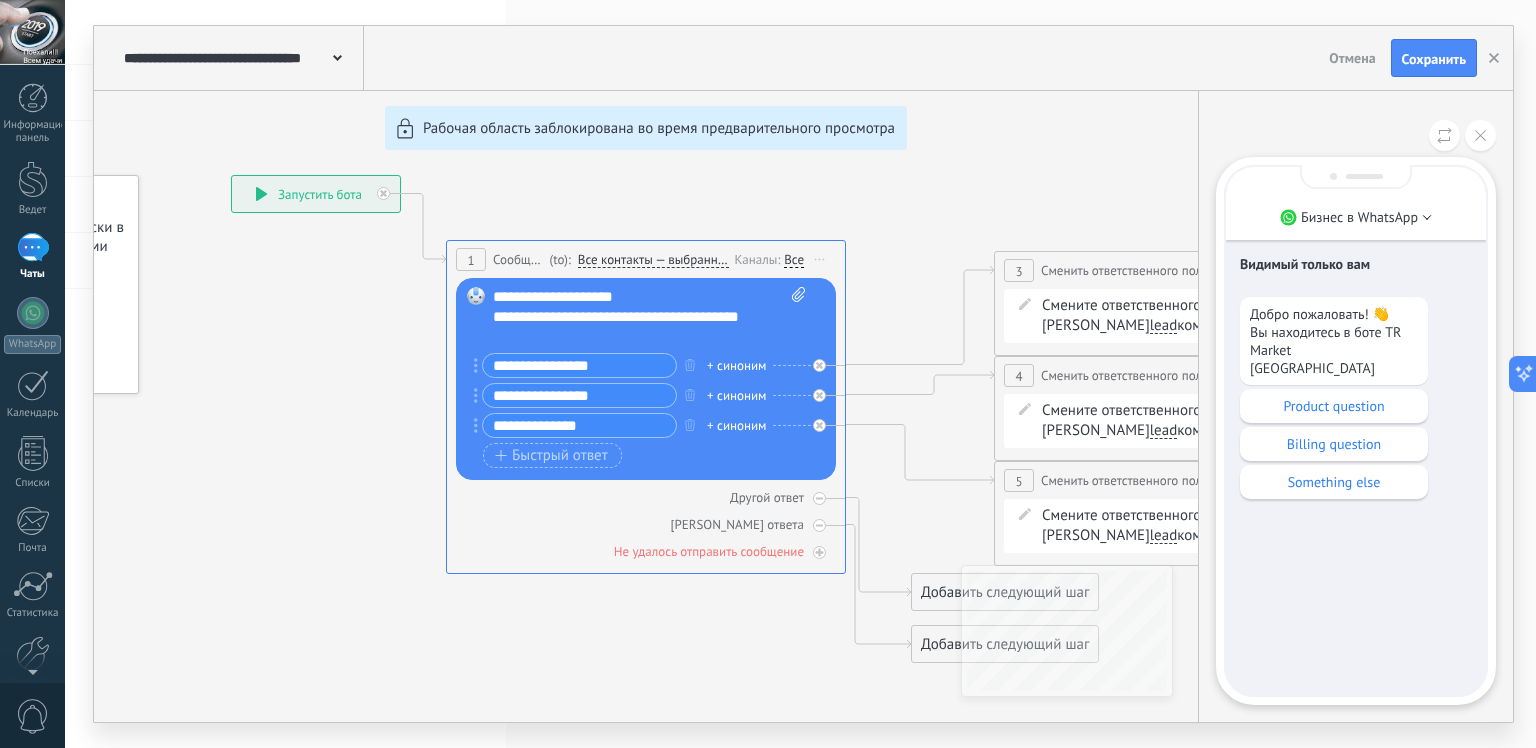 click on "Видимый только вам" at bounding box center [1305, 264] 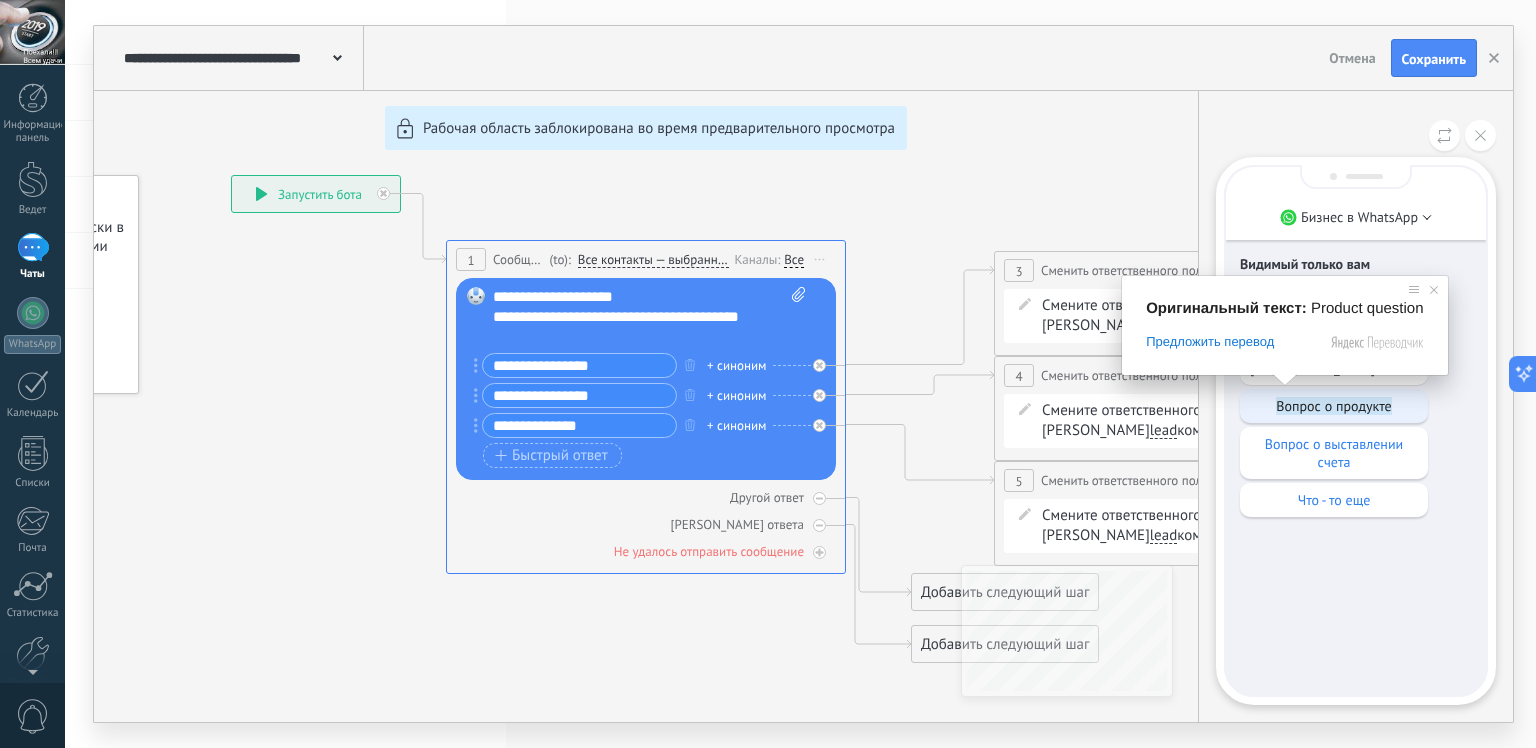 click on "Вопрос о продукте" at bounding box center (1333, 406) 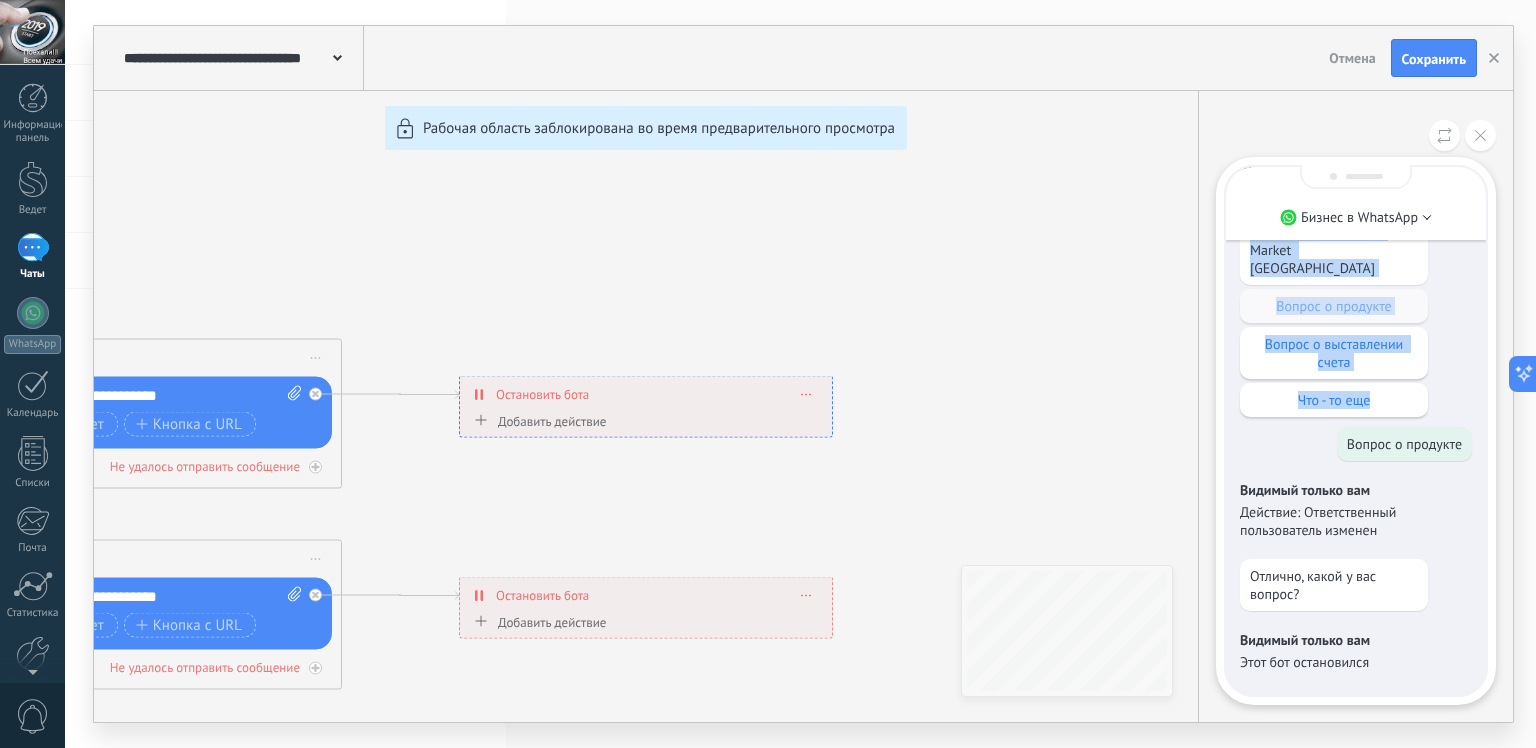 drag, startPoint x: 1060, startPoint y: 504, endPoint x: 1299, endPoint y: 445, distance: 246.17473 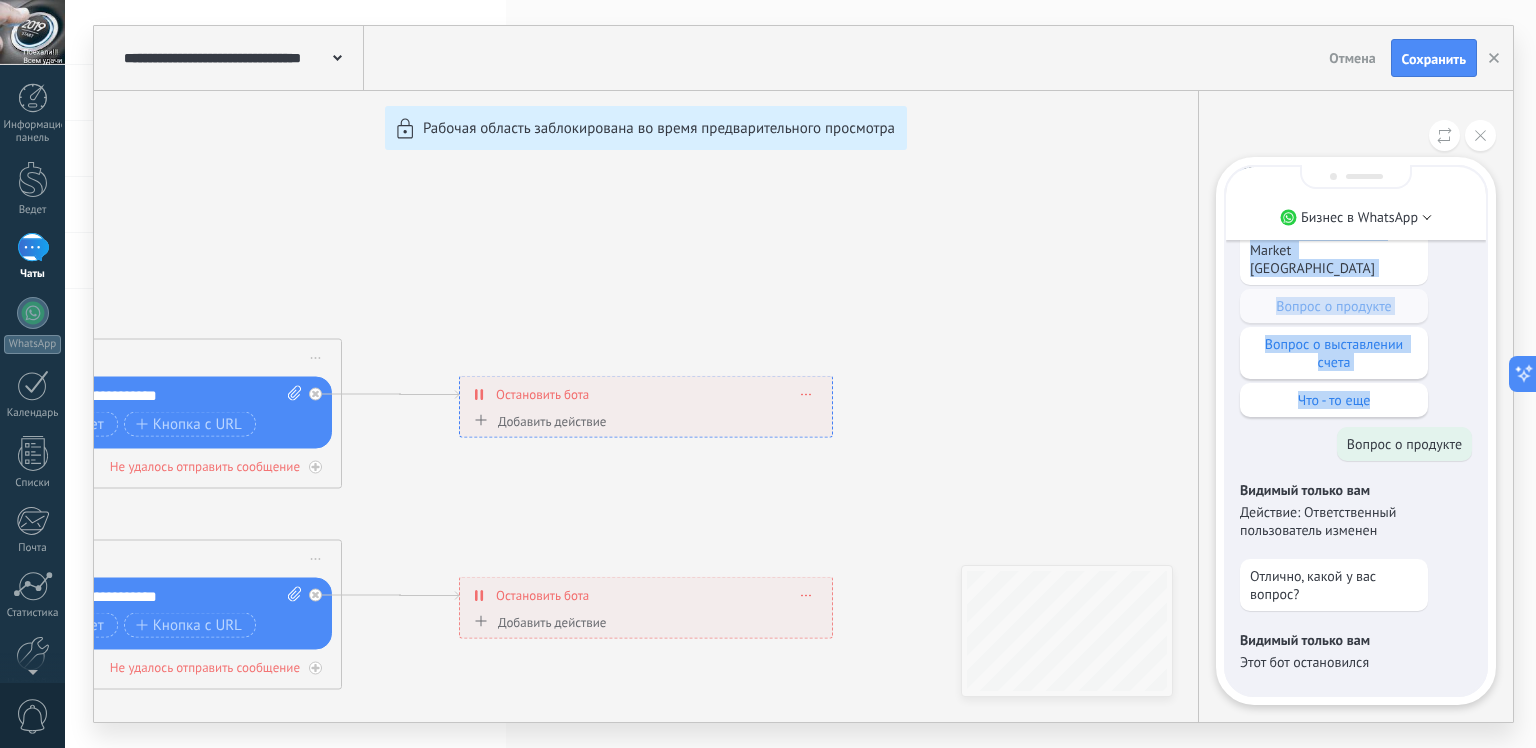 click on "**********" at bounding box center [803, 374] 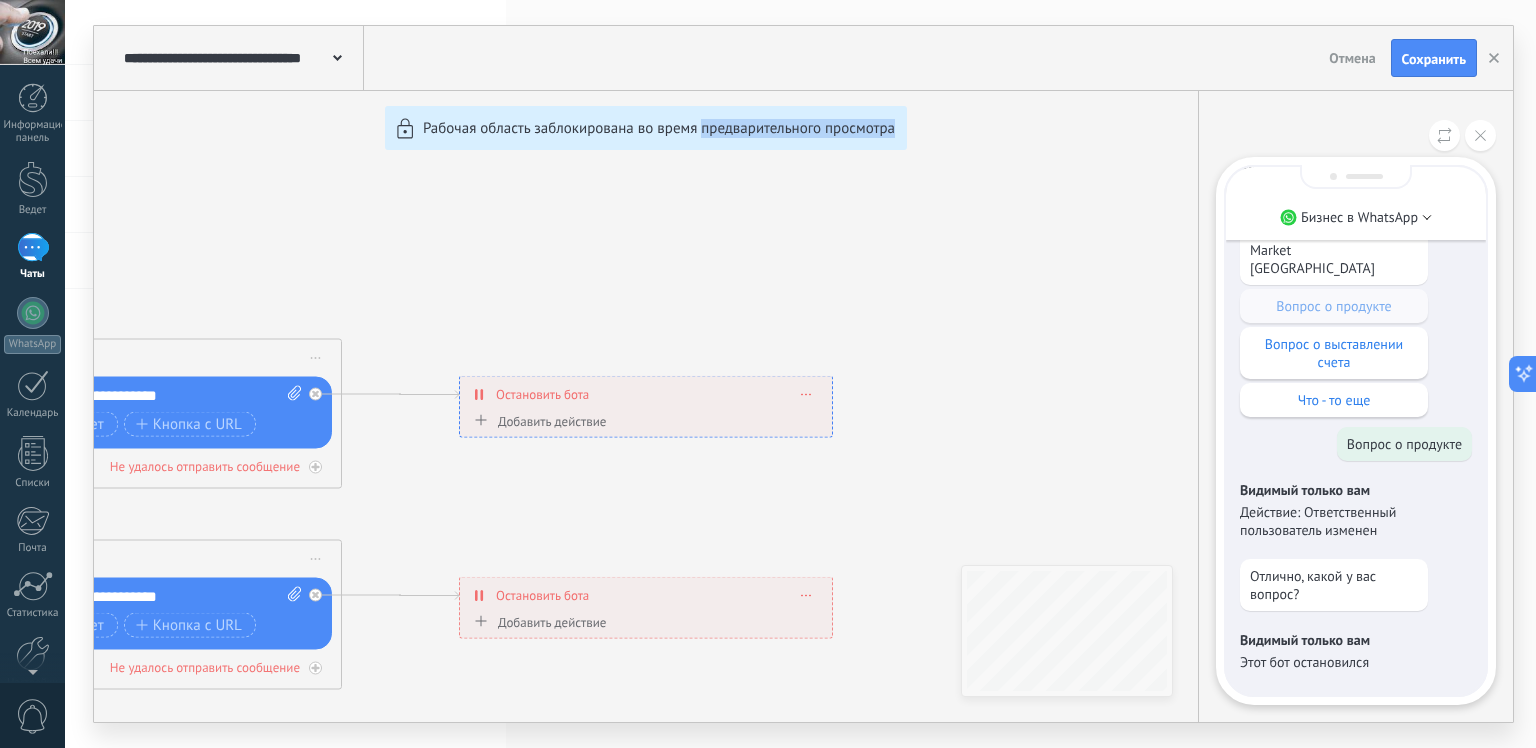 drag, startPoint x: 701, startPoint y: 299, endPoint x: 986, endPoint y: 261, distance: 287.5222 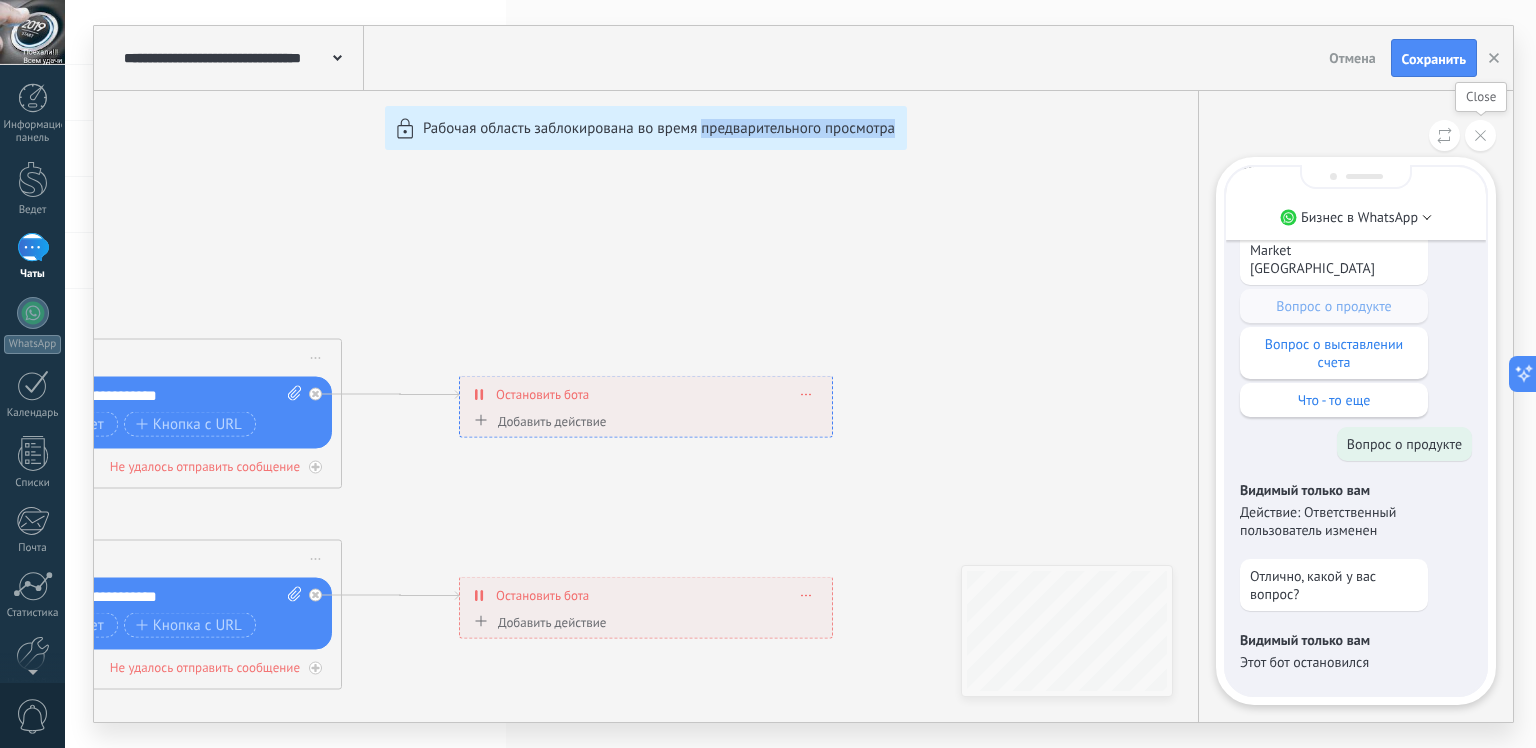 click 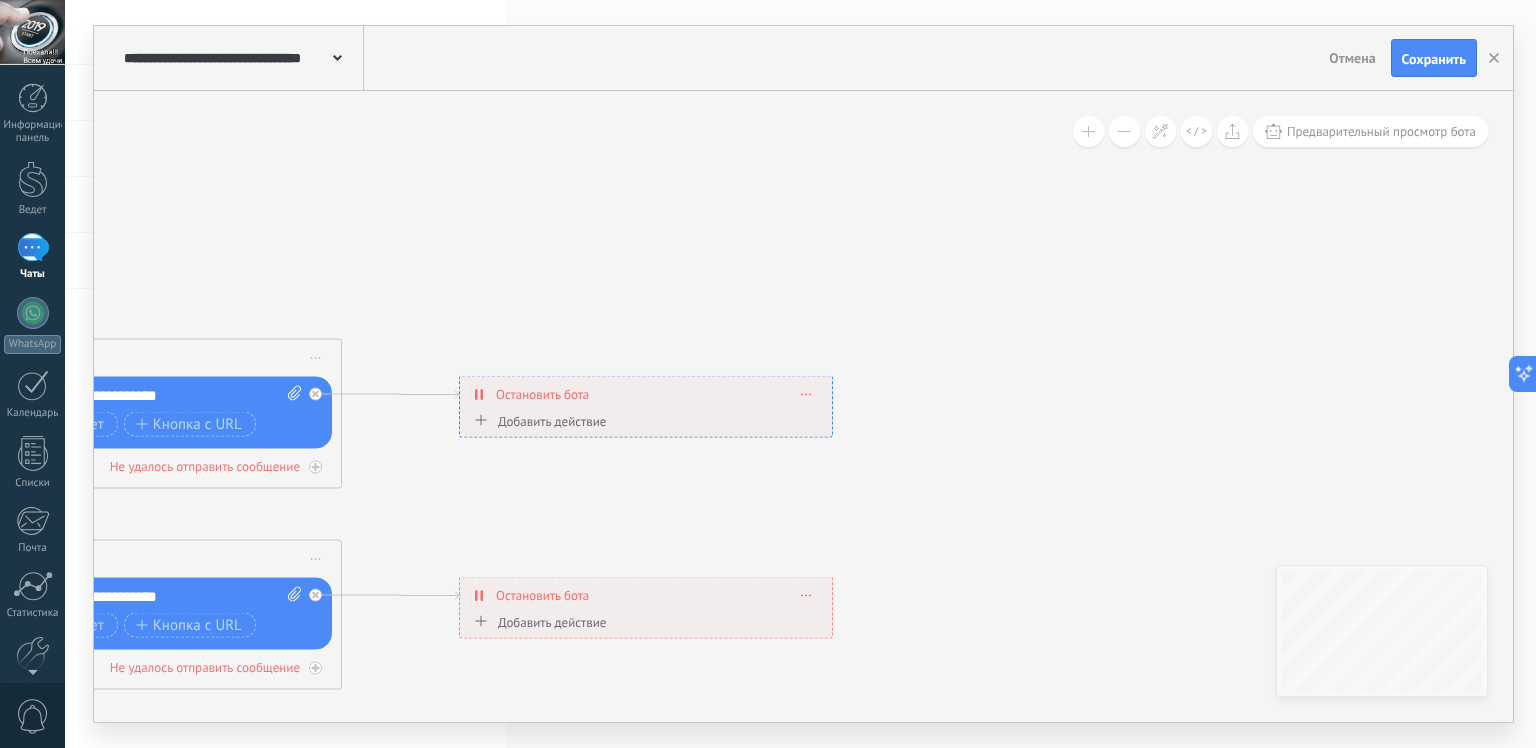 drag, startPoint x: 579, startPoint y: 348, endPoint x: 943, endPoint y: 277, distance: 370.8598 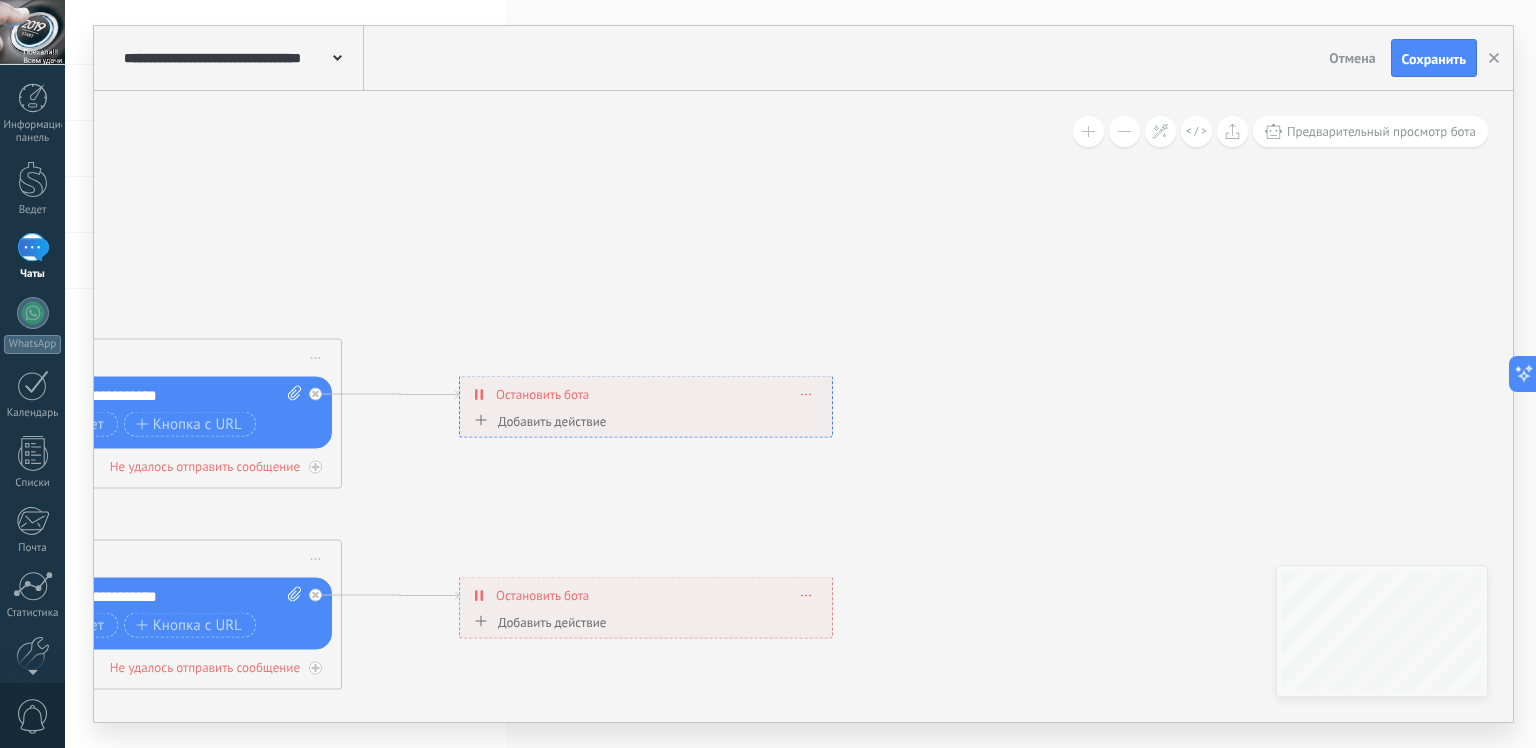 click on "**********" at bounding box center [803, 374] 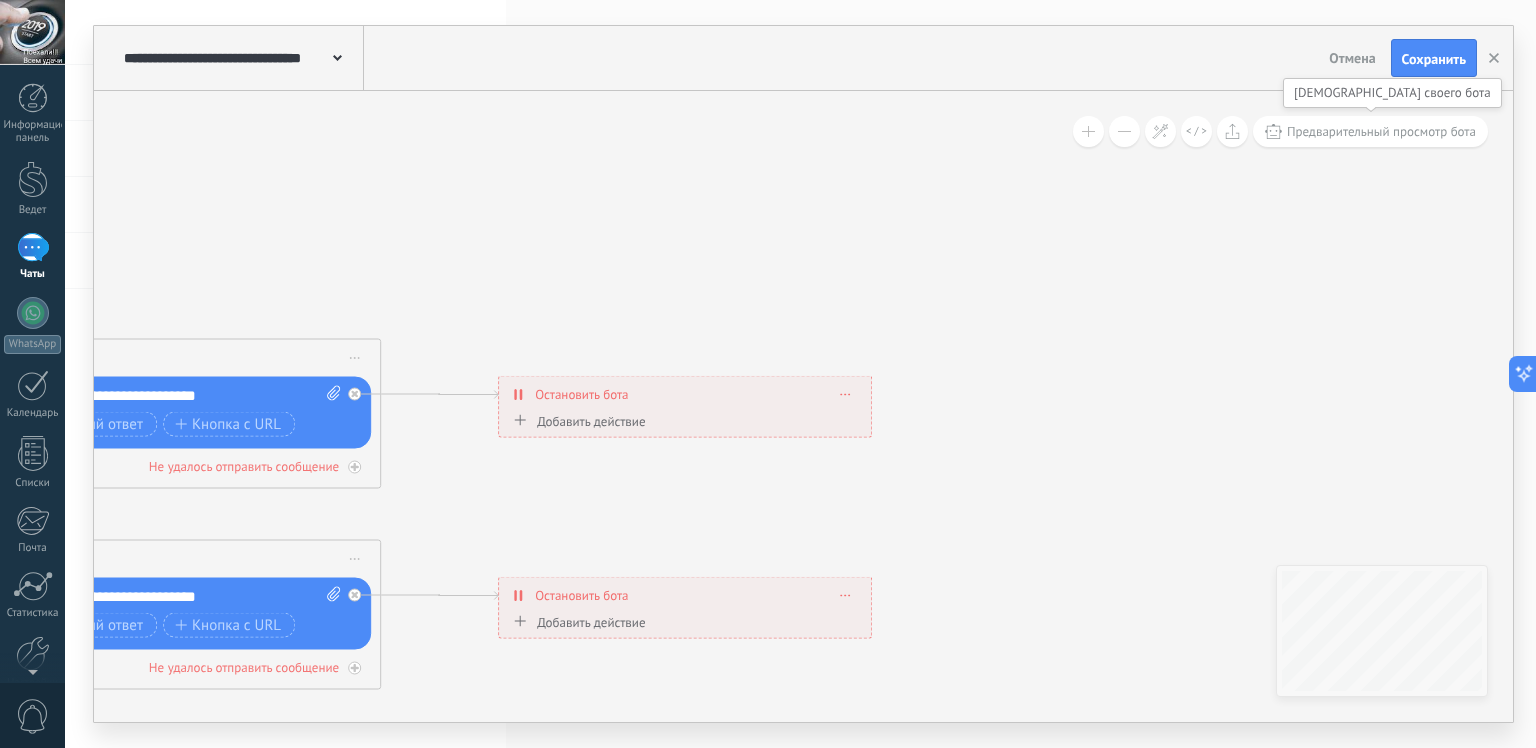 drag, startPoint x: 285, startPoint y: 302, endPoint x: 780, endPoint y: 279, distance: 495.53406 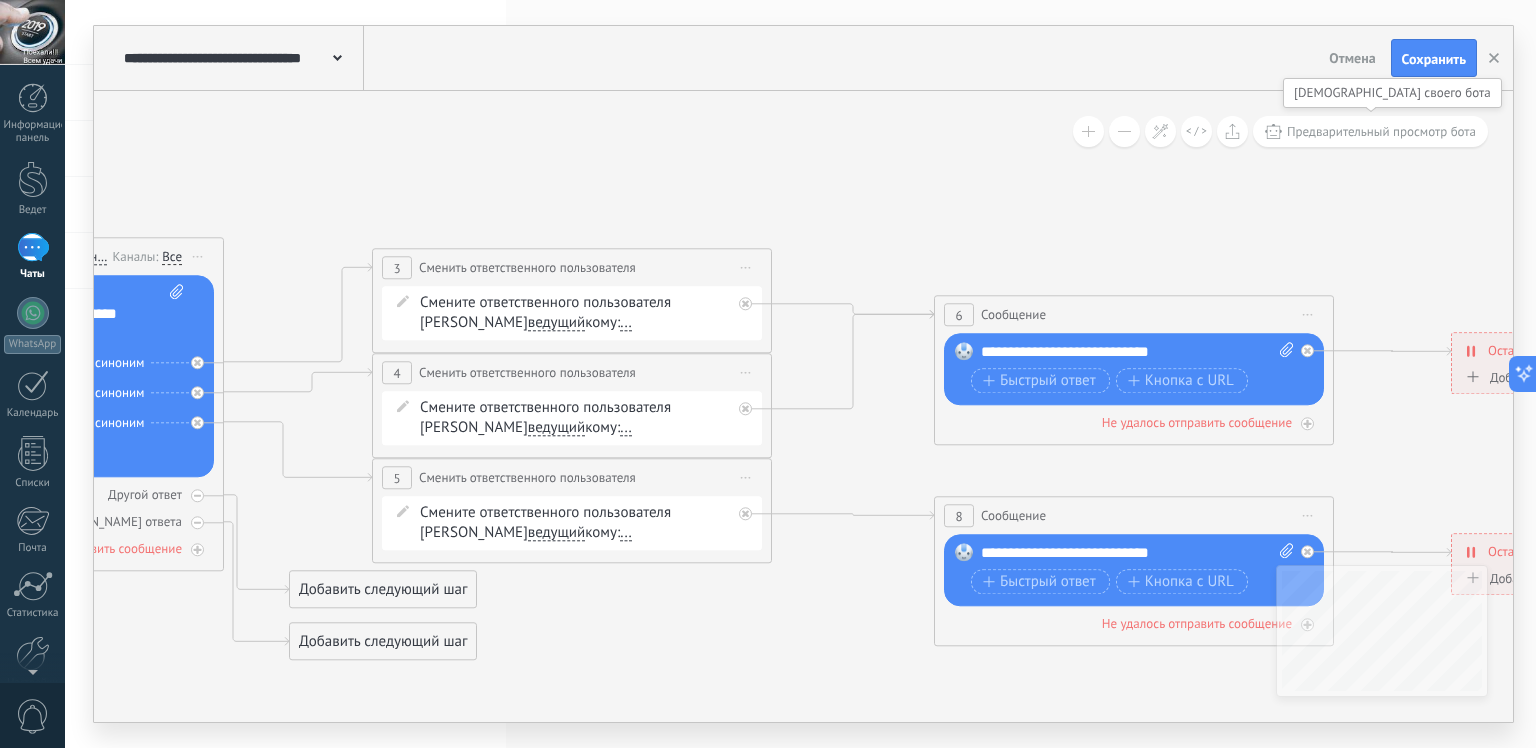 drag, startPoint x: 732, startPoint y: 236, endPoint x: 776, endPoint y: 216, distance: 48.332184 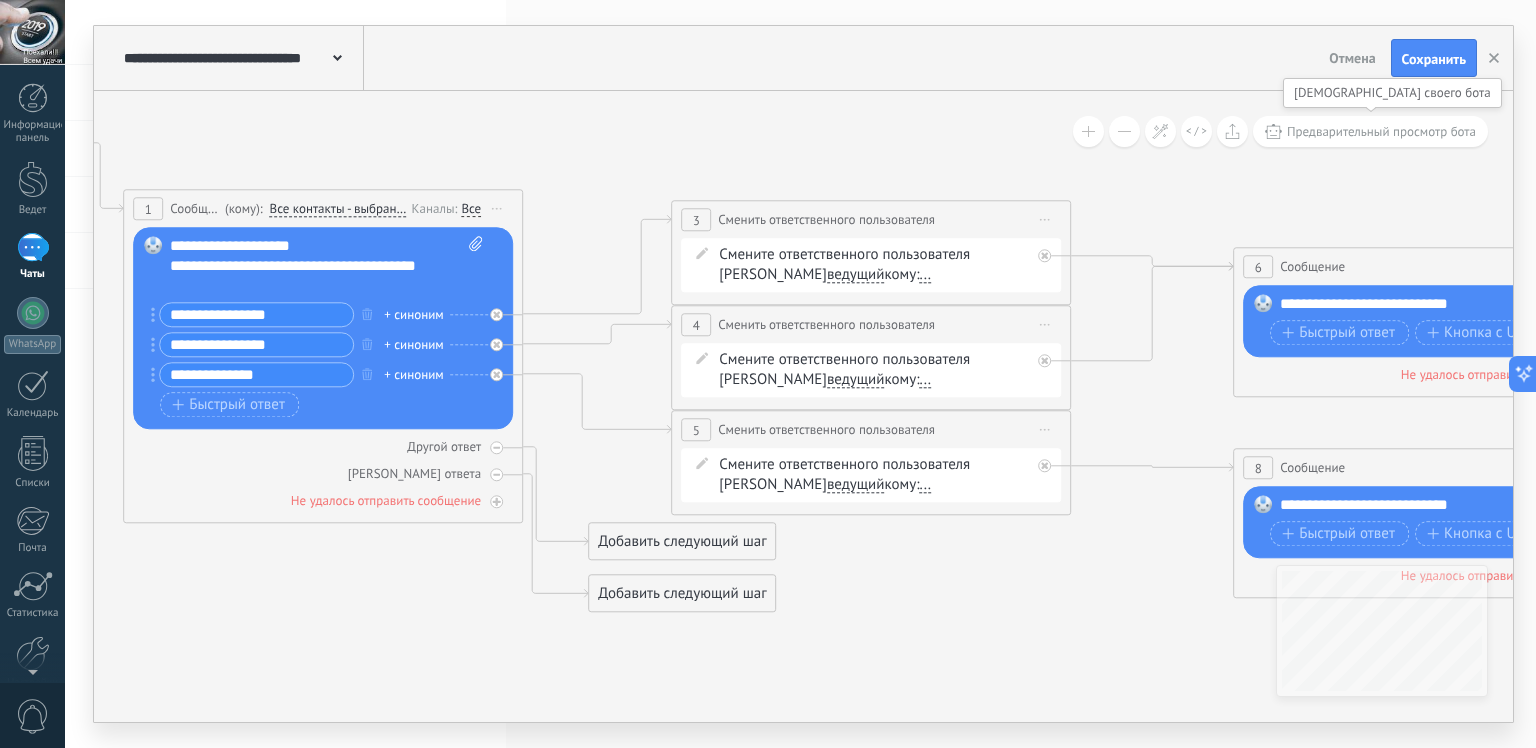 drag, startPoint x: 556, startPoint y: 440, endPoint x: 576, endPoint y: 435, distance: 20.615528 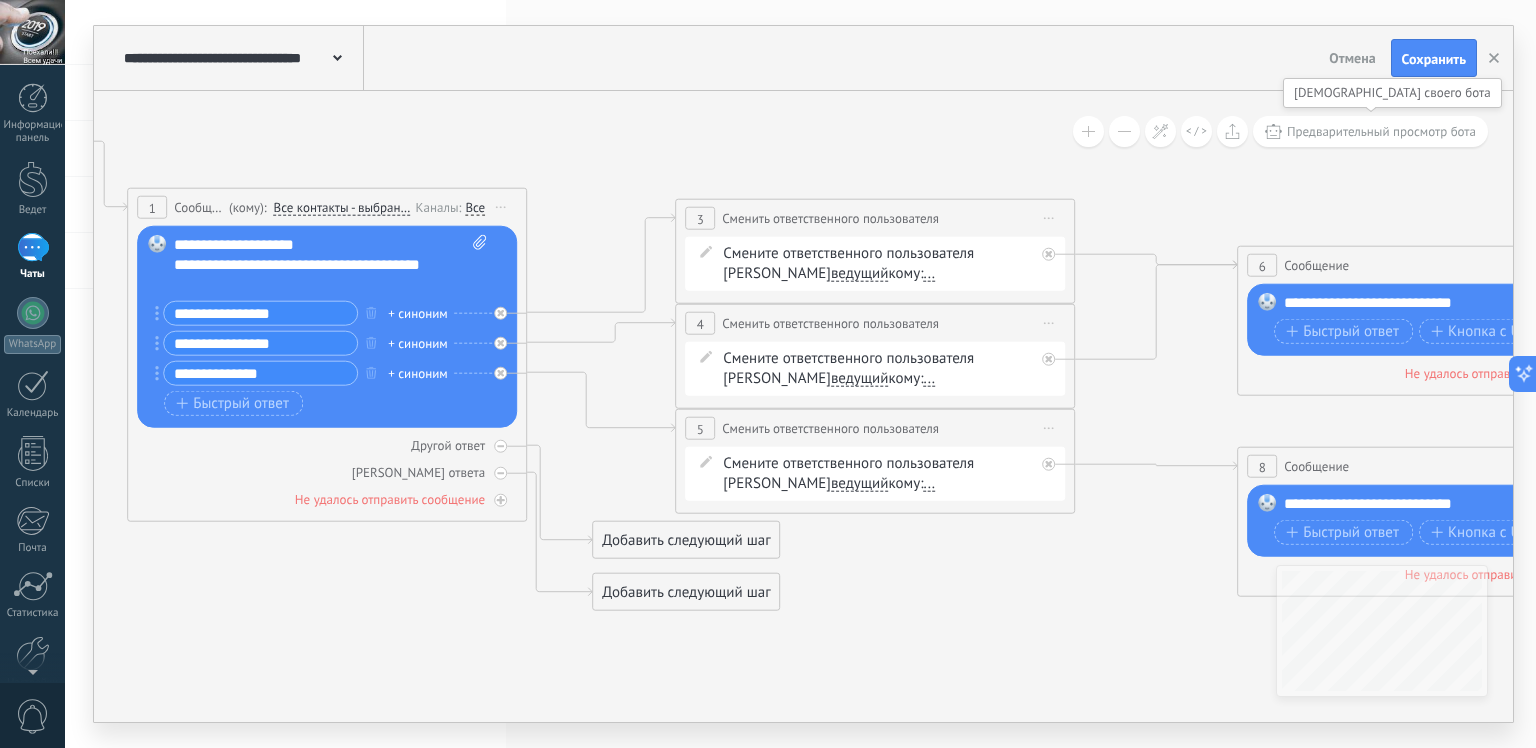 click on "**********" at bounding box center (260, 313) 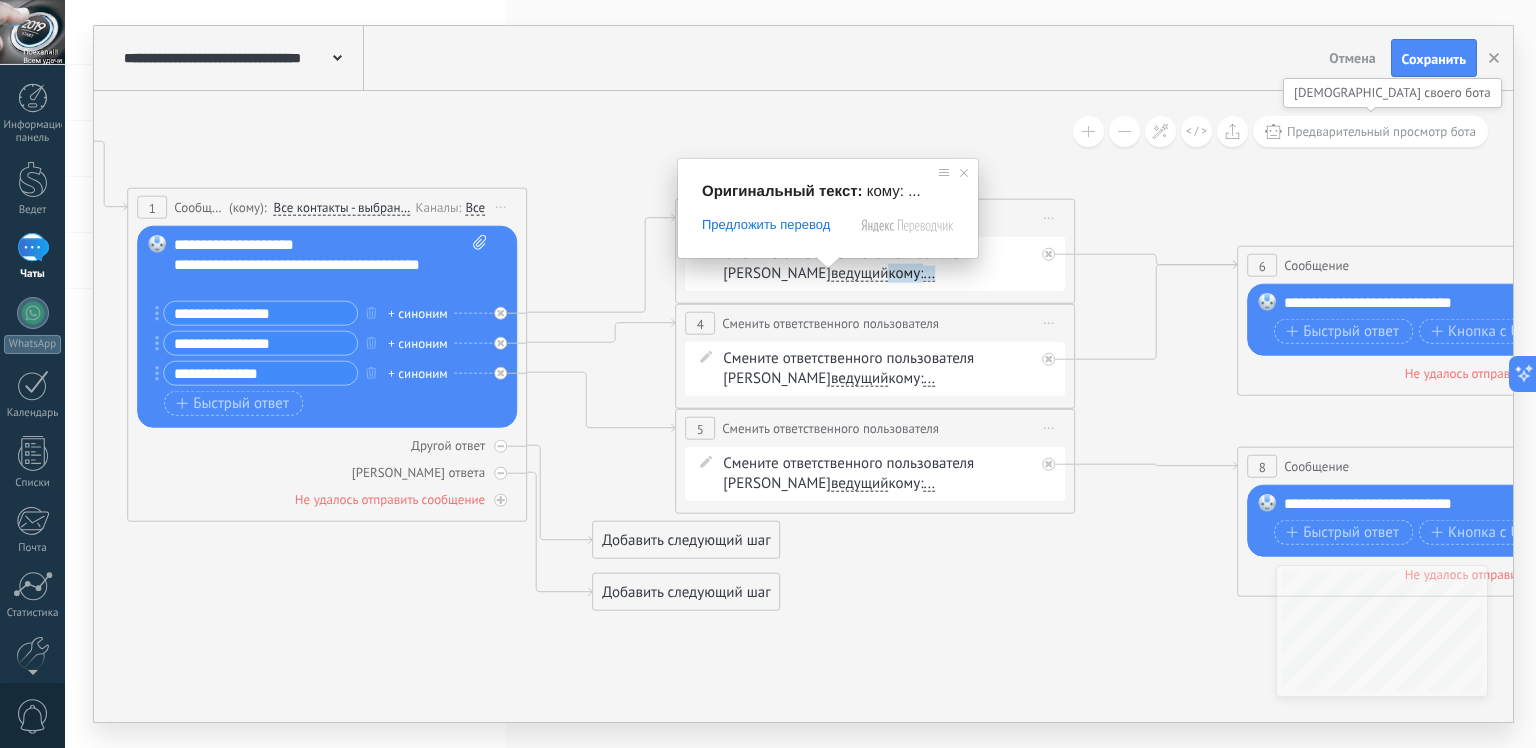 click at bounding box center (828, 263) 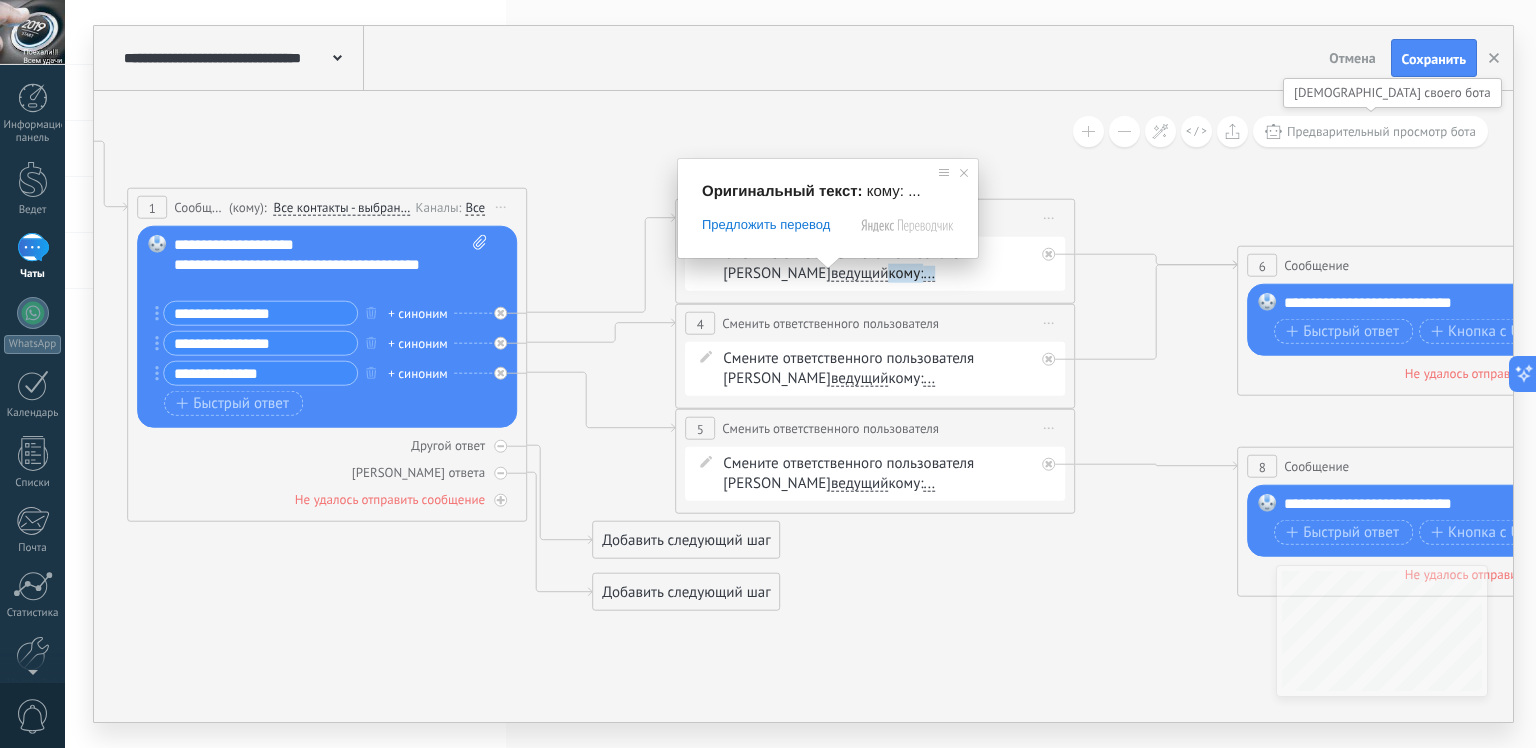 click on "..." at bounding box center [929, 273] 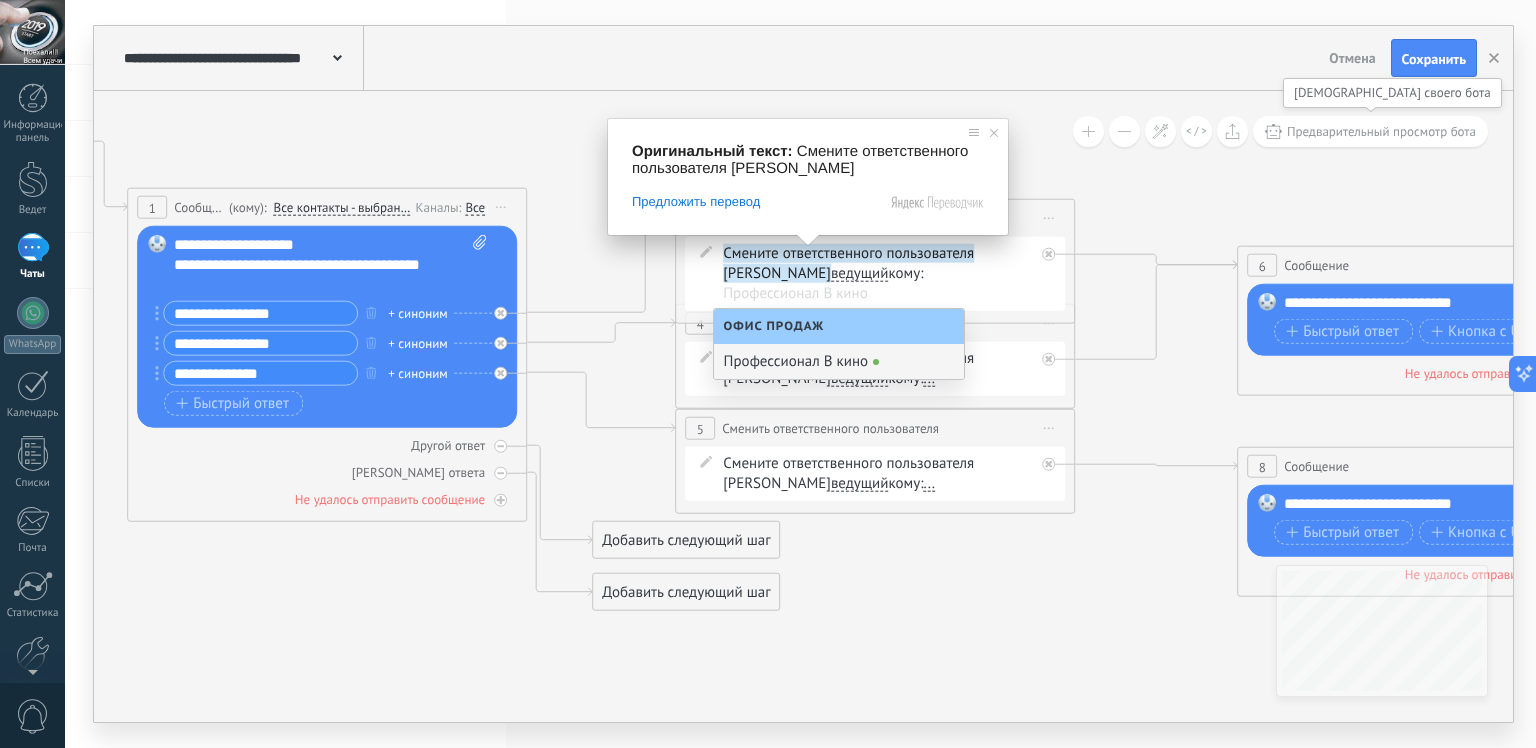 click on "Смените ответственного пользователя [PERSON_NAME]" at bounding box center [848, 263] 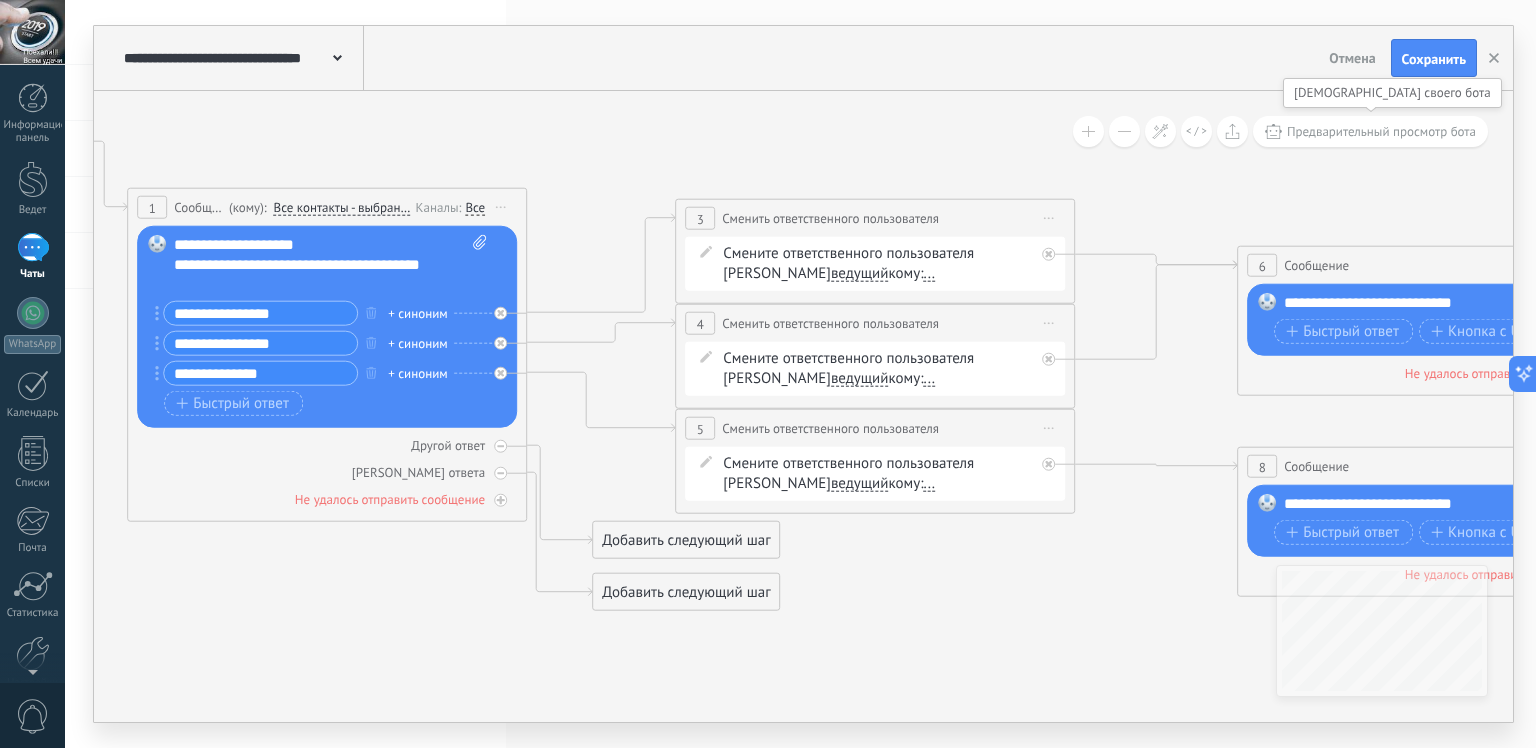 click 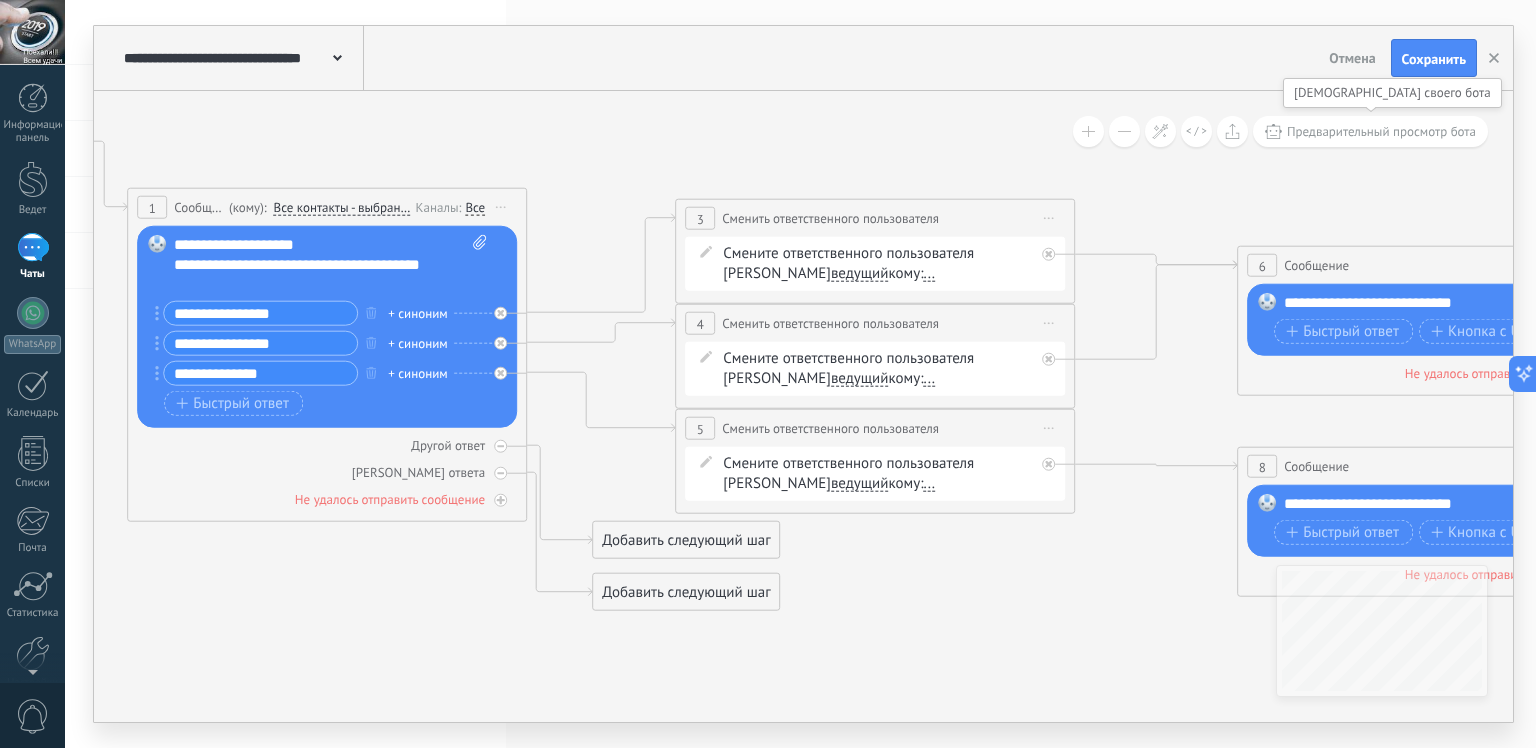 click 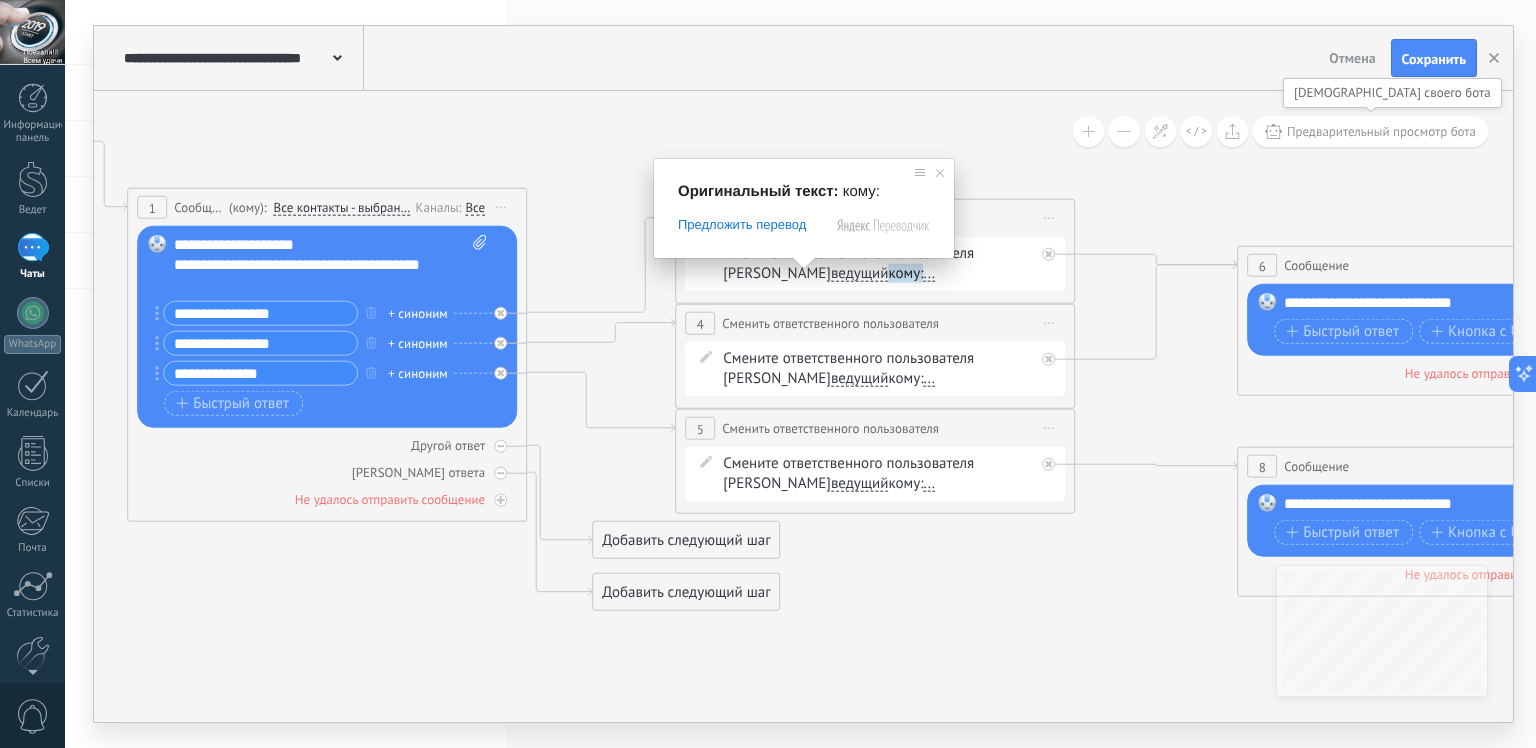 click on "..." at bounding box center (929, 274) 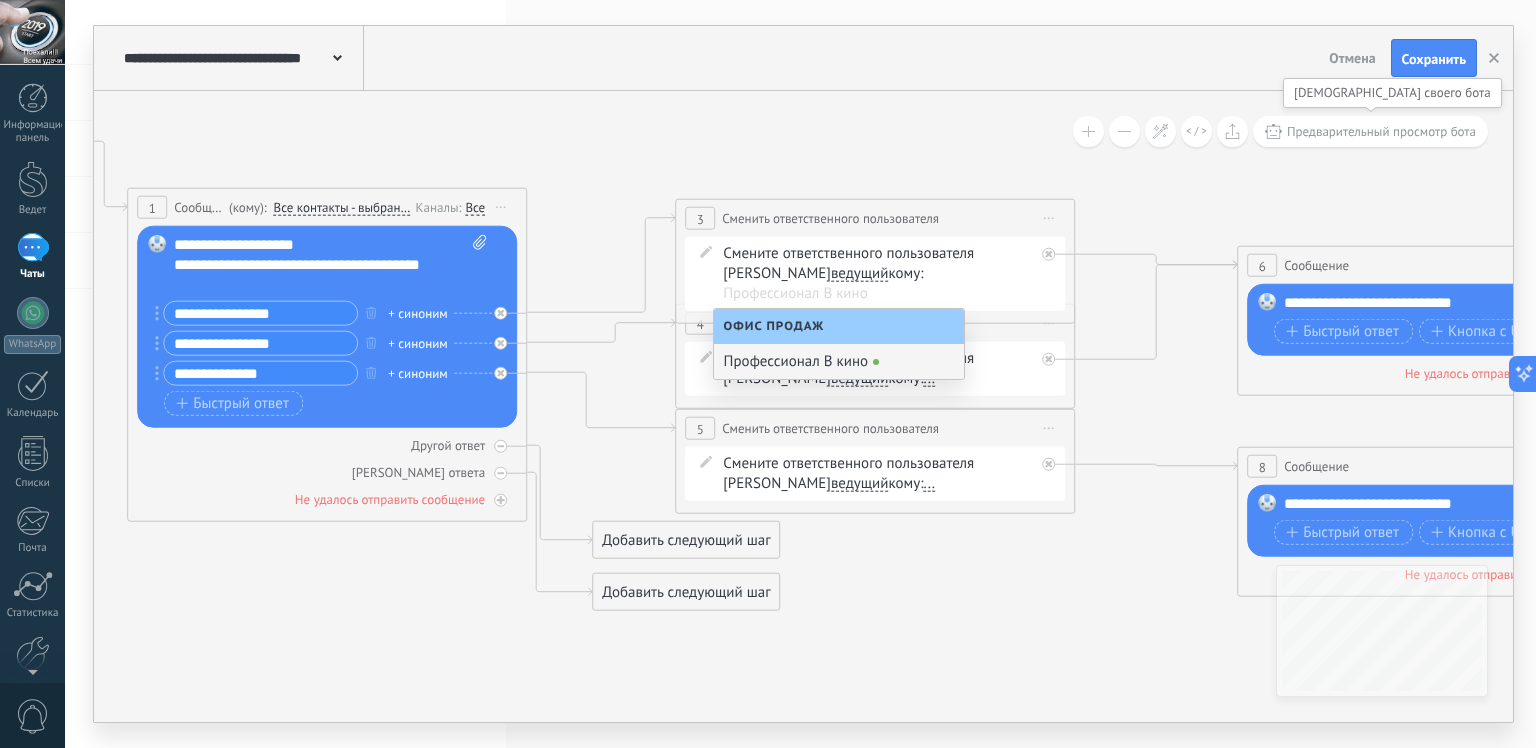 click at bounding box center (773, 294) 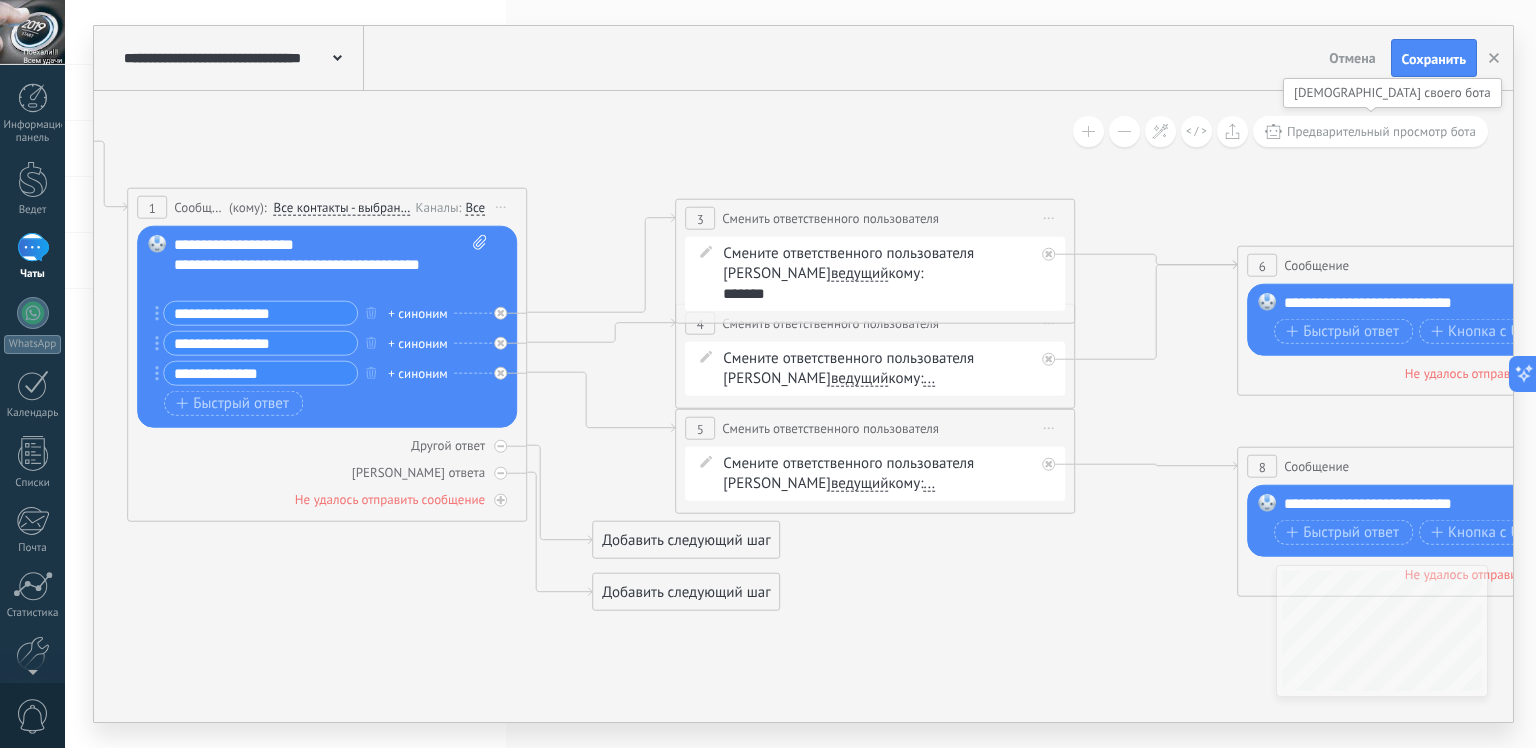 type on "********" 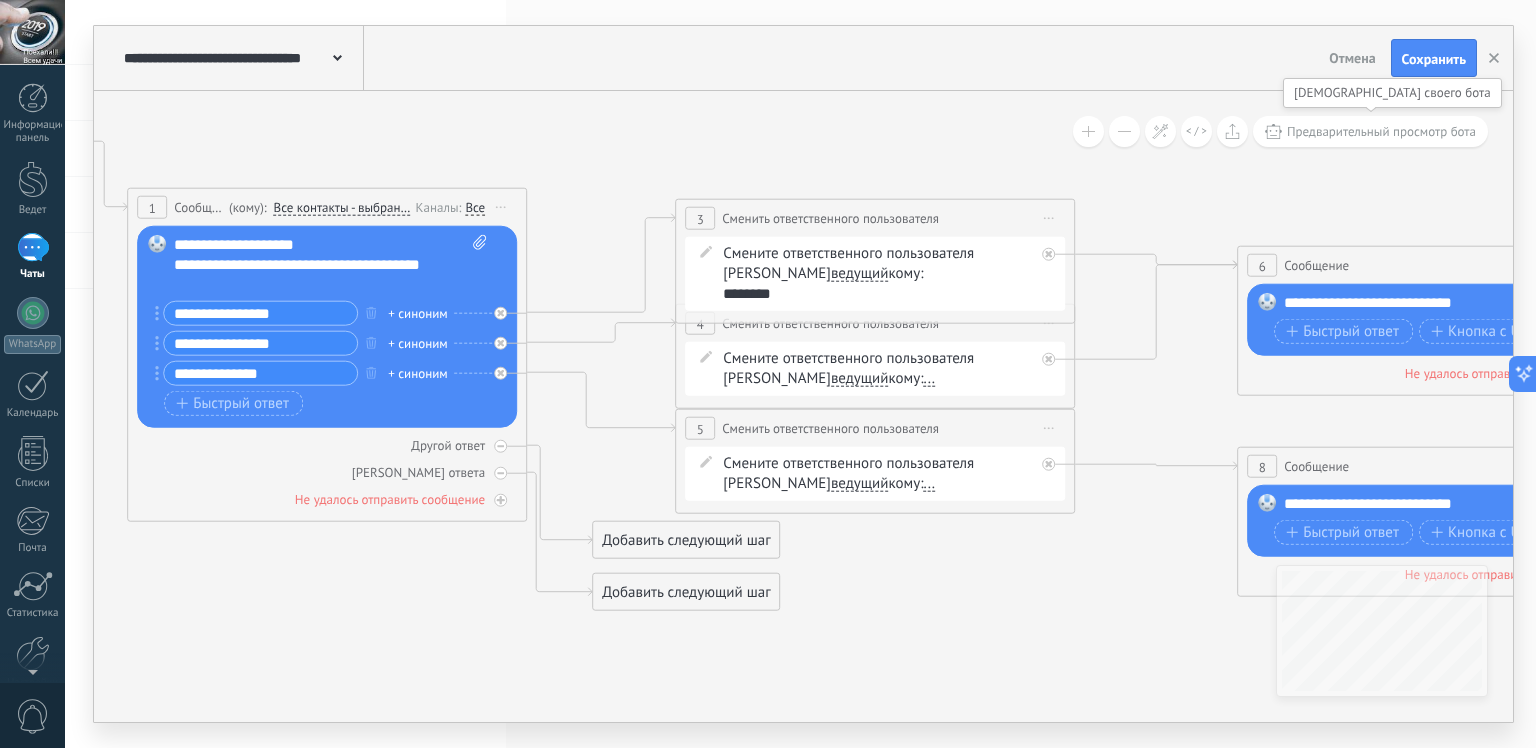 click 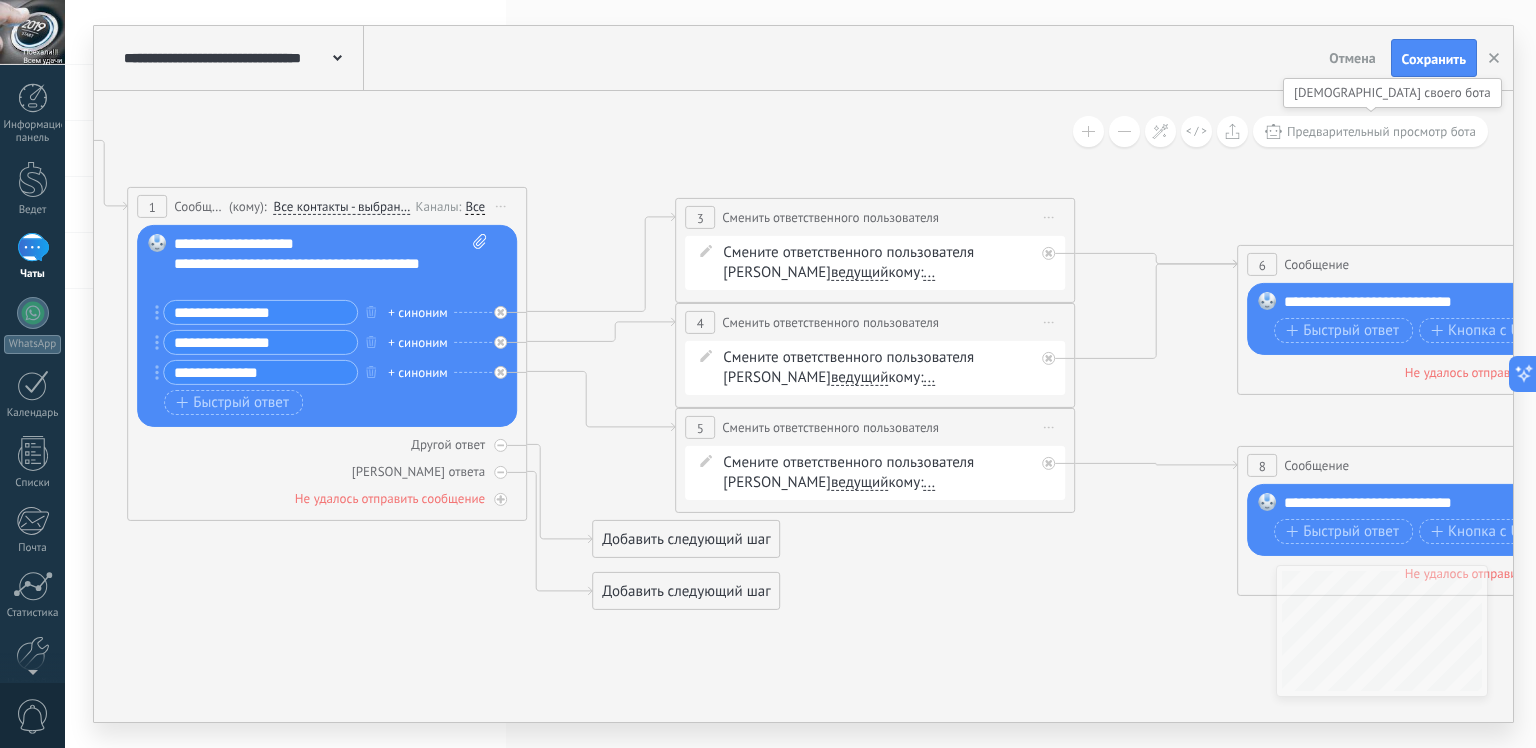 click 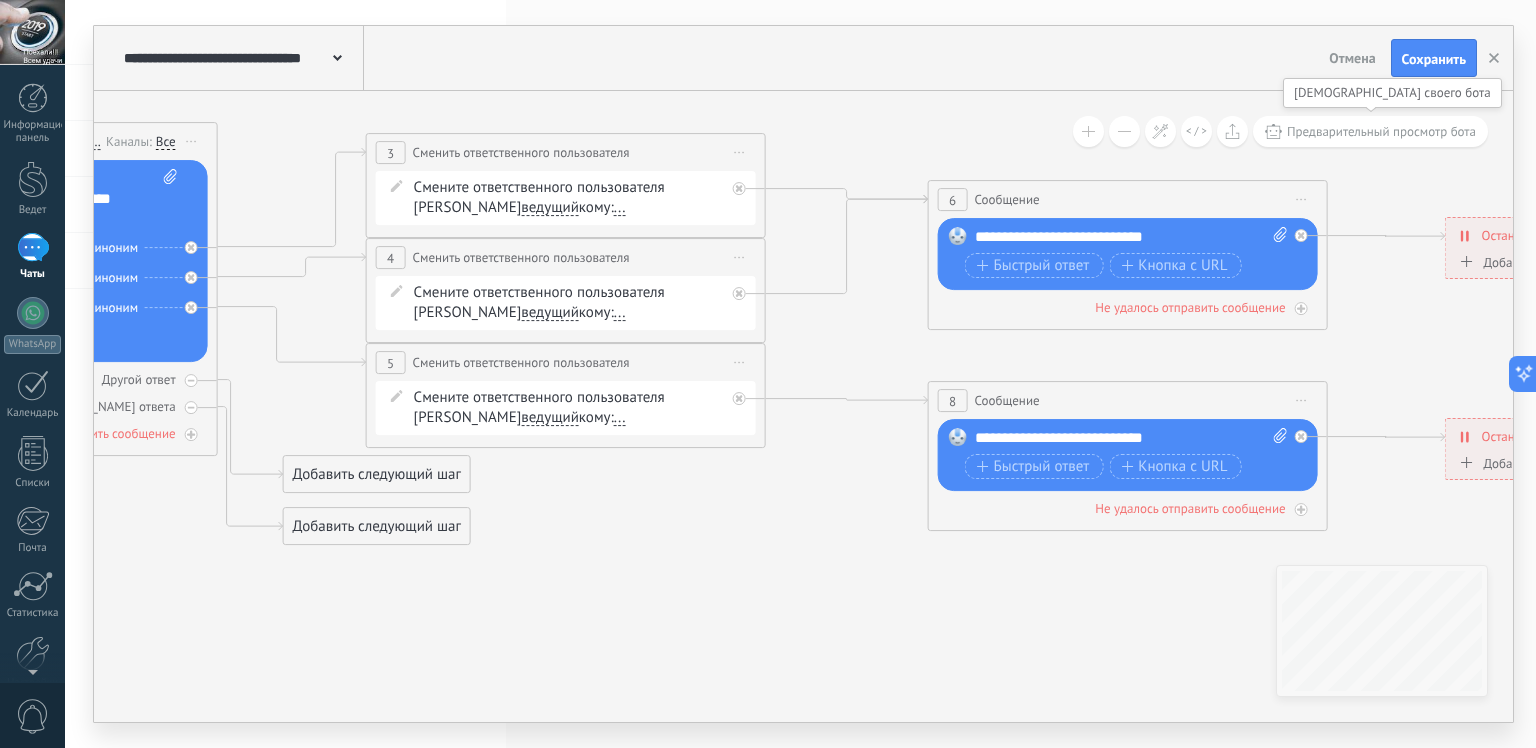 drag, startPoint x: 986, startPoint y: 412, endPoint x: 1262, endPoint y: 368, distance: 279.48523 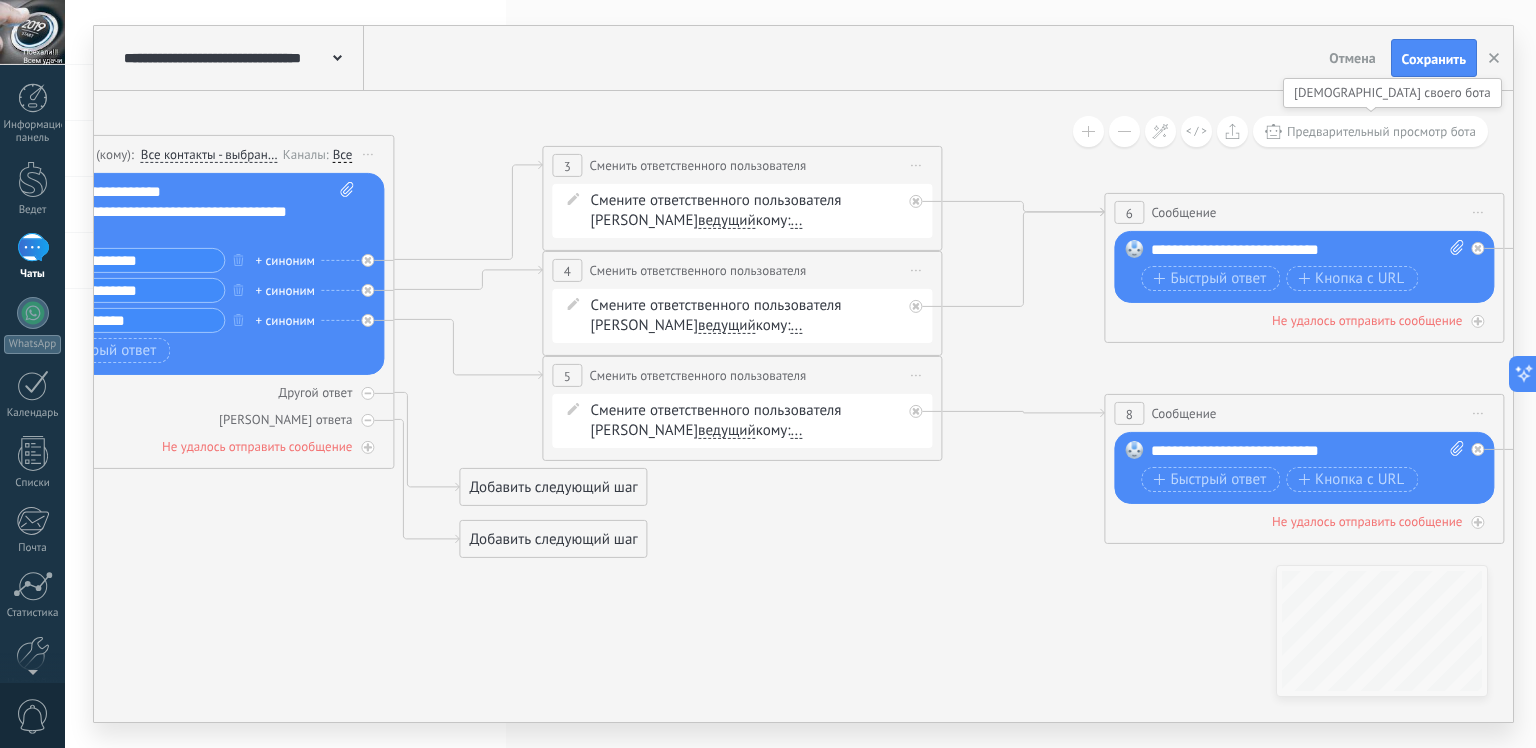 click 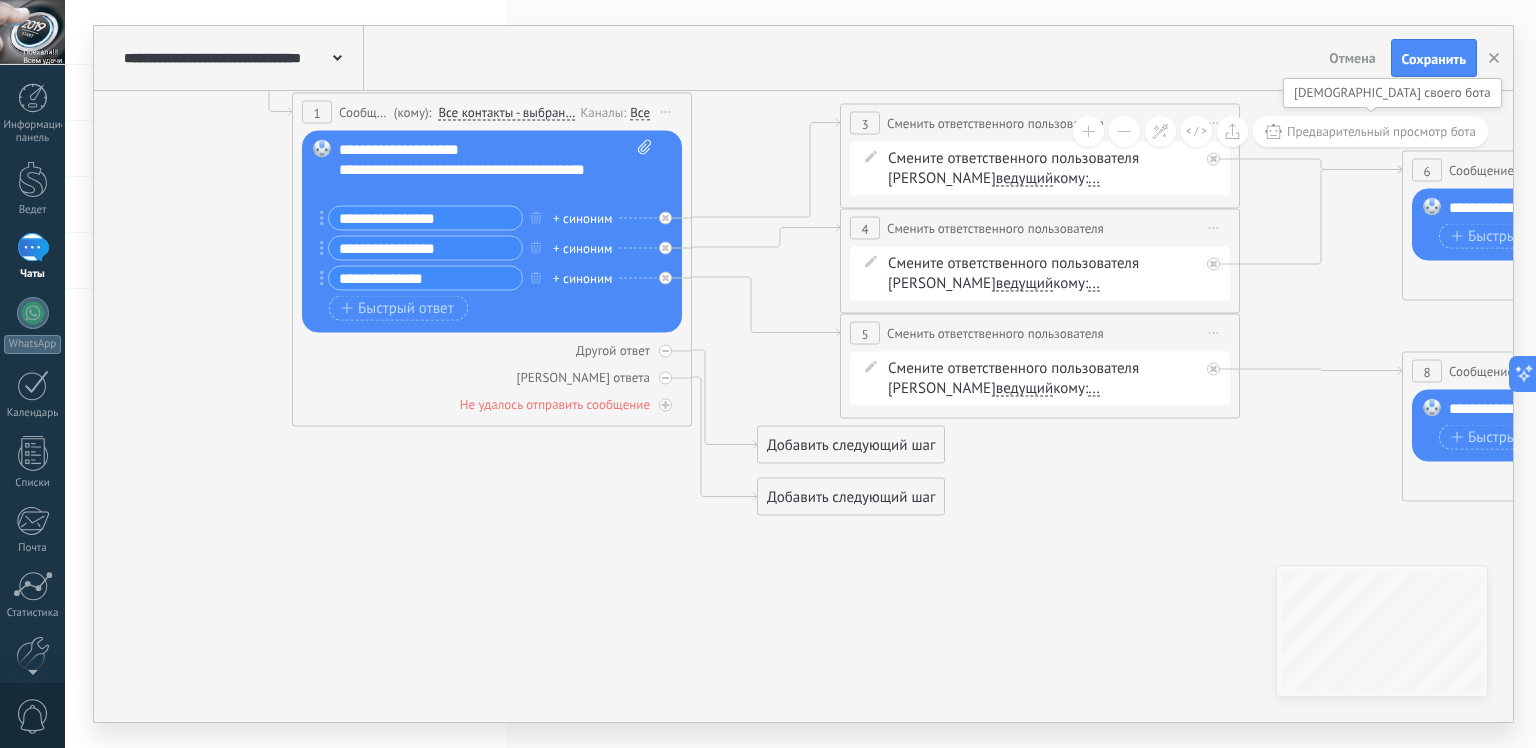 drag, startPoint x: 1237, startPoint y: 593, endPoint x: 1473, endPoint y: 552, distance: 239.53497 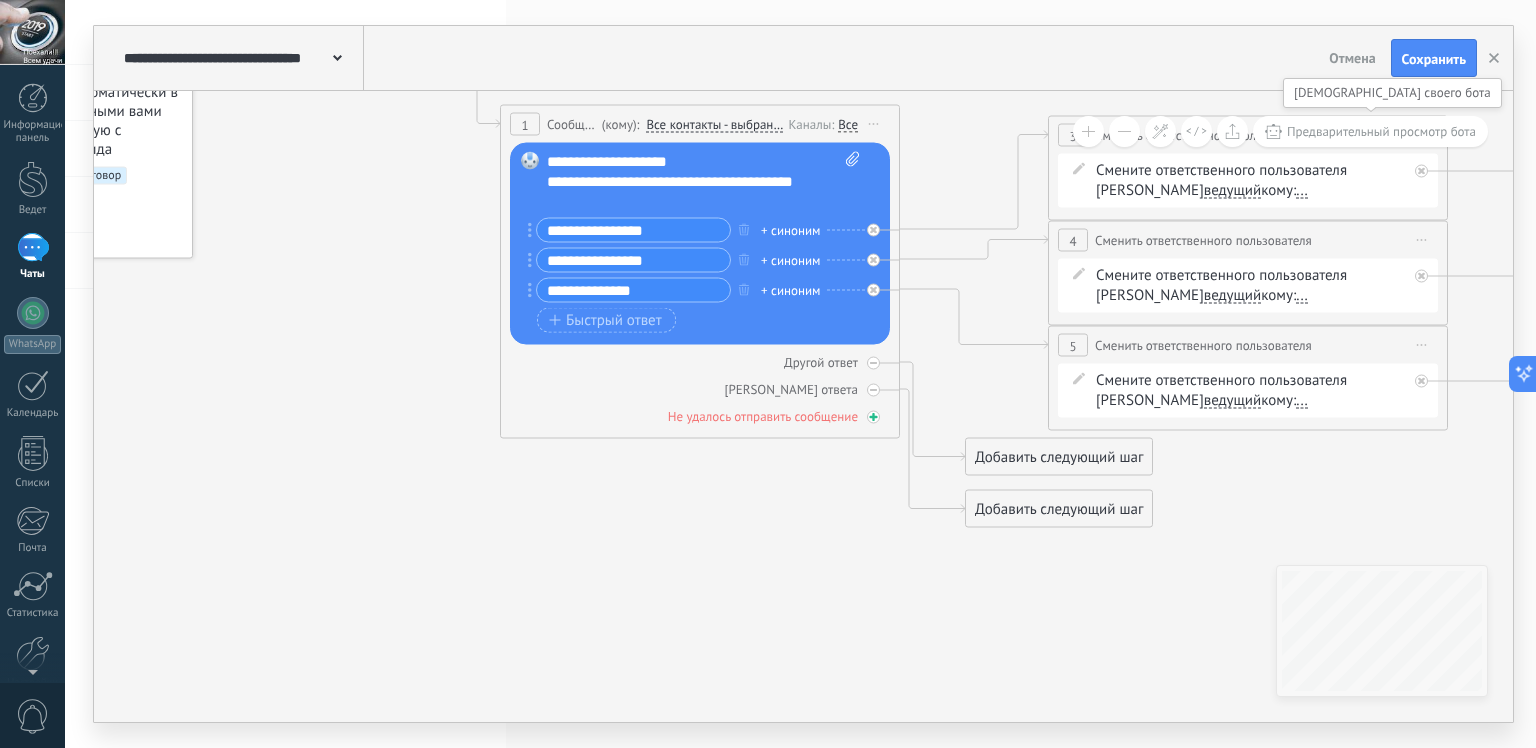 drag, startPoint x: 813, startPoint y: 548, endPoint x: 813, endPoint y: 411, distance: 137 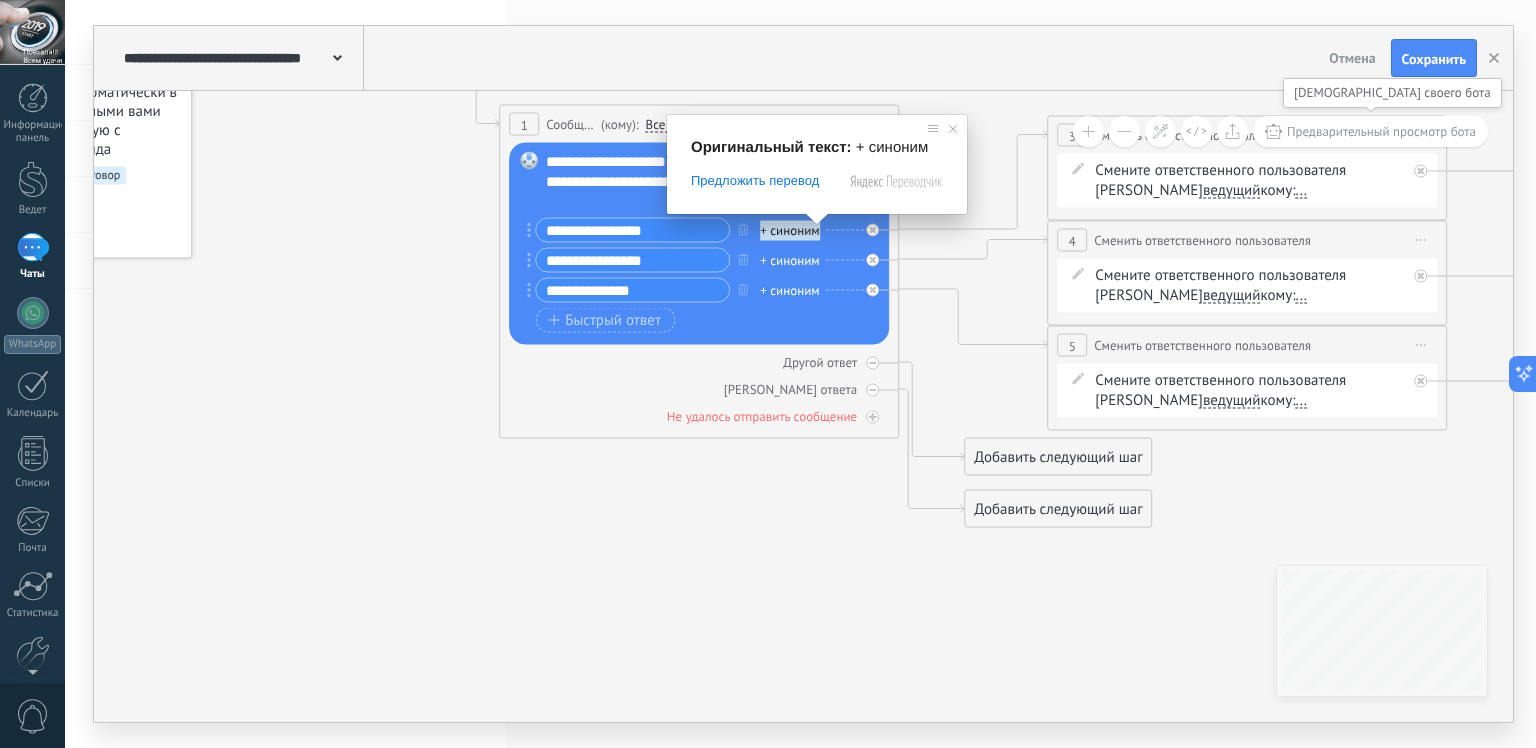 click on "+ синоним" at bounding box center [790, 230] 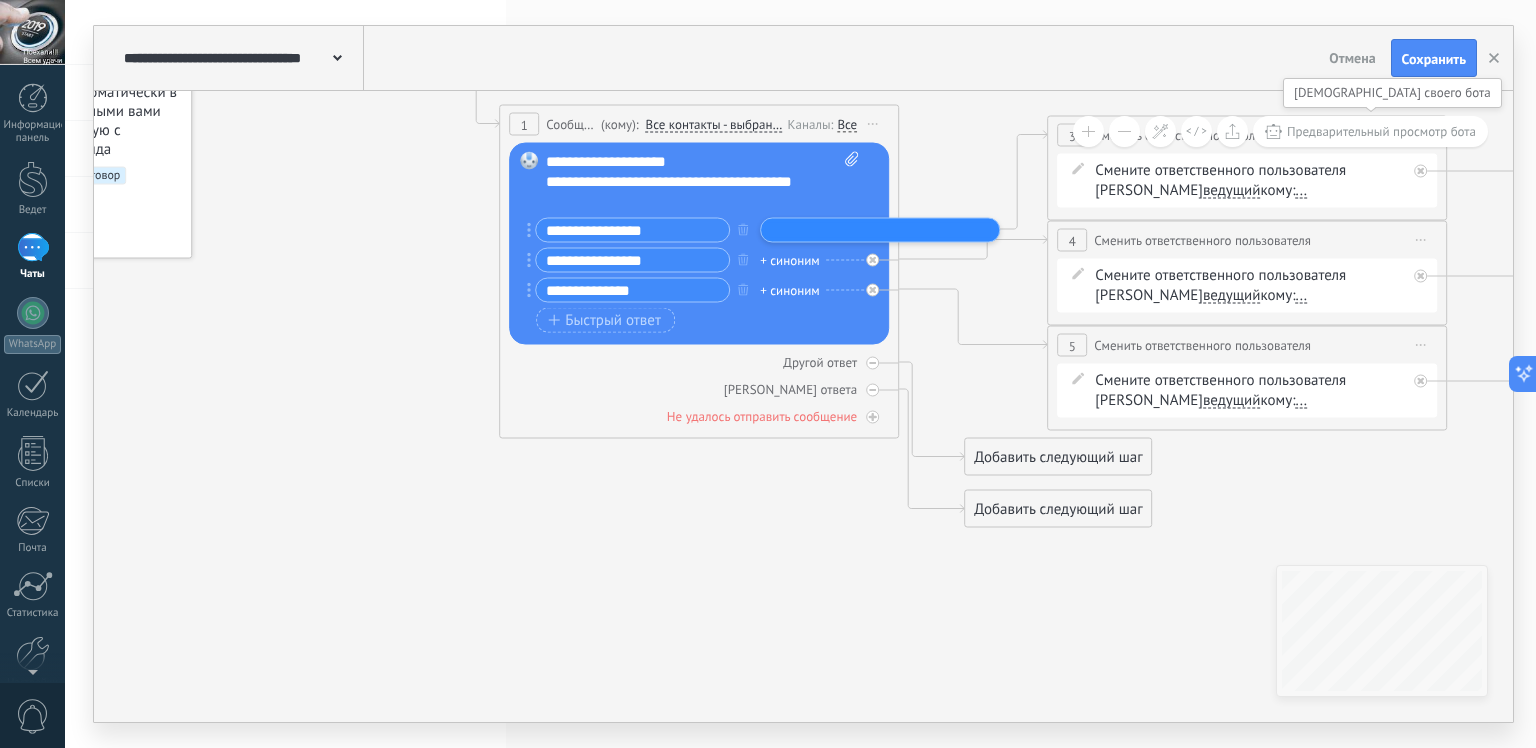 click 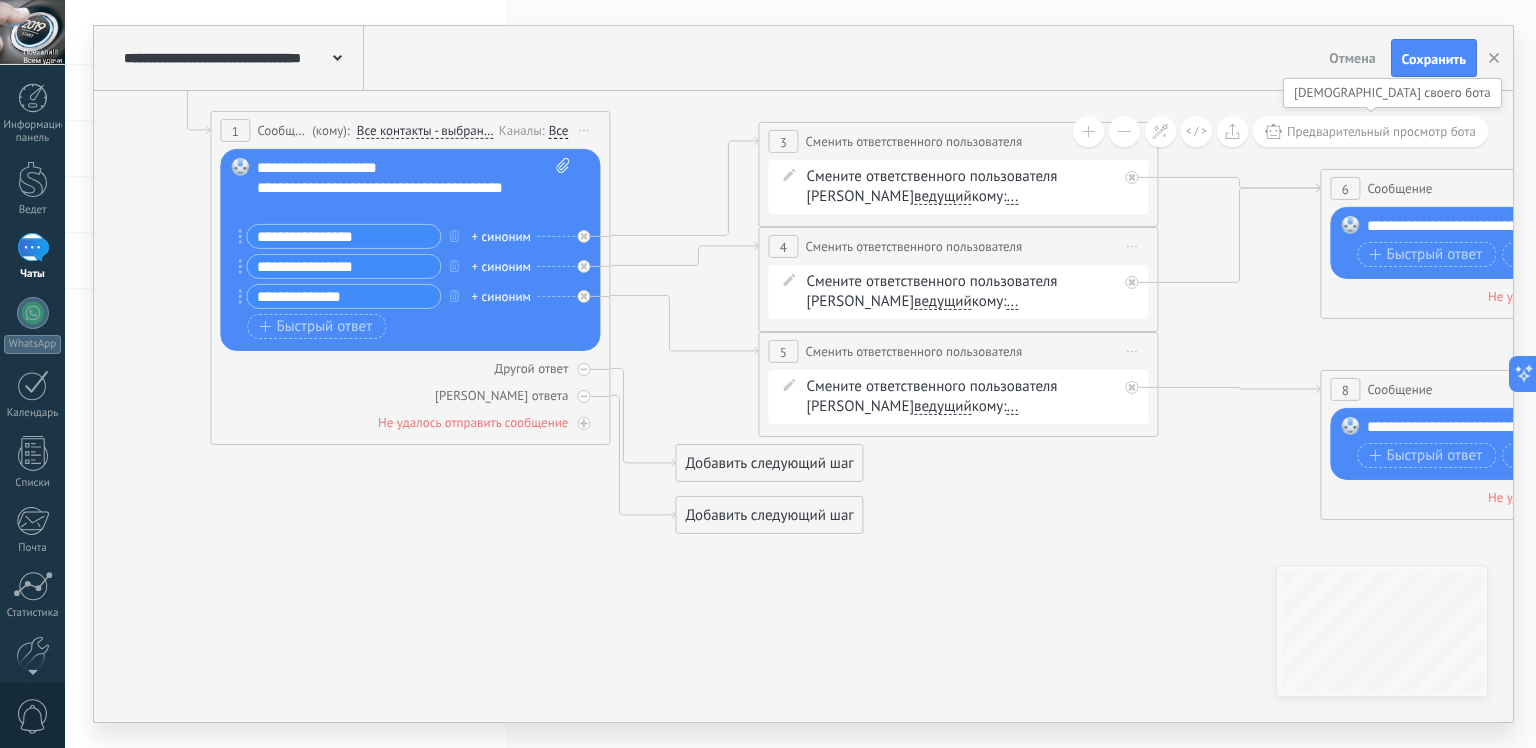 drag, startPoint x: 951, startPoint y: 396, endPoint x: 828, endPoint y: 416, distance: 124.61541 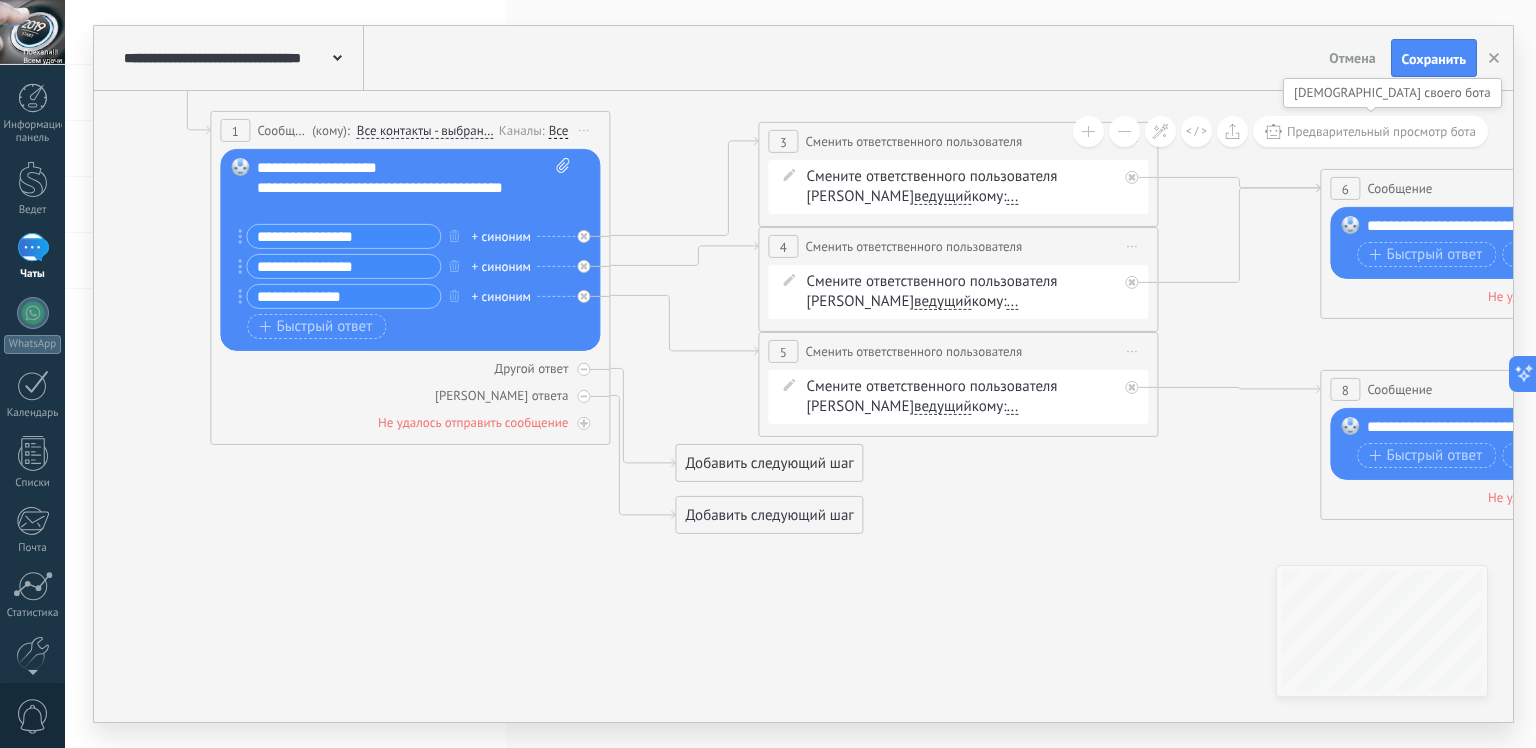 click 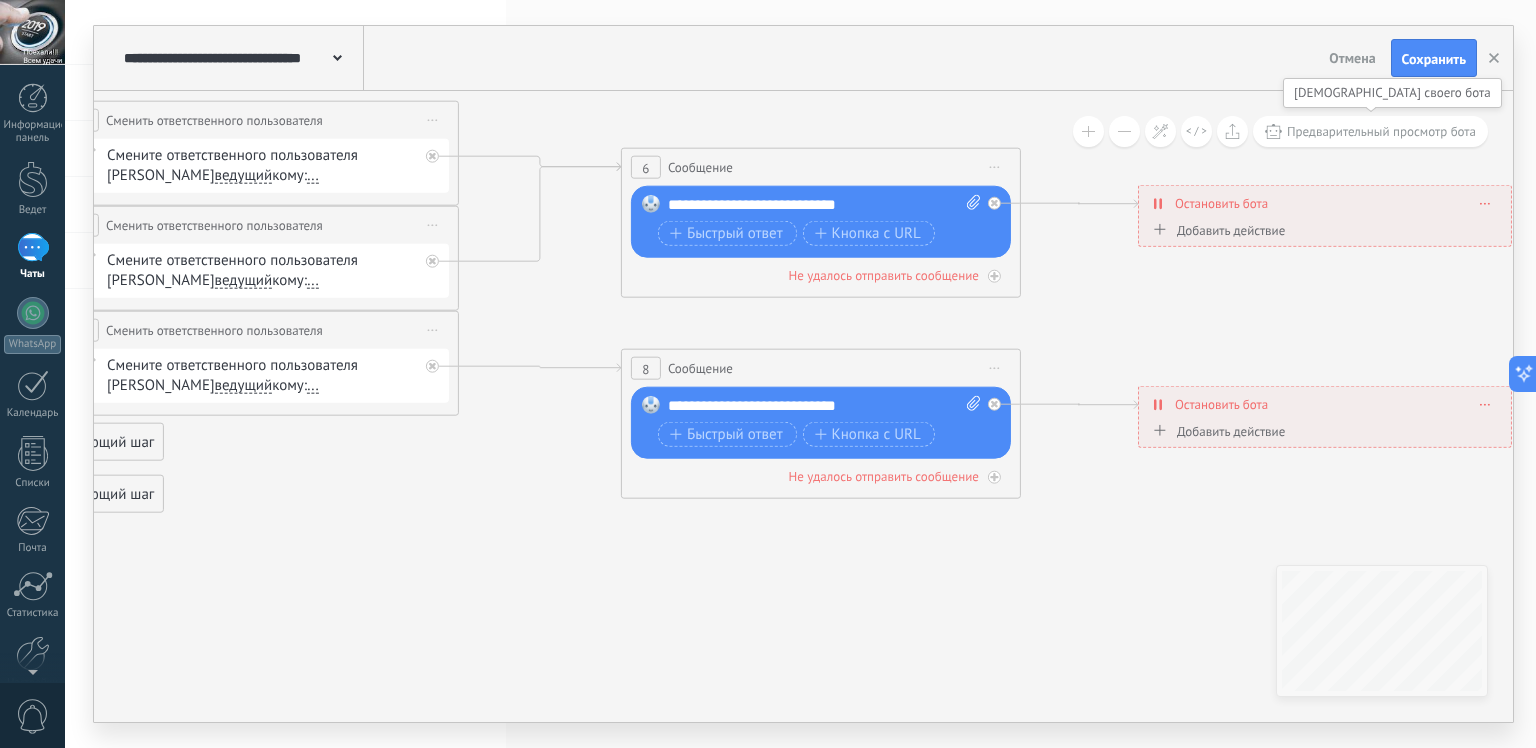 drag, startPoint x: 940, startPoint y: 515, endPoint x: 732, endPoint y: 555, distance: 211.81123 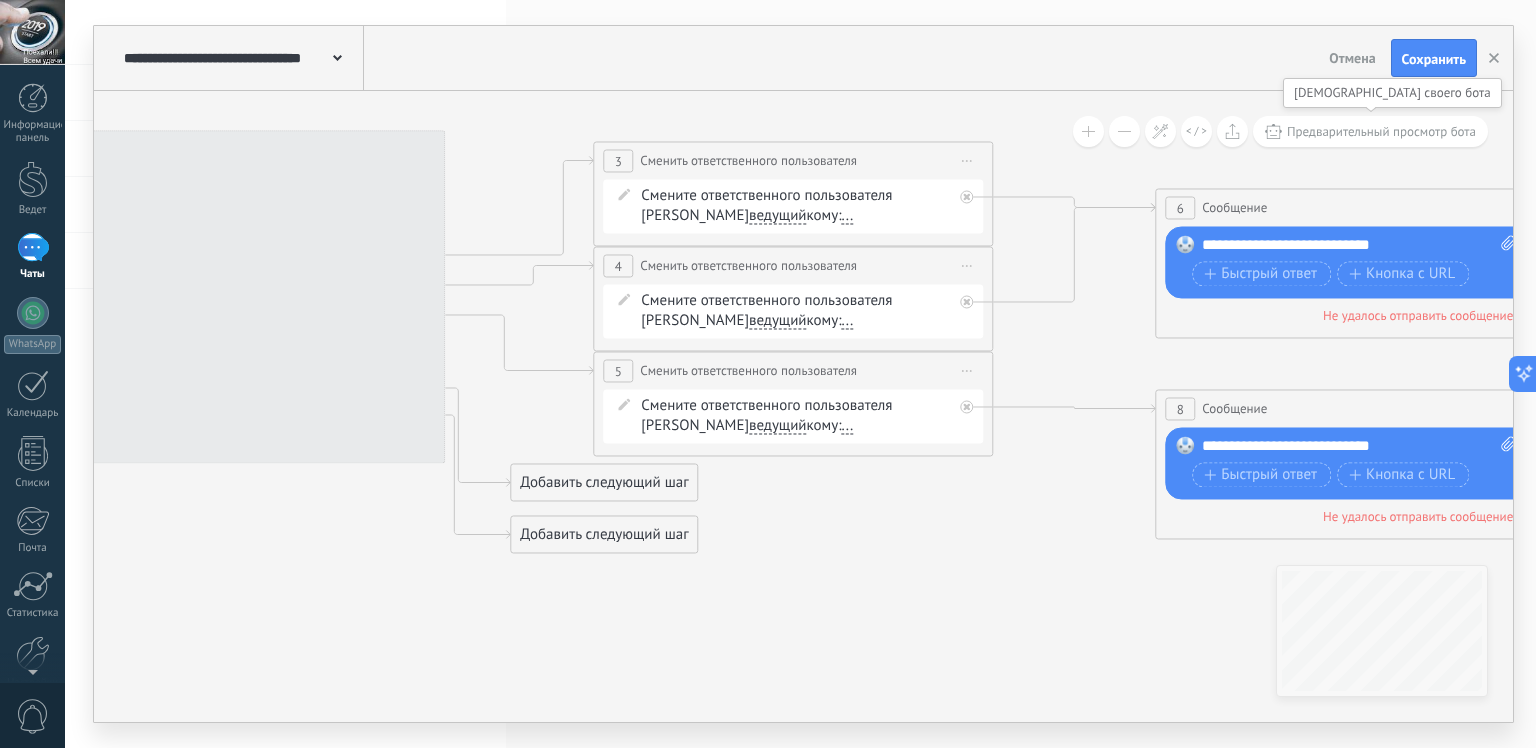 drag, startPoint x: 1000, startPoint y: 543, endPoint x: 1468, endPoint y: 559, distance: 468.27344 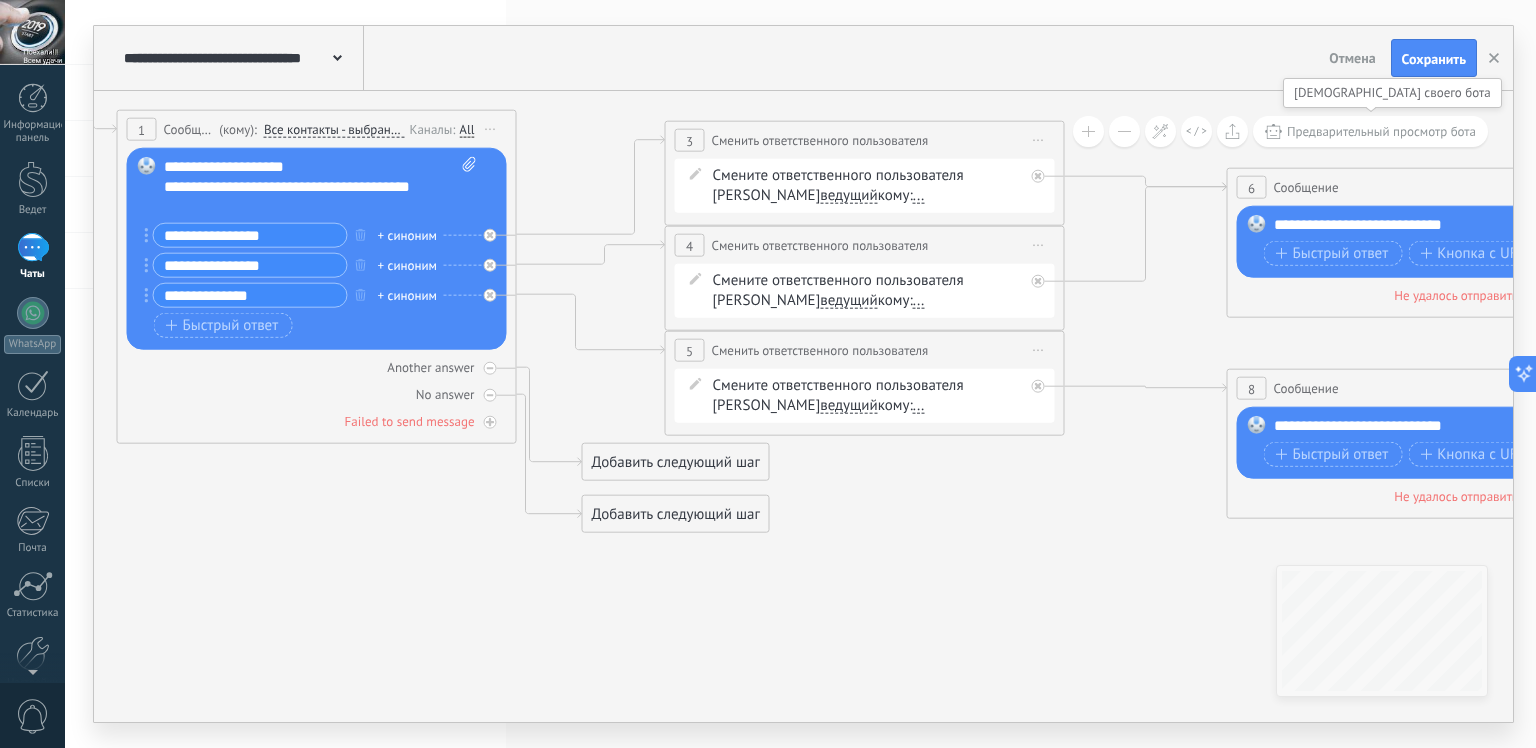drag, startPoint x: 491, startPoint y: 549, endPoint x: 868, endPoint y: 542, distance: 377.06497 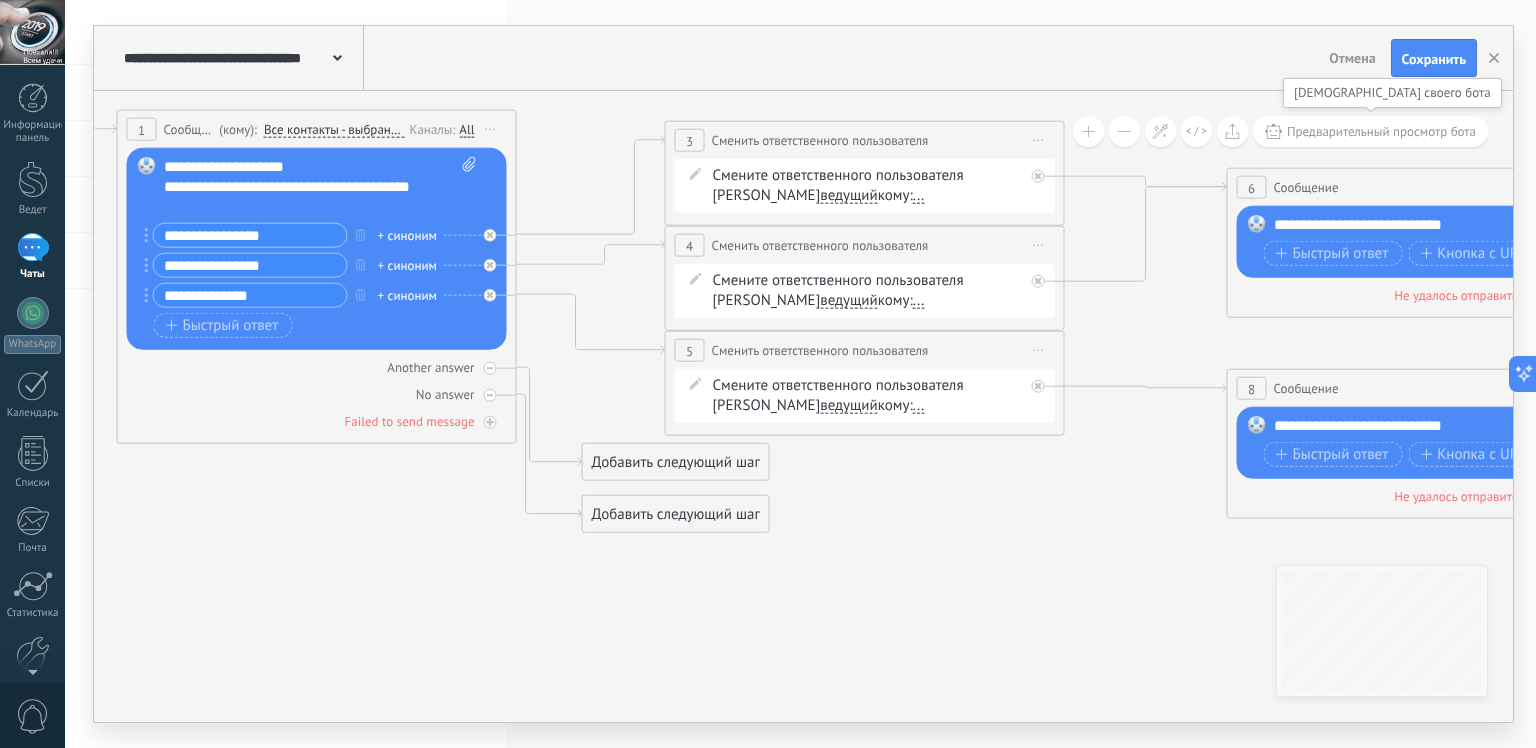click 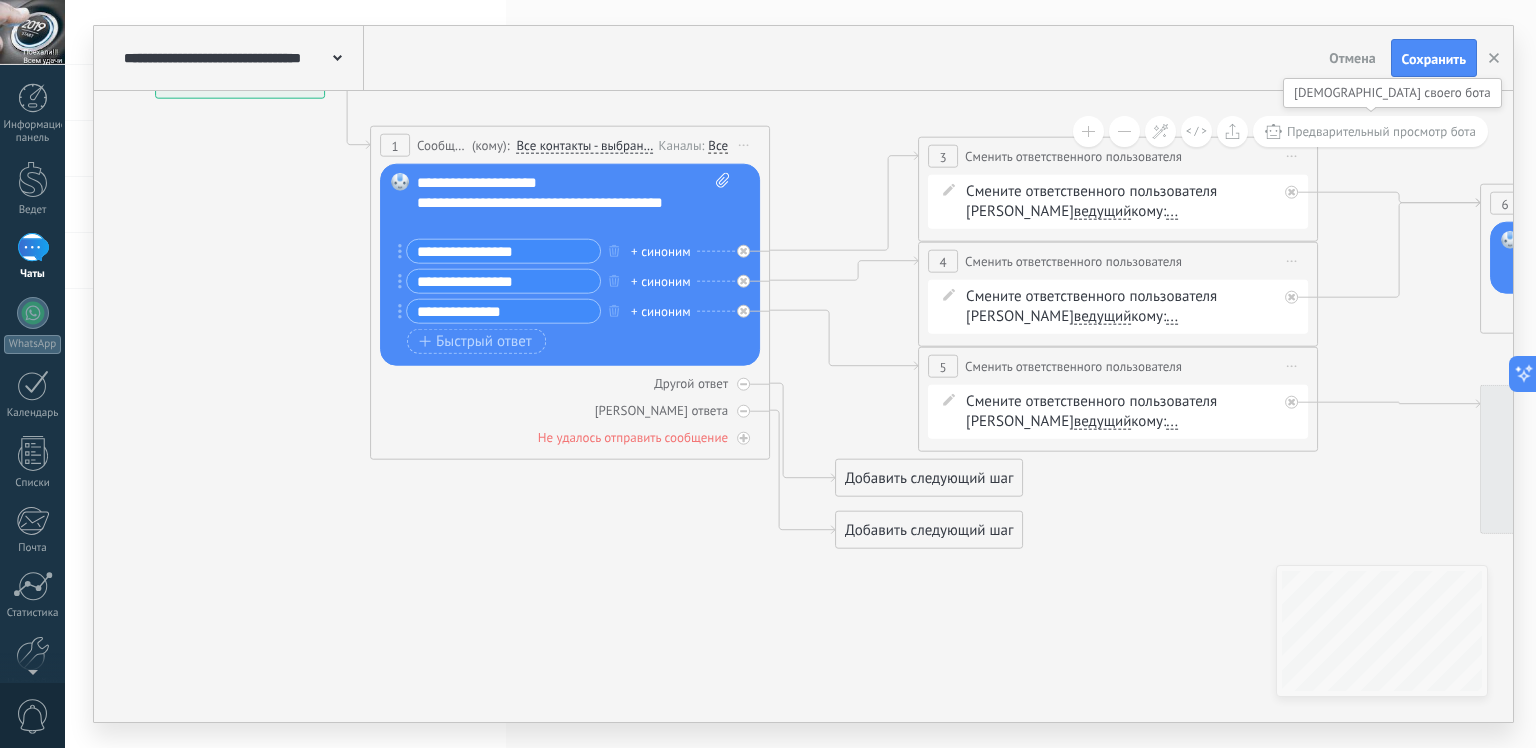 drag, startPoint x: 303, startPoint y: 538, endPoint x: 212, endPoint y: 560, distance: 93.62158 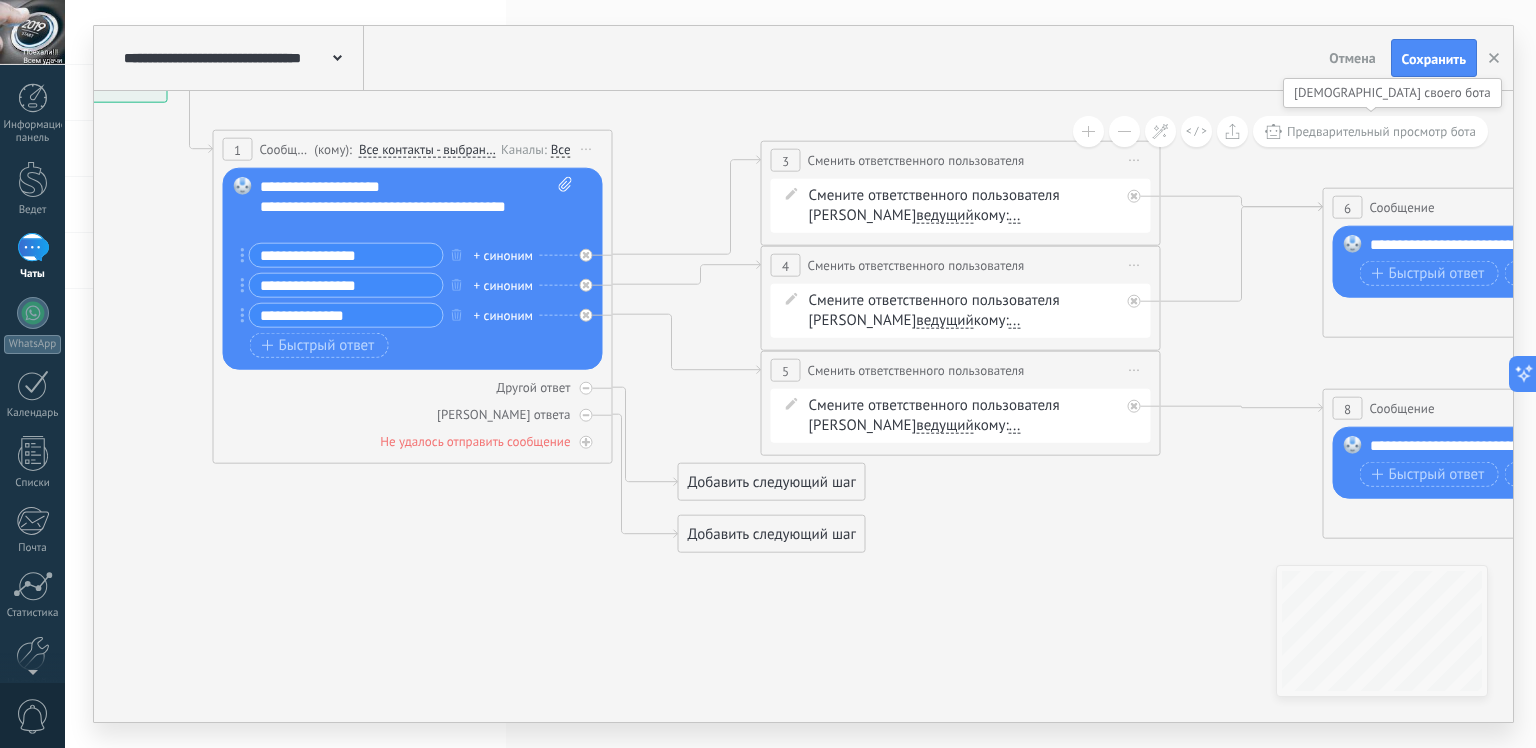 drag, startPoint x: 553, startPoint y: 605, endPoint x: 426, endPoint y: 563, distance: 133.76472 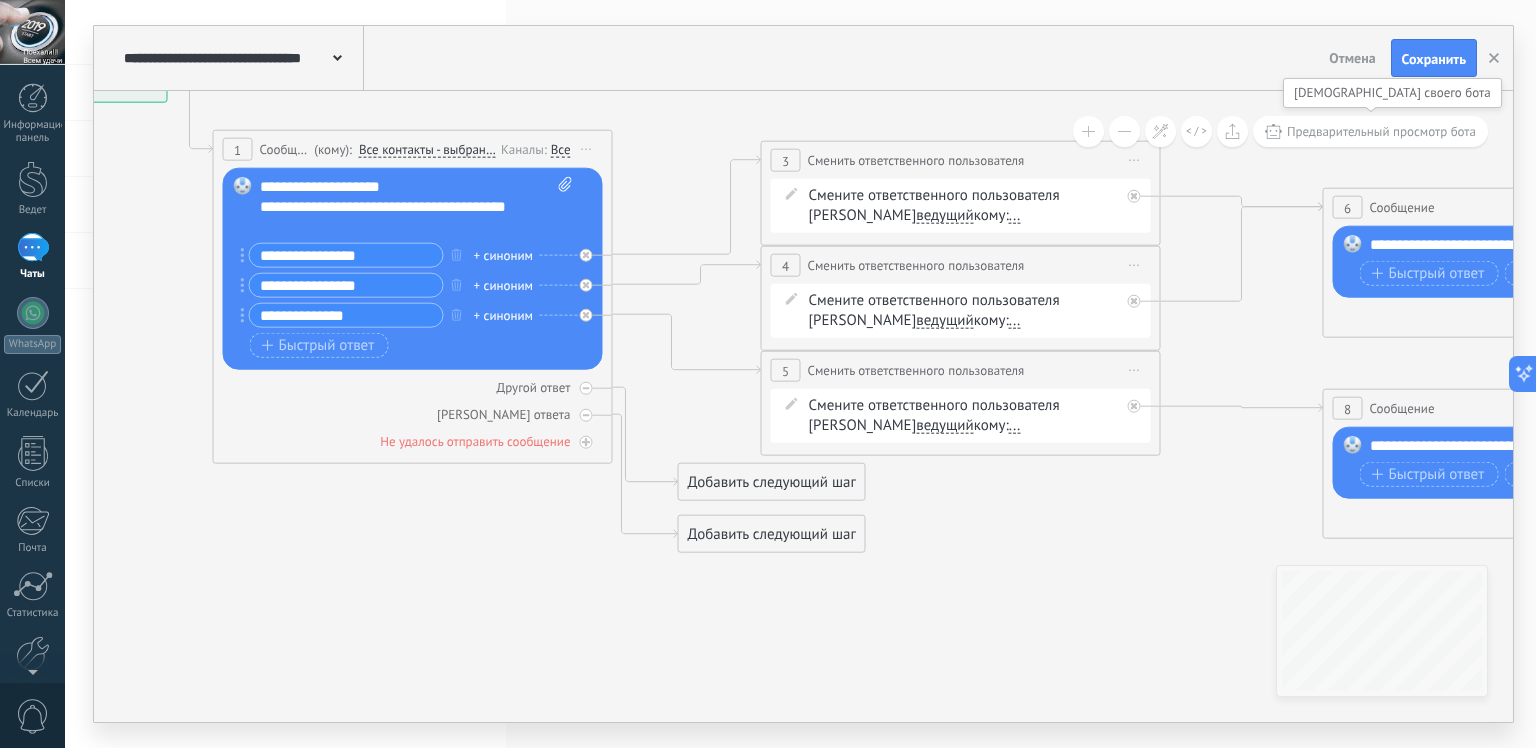 click 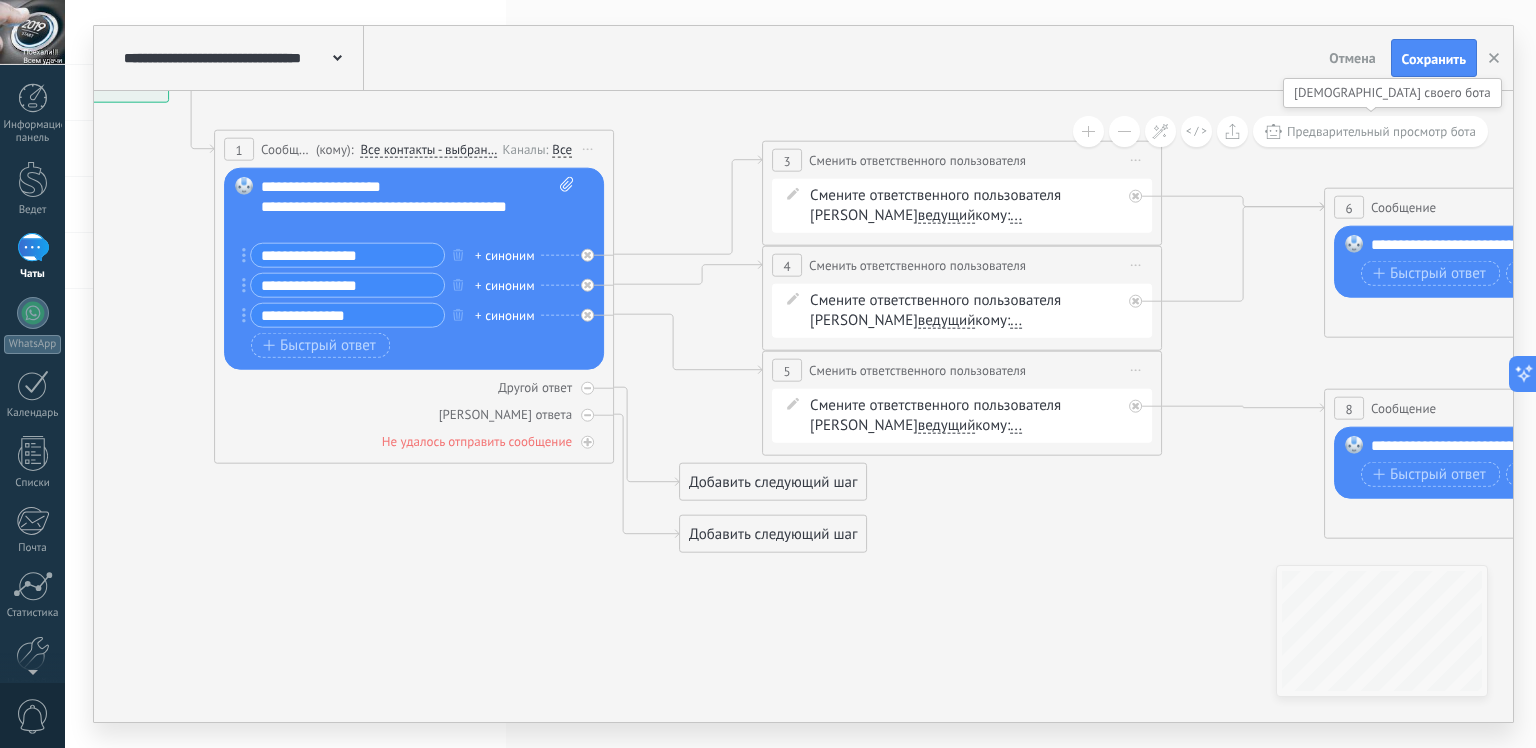 drag, startPoint x: 299, startPoint y: 467, endPoint x: 991, endPoint y: 478, distance: 692.0874 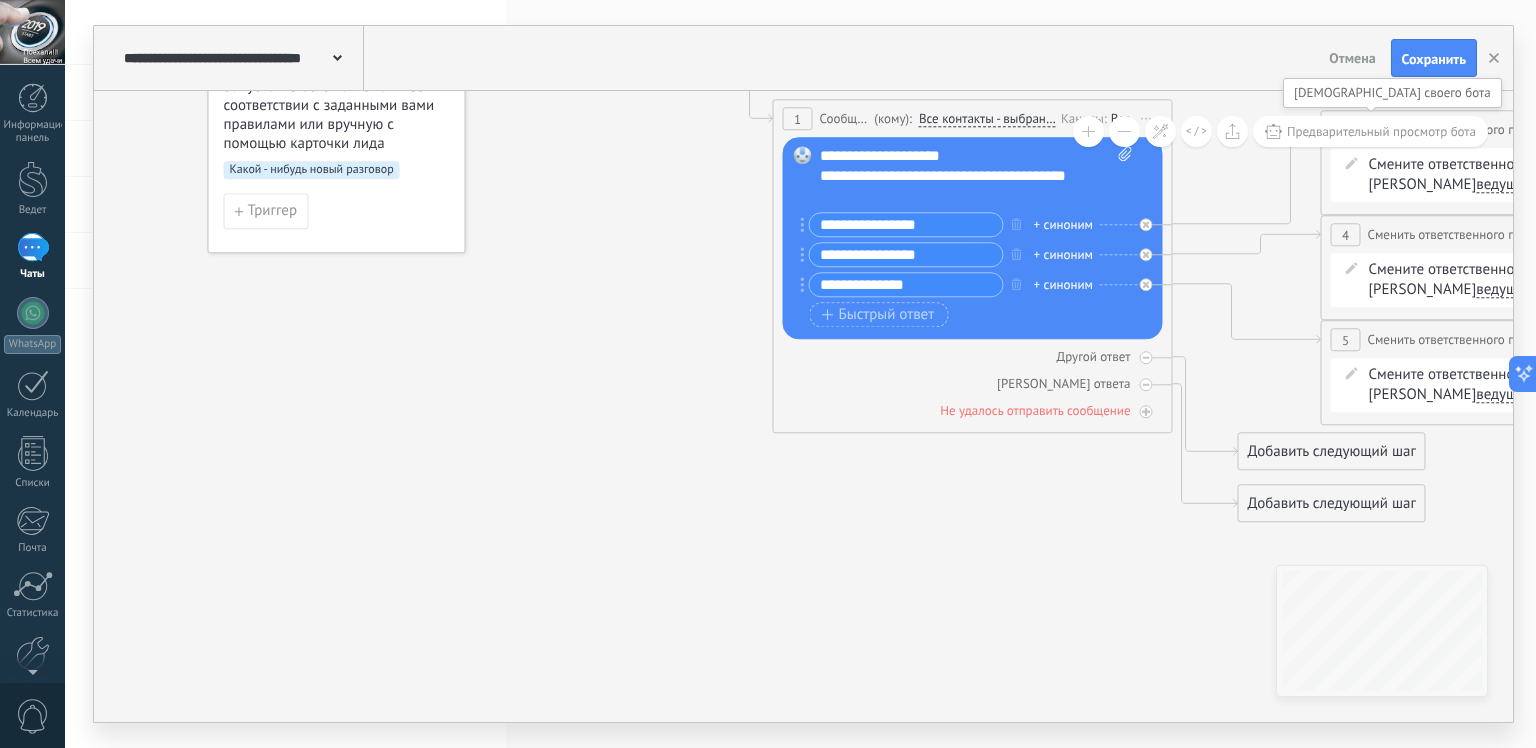 drag, startPoint x: 404, startPoint y: 584, endPoint x: 717, endPoint y: 500, distance: 324.07562 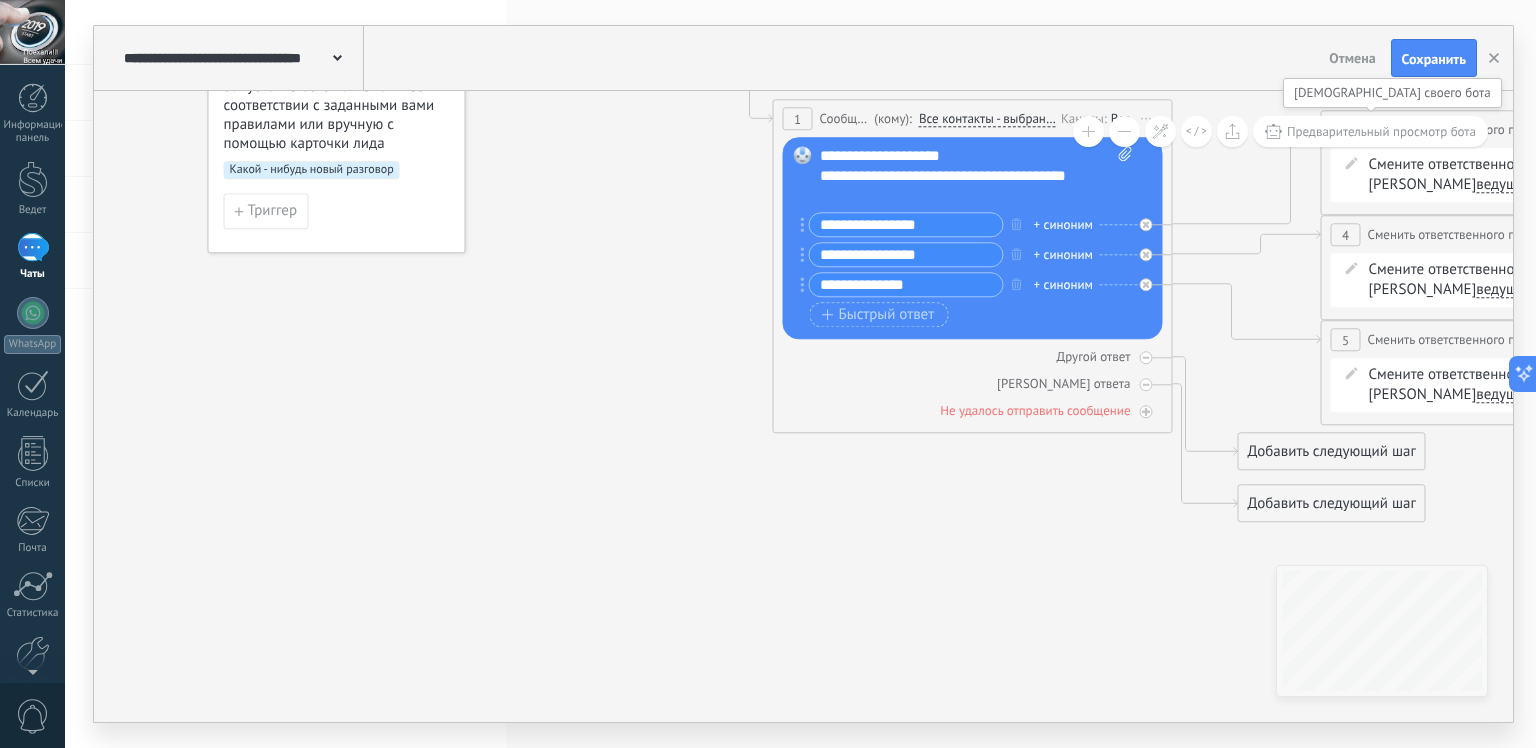 click 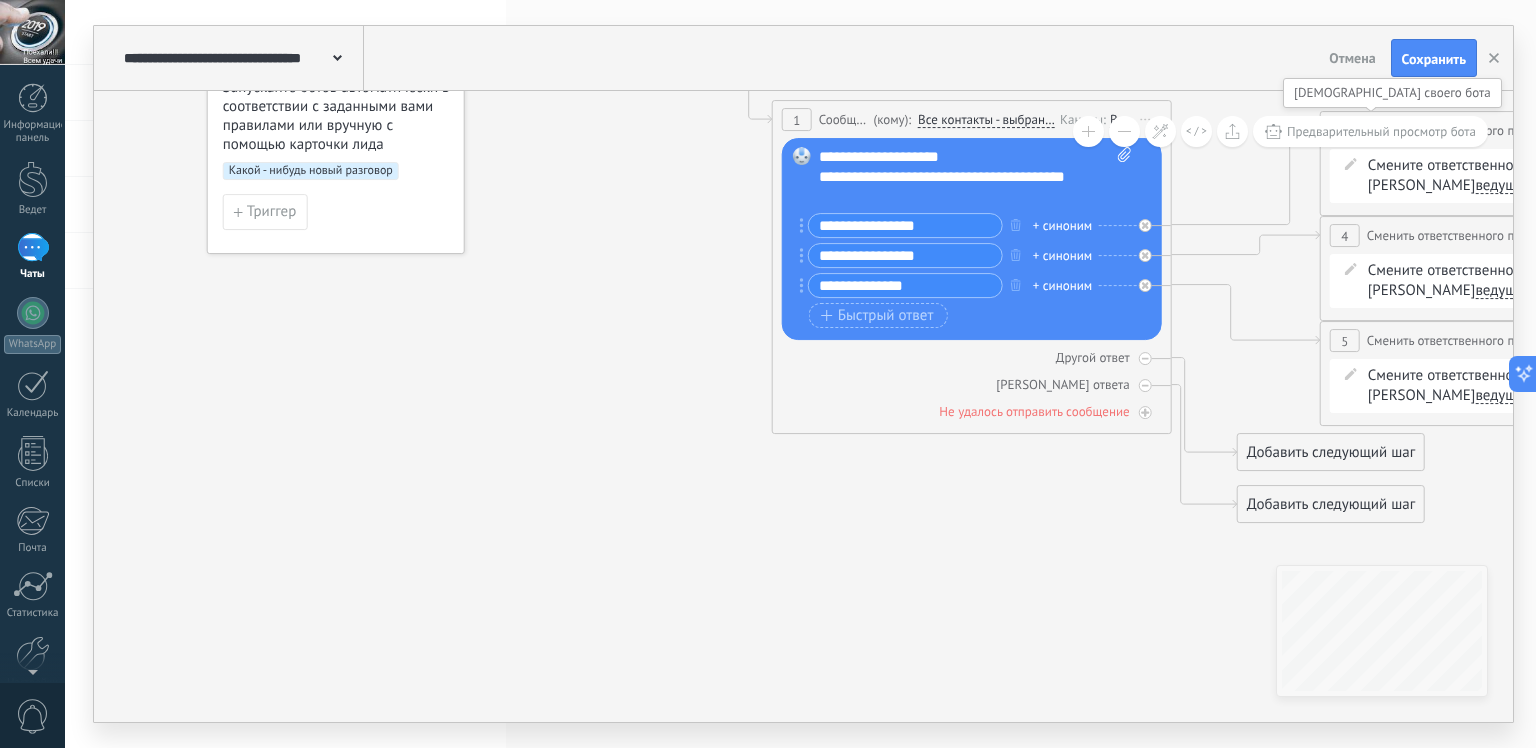 drag, startPoint x: 798, startPoint y: 443, endPoint x: 348, endPoint y: 541, distance: 460.5475 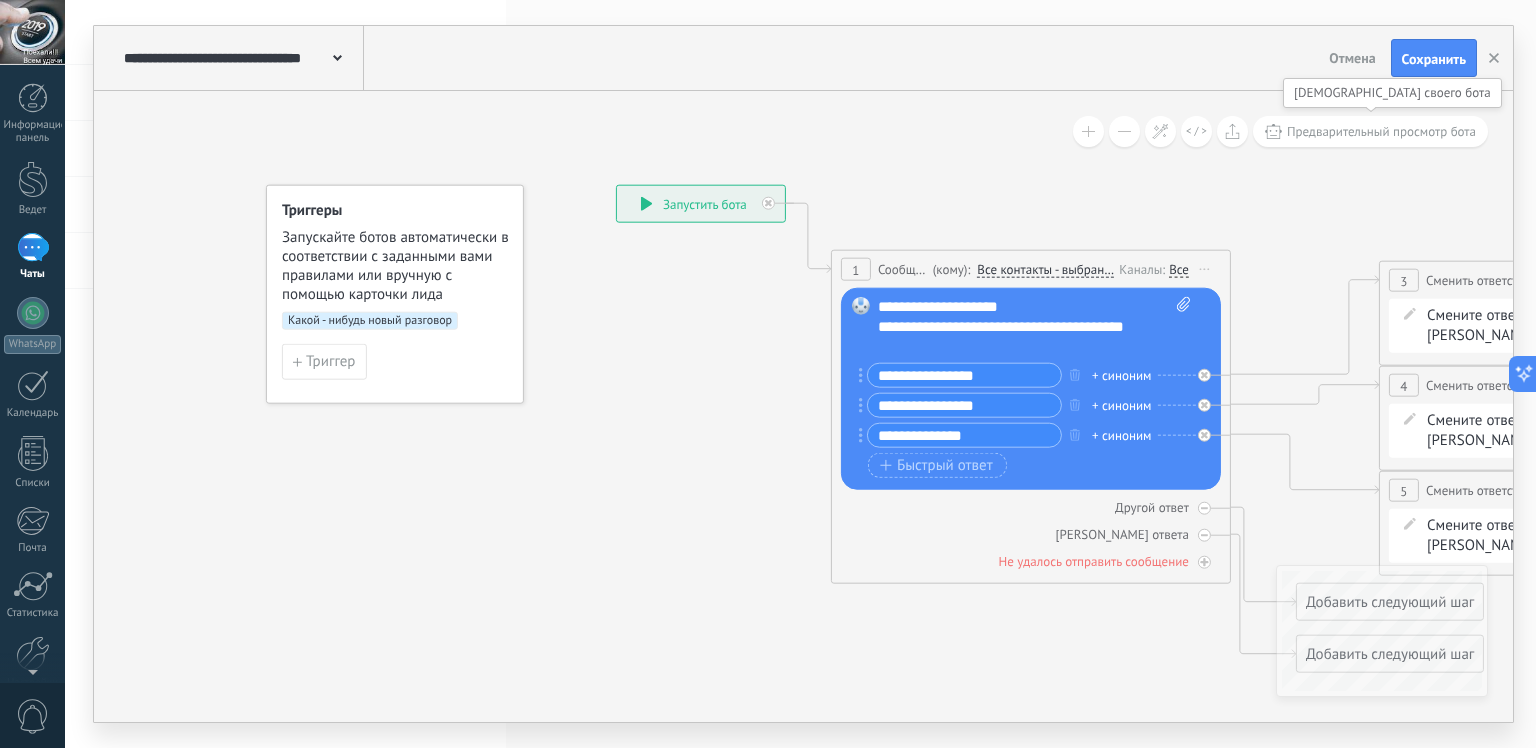 drag, startPoint x: 729, startPoint y: 508, endPoint x: 1387, endPoint y: 348, distance: 677.1735 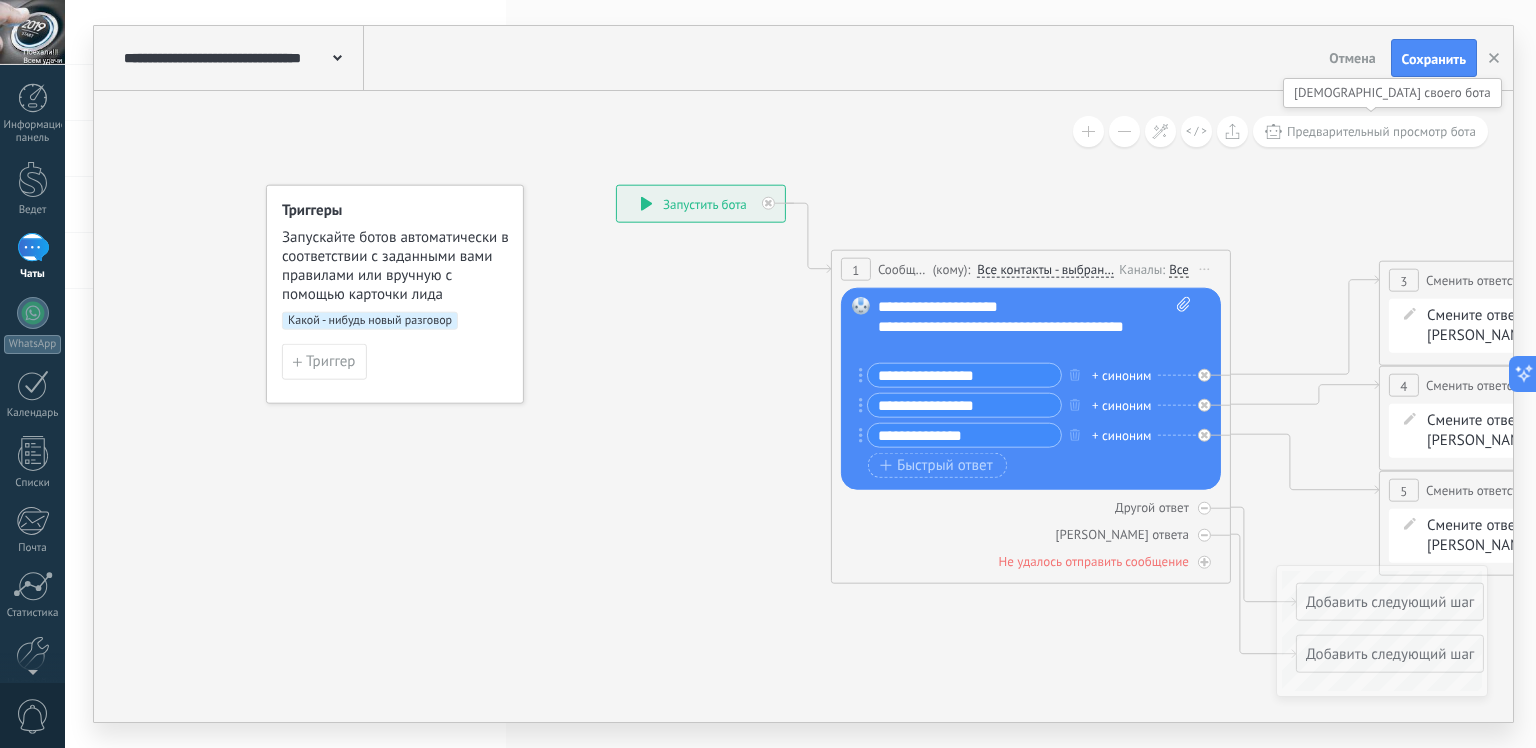click 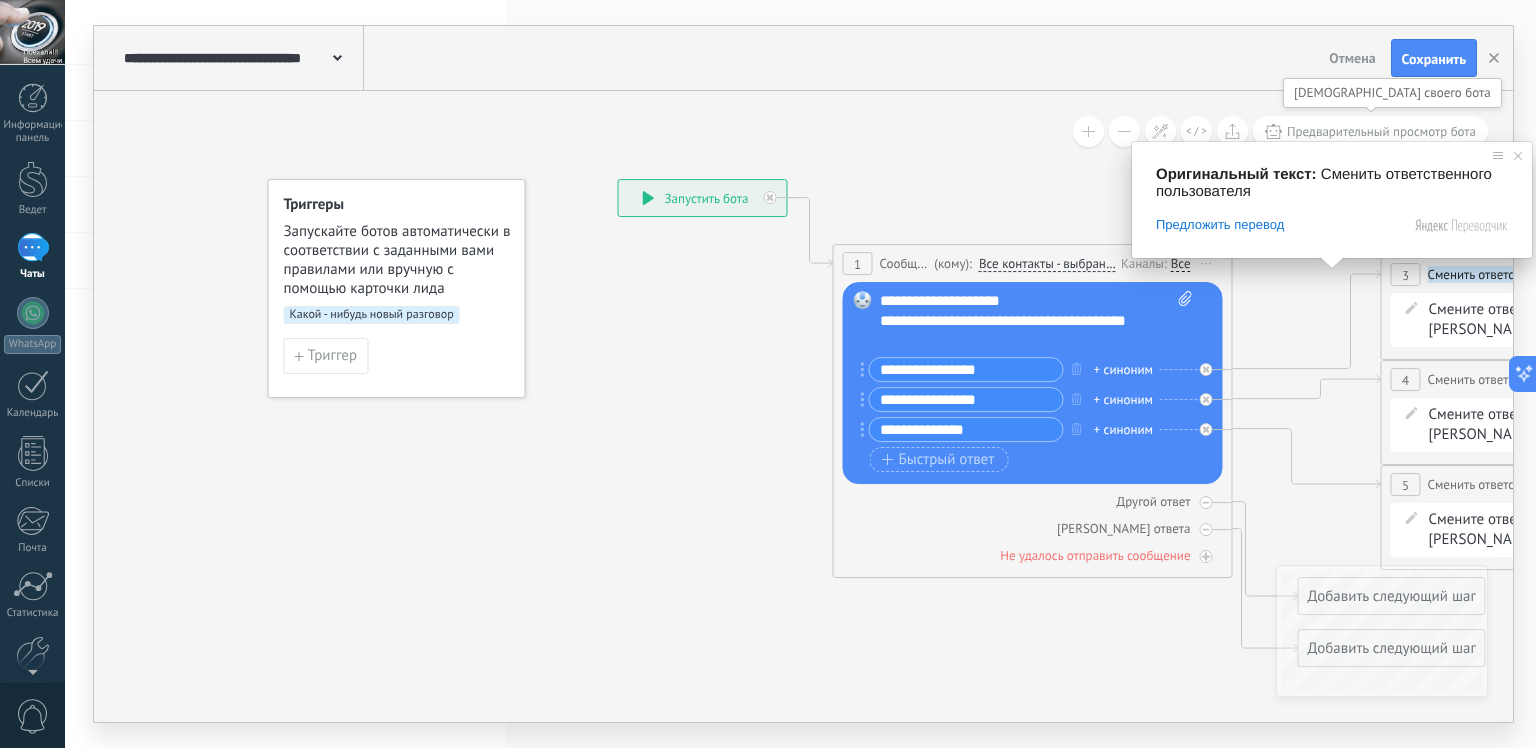 click on "Сменить ответственного пользователя" at bounding box center (1536, 274) 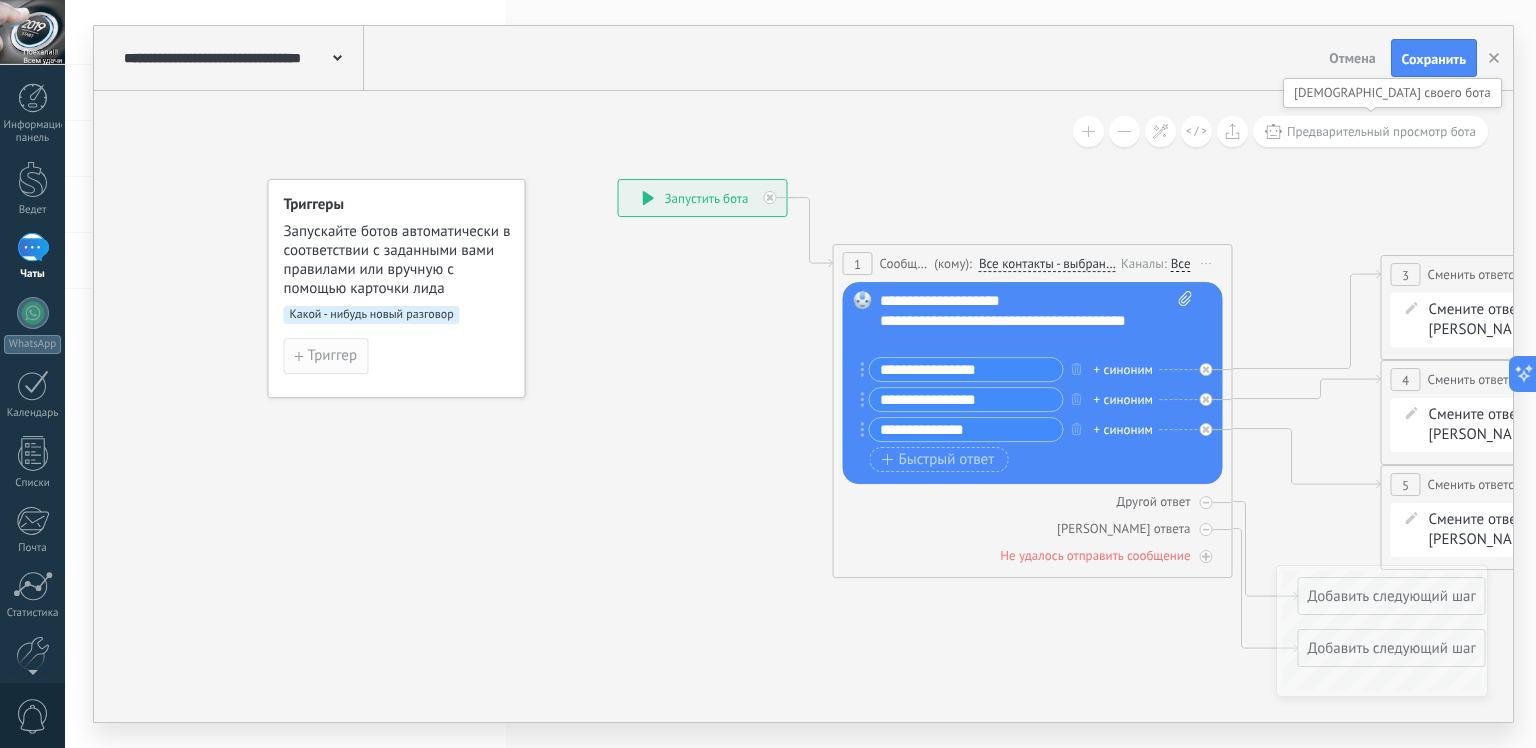 click on "Триггер" at bounding box center (333, 355) 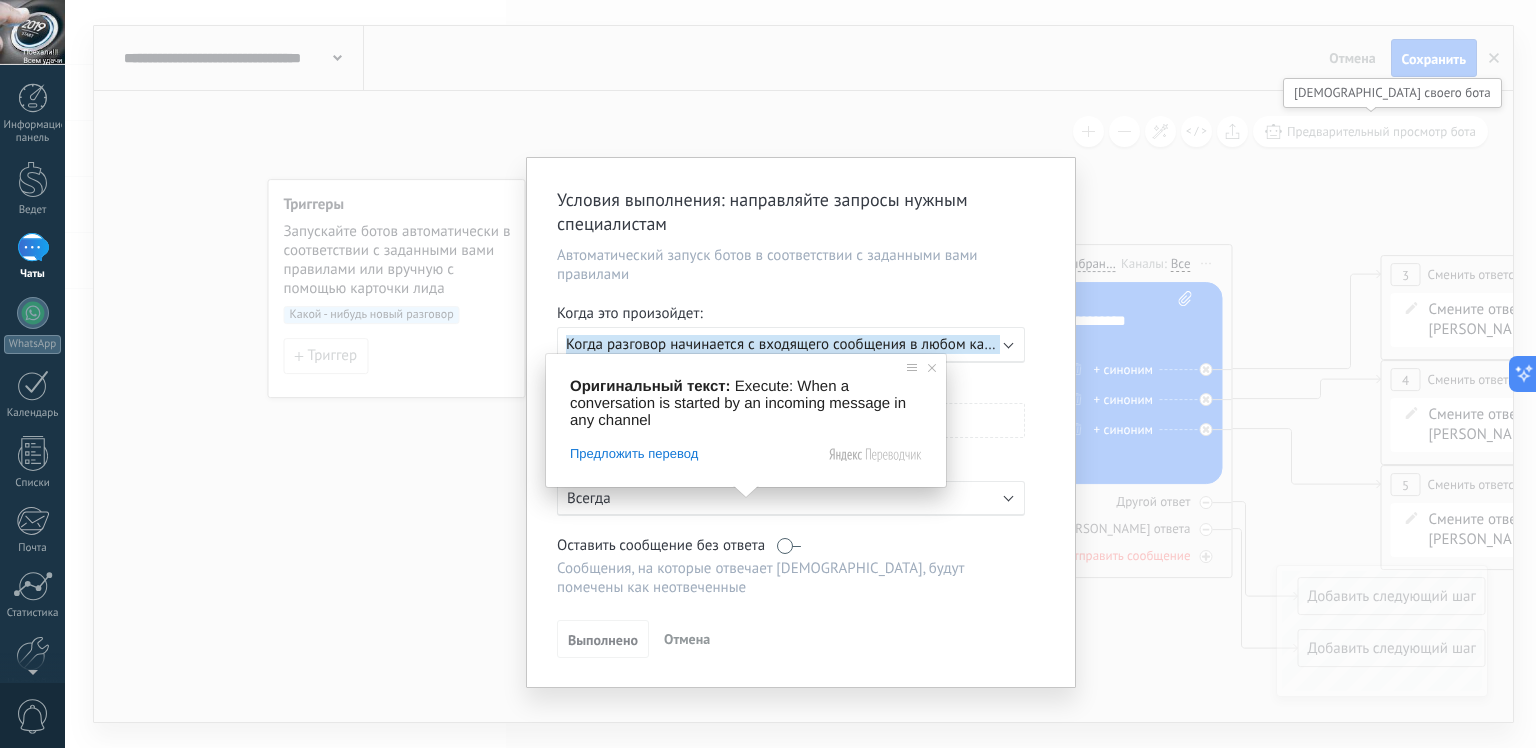 click on "Когда разговор начинается с входящего сообщения в любом канале" at bounding box center [790, 344] 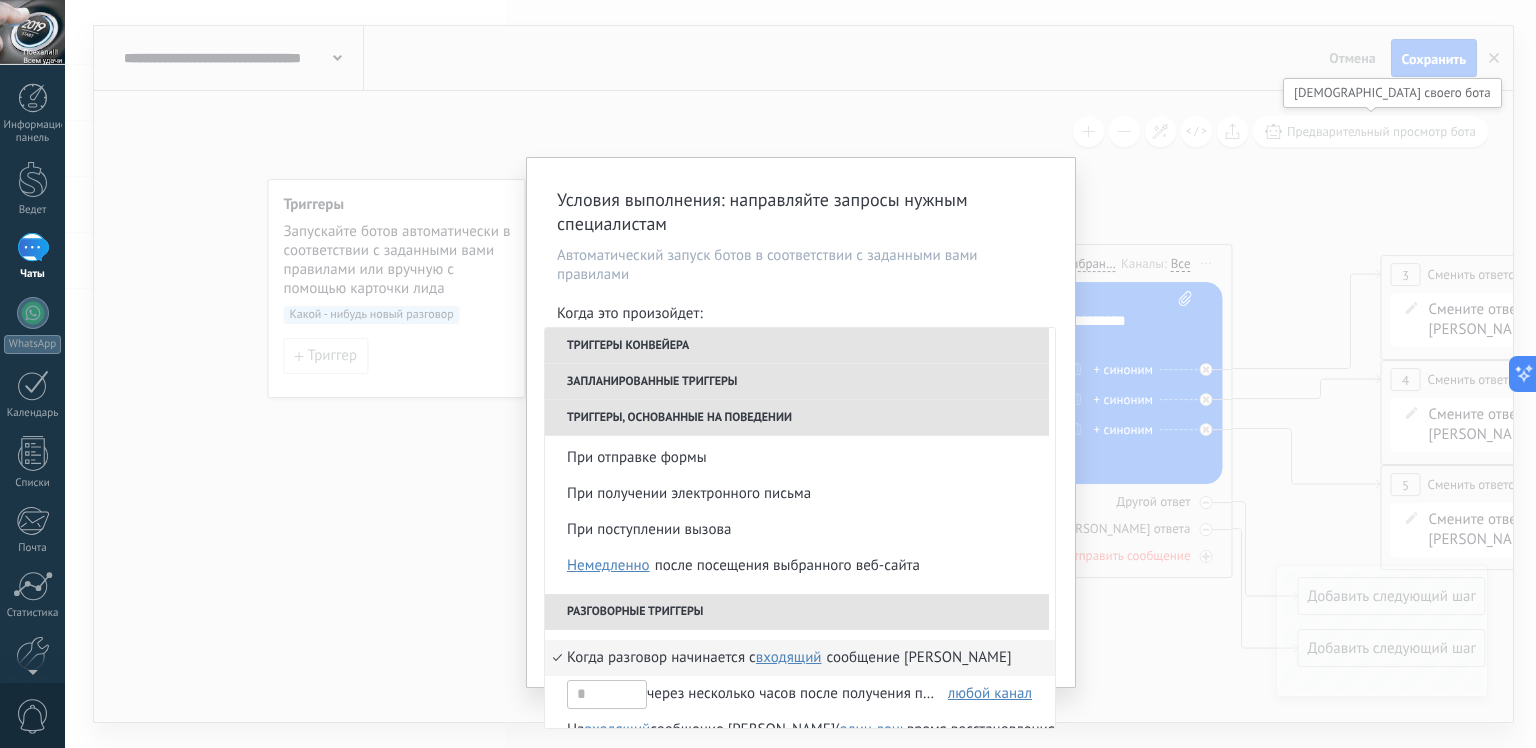 scroll, scrollTop: 372, scrollLeft: 0, axis: vertical 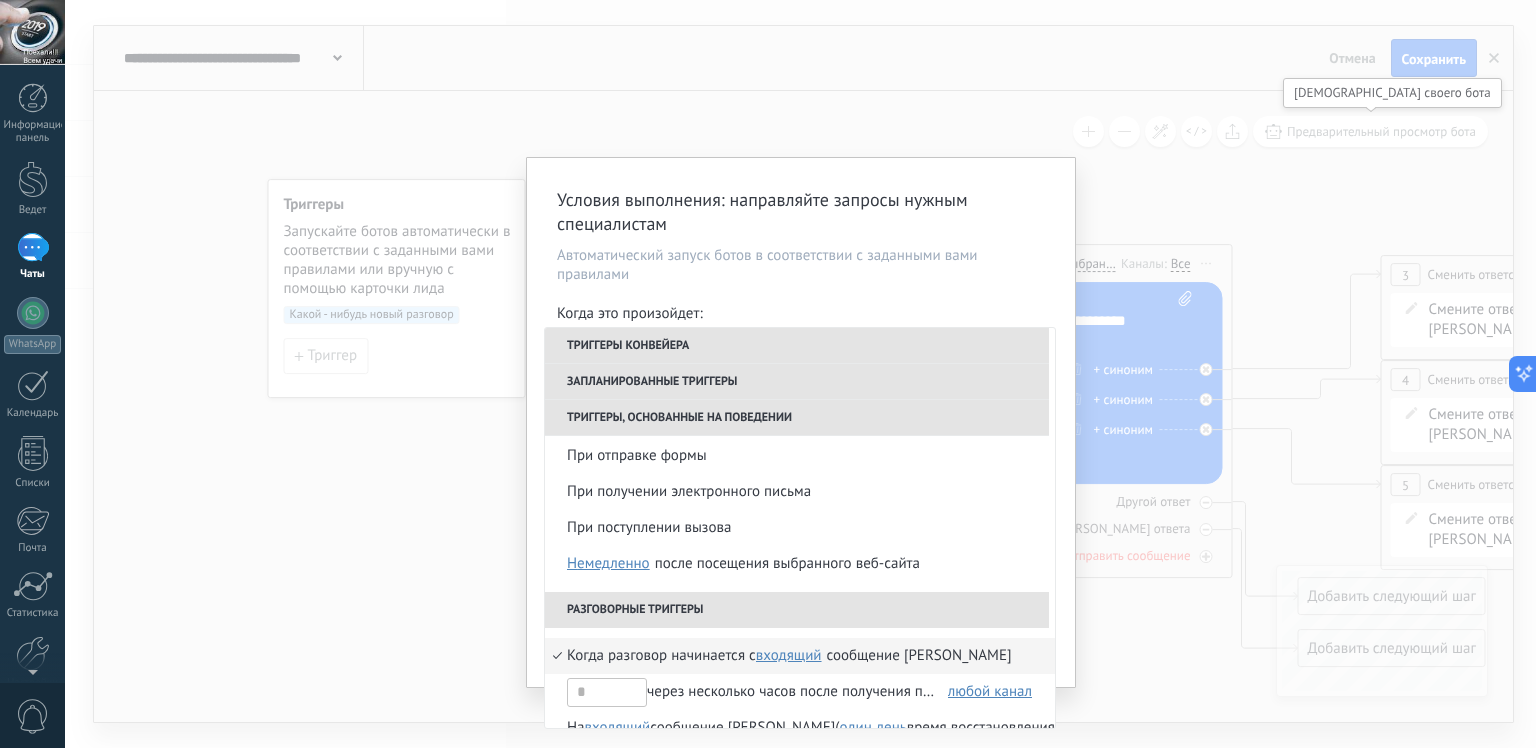 click on "Триггеры конвейера" at bounding box center (797, 346) 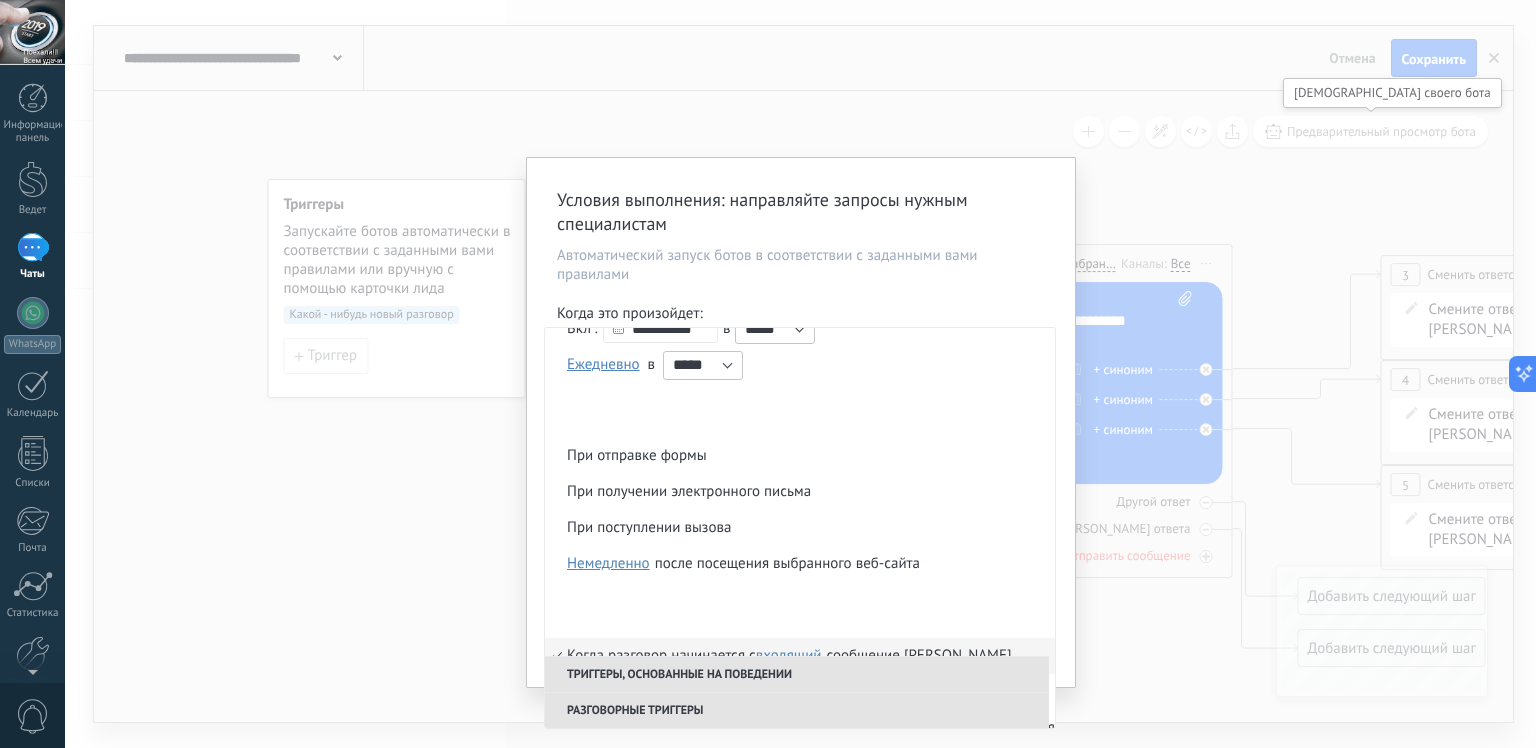 scroll, scrollTop: 0, scrollLeft: 0, axis: both 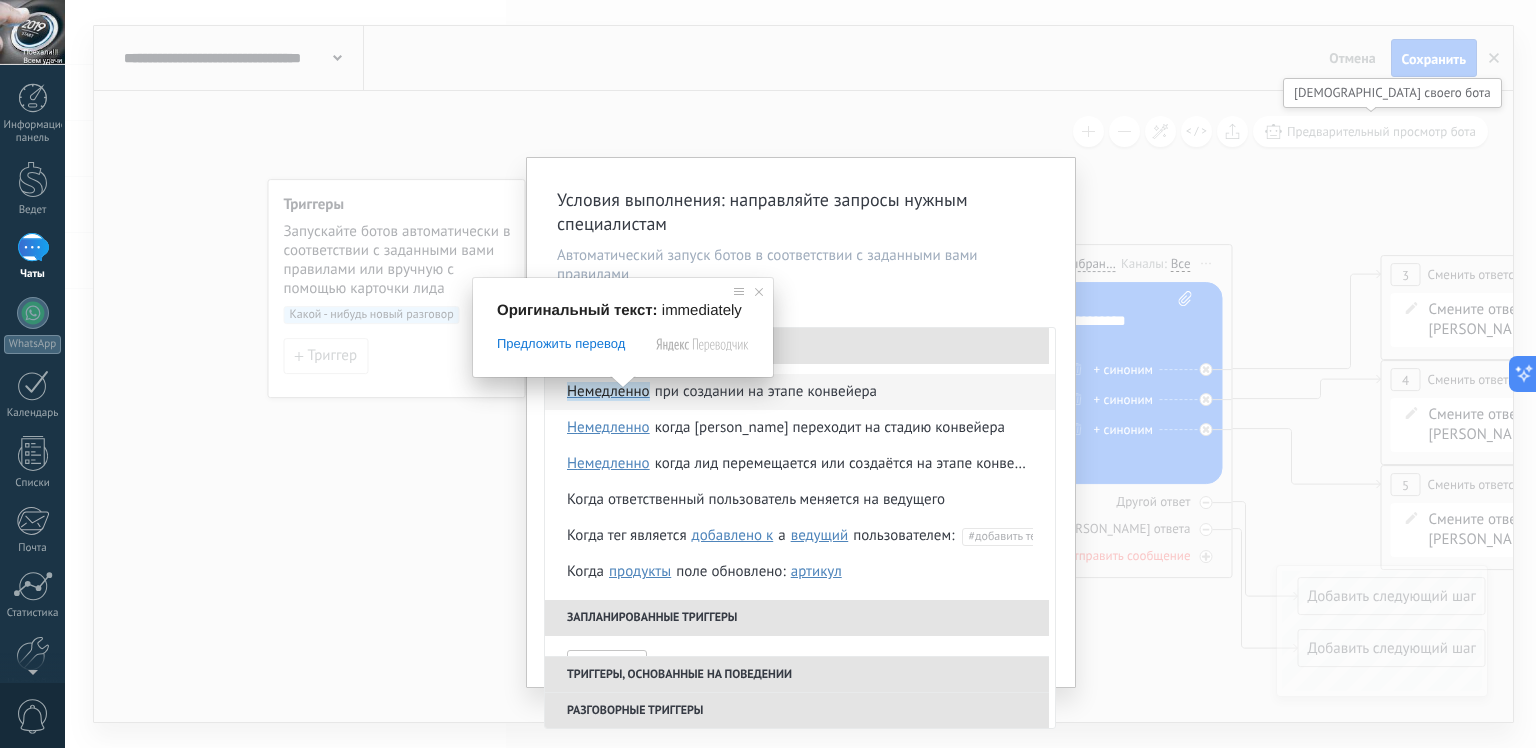 click on "немедленно" at bounding box center [608, 391] 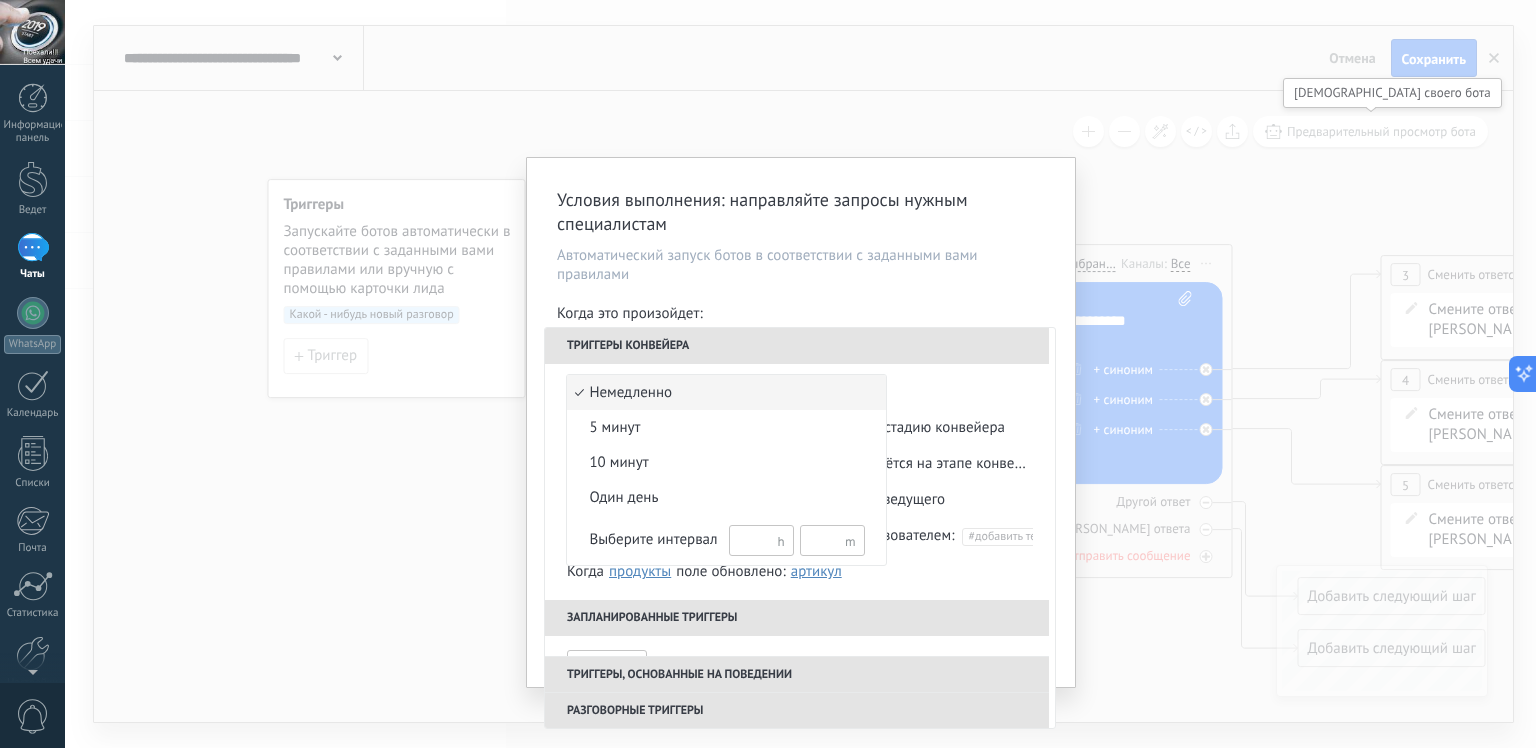 click at bounding box center [768, 374] 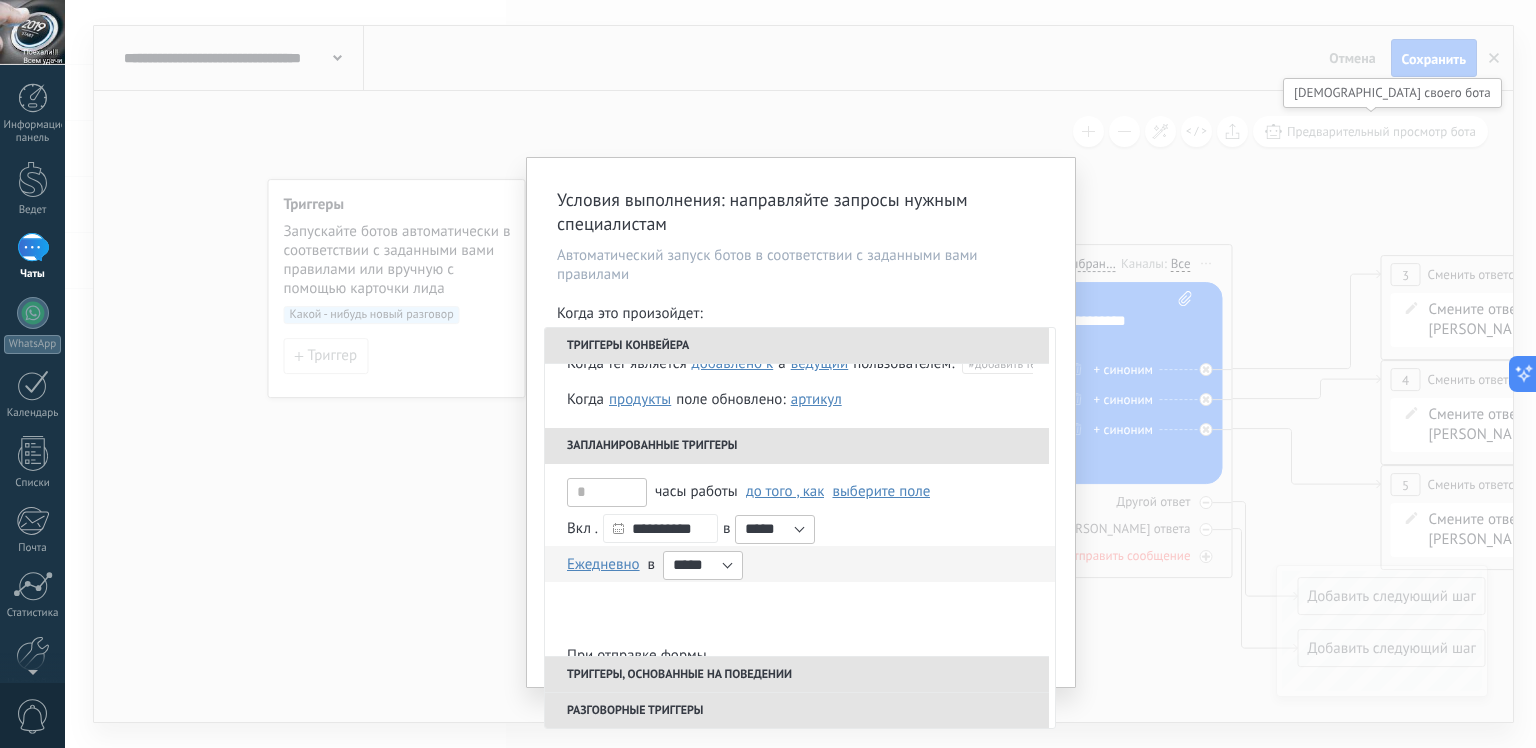 scroll, scrollTop: 72, scrollLeft: 0, axis: vertical 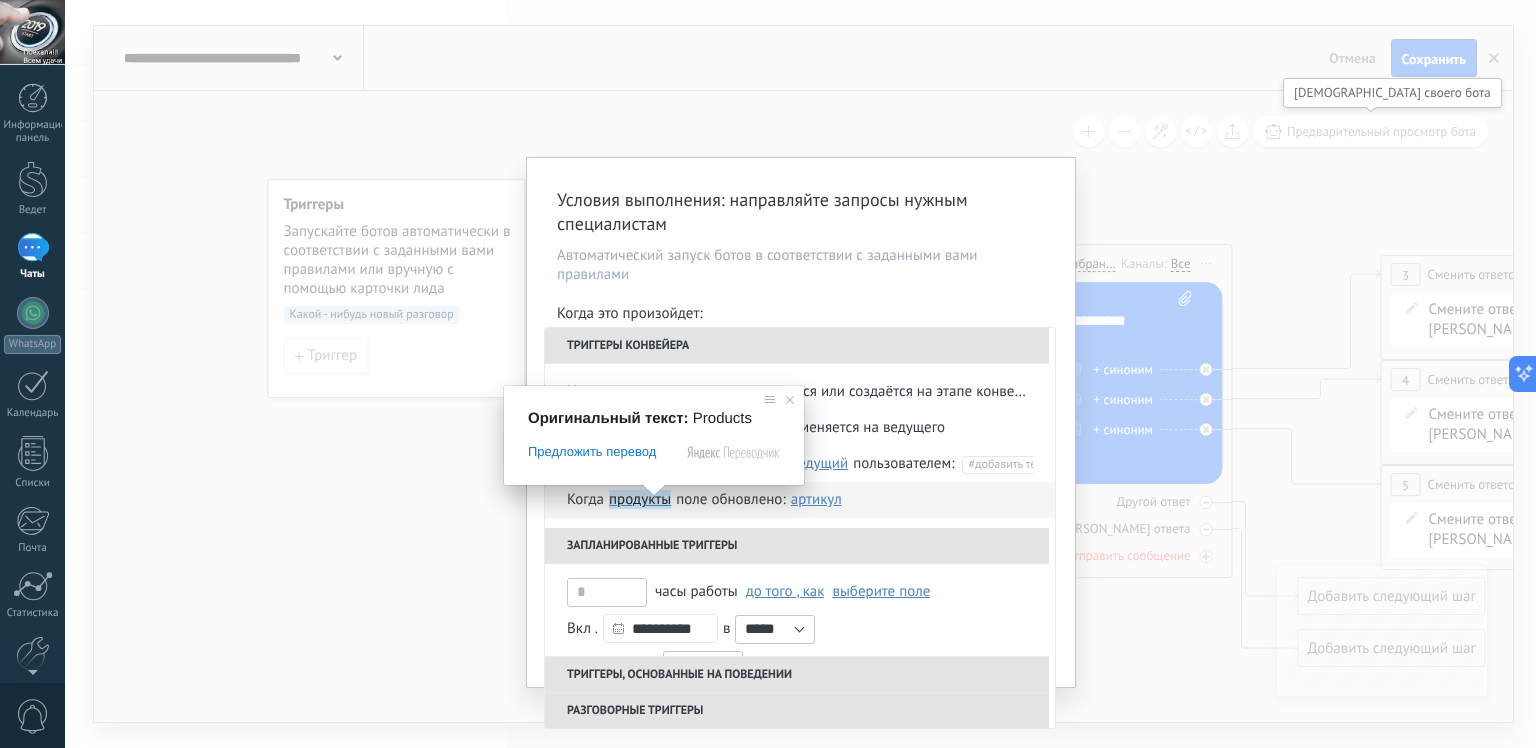 click on "Продукты" at bounding box center [640, 499] 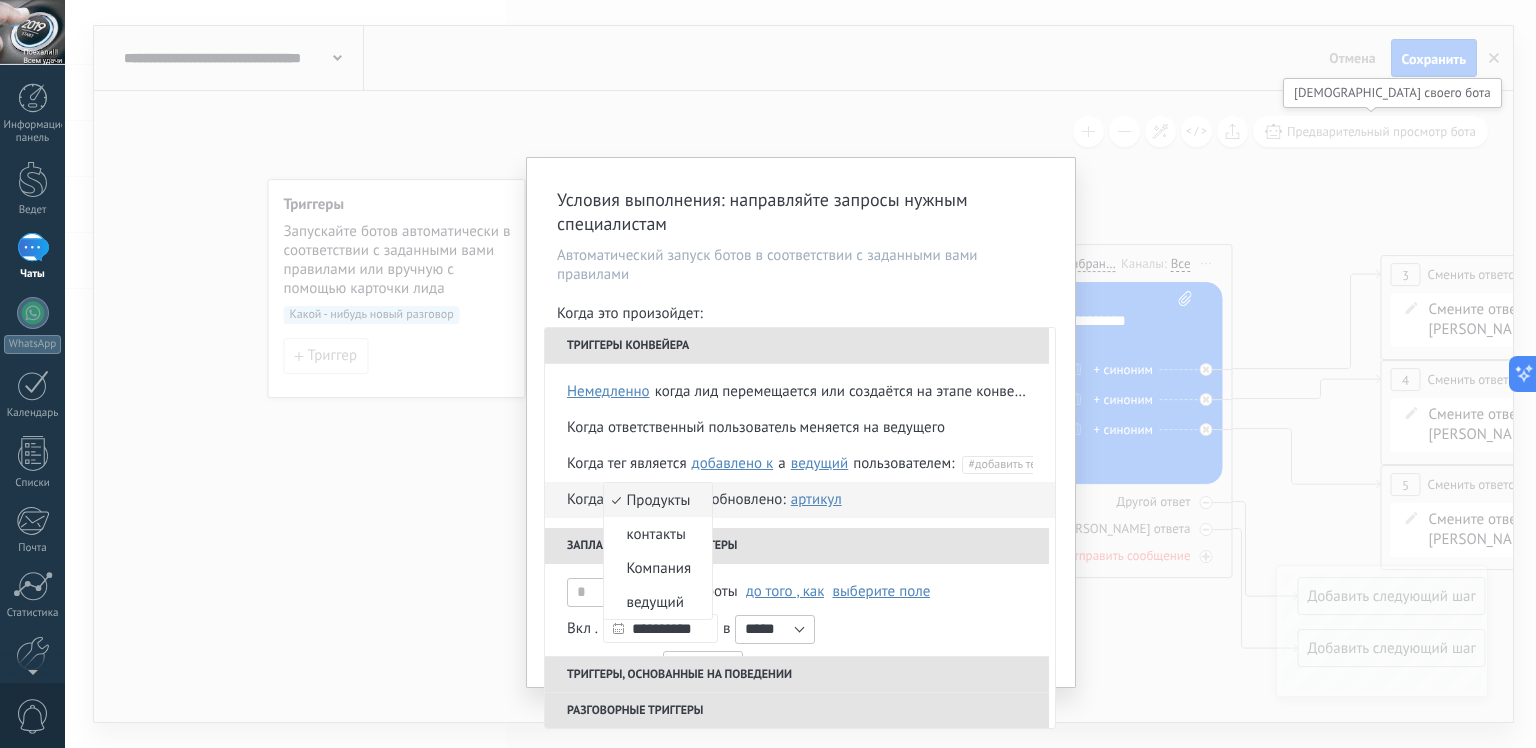 click on "Продукты" at bounding box center (647, 500) 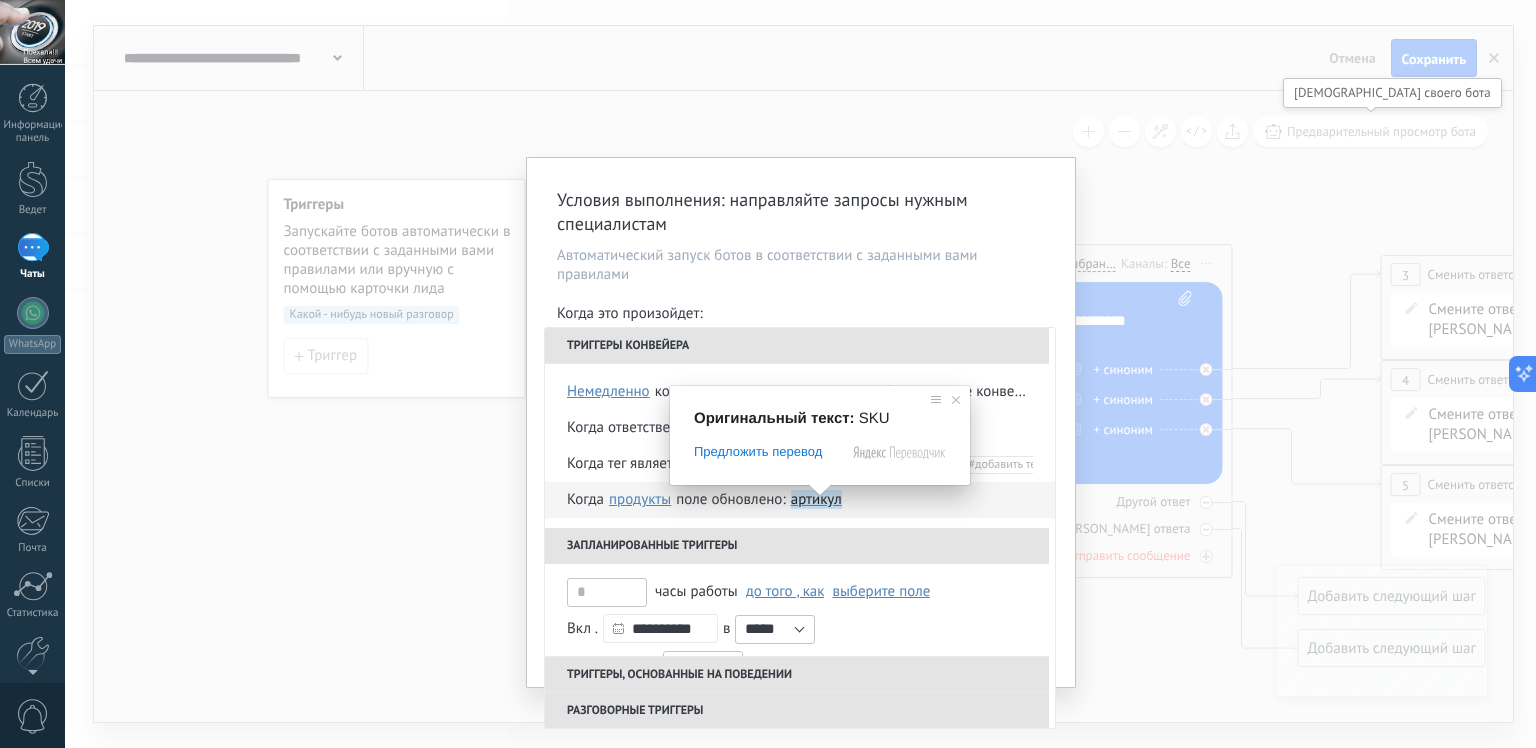 click on "АРТИКУЛ" at bounding box center (816, 499) 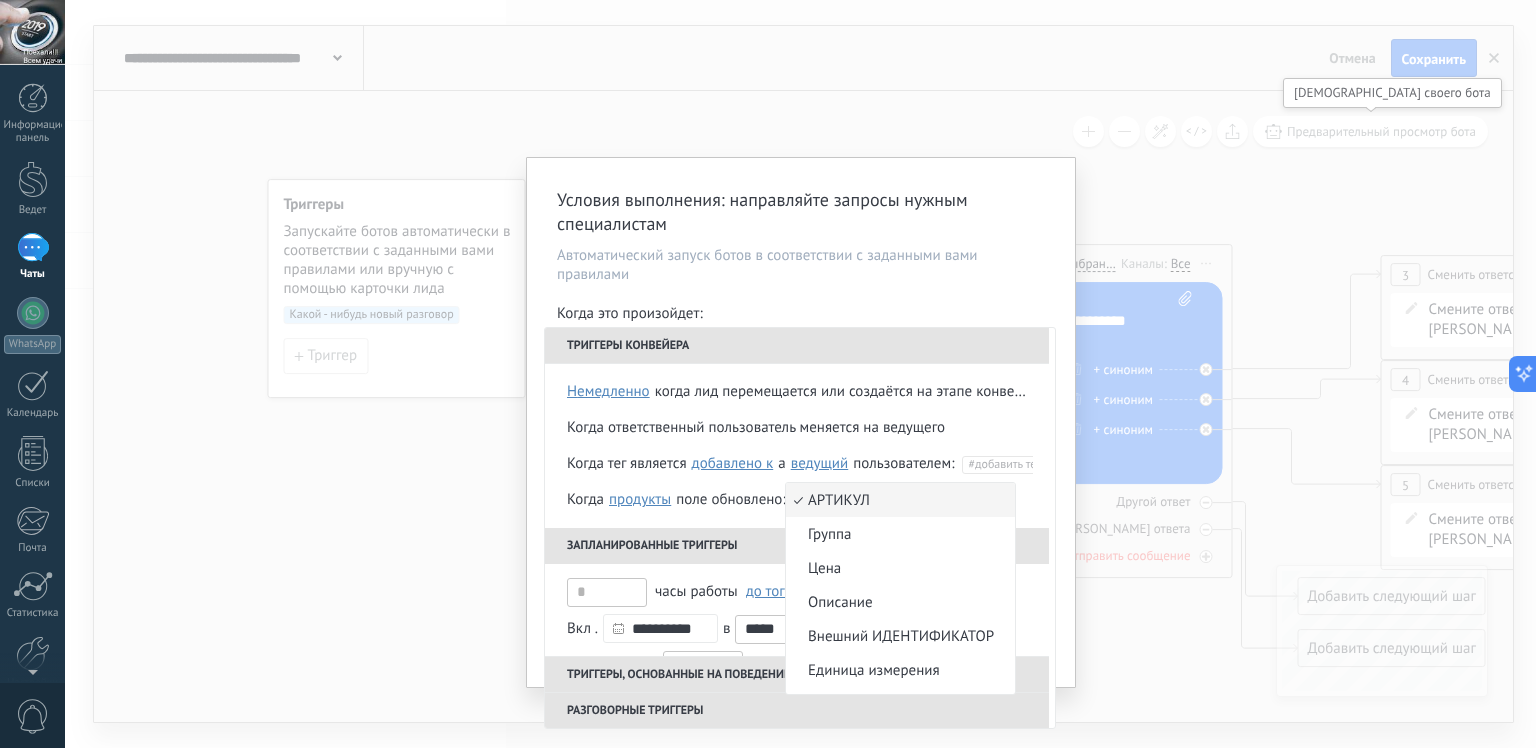 click on "АРТИКУЛ" at bounding box center (890, 500) 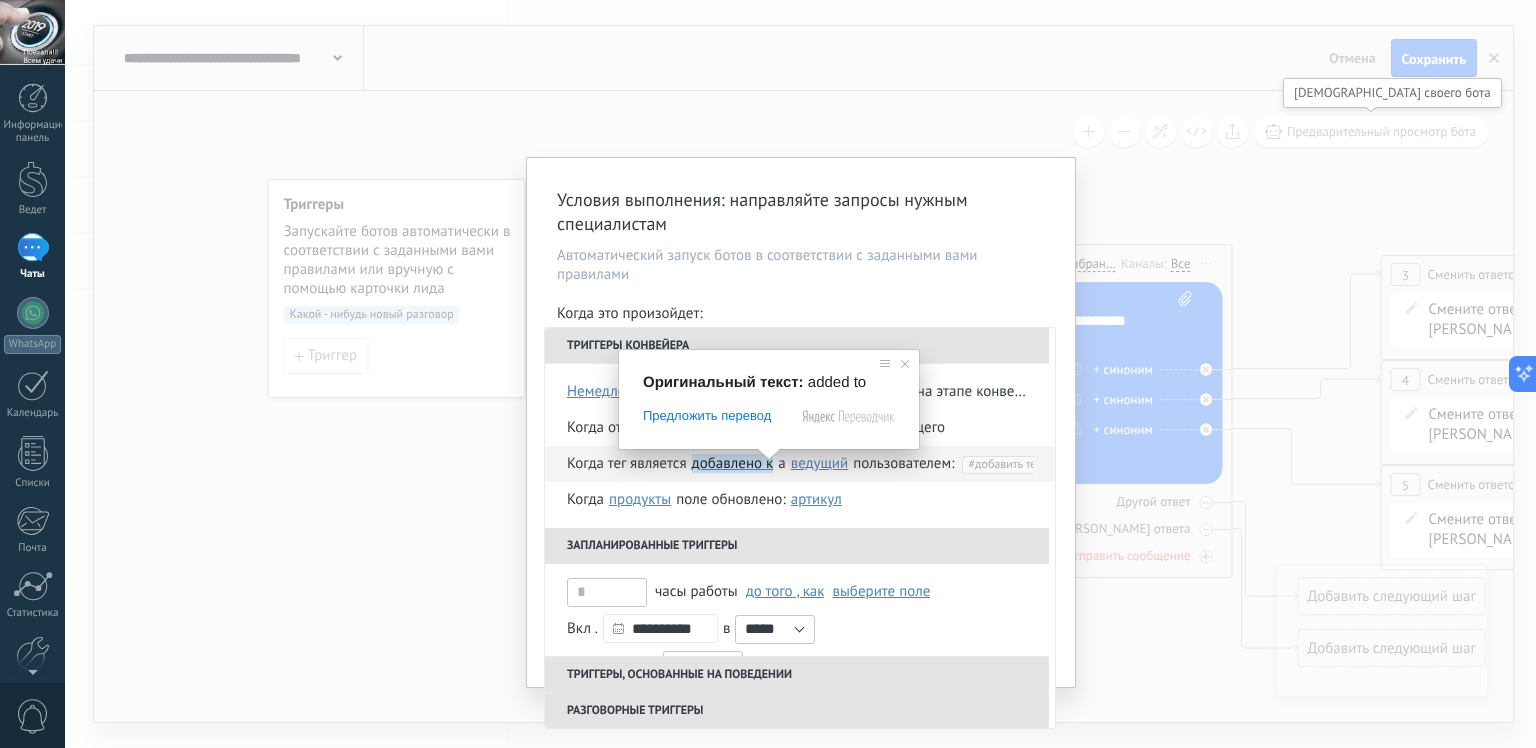 click on "добавлено к" at bounding box center [733, 463] 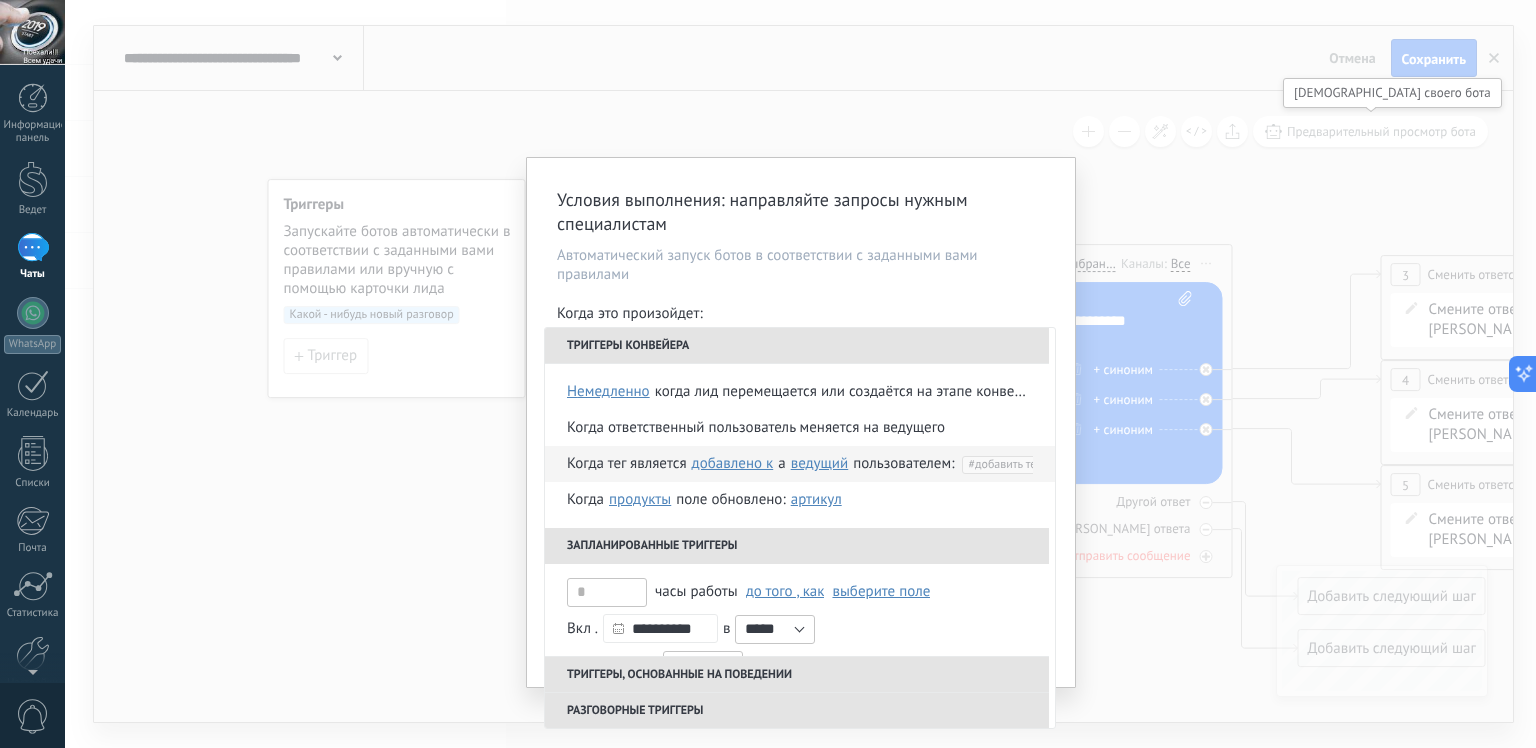 click on "ведущий" at bounding box center [820, 463] 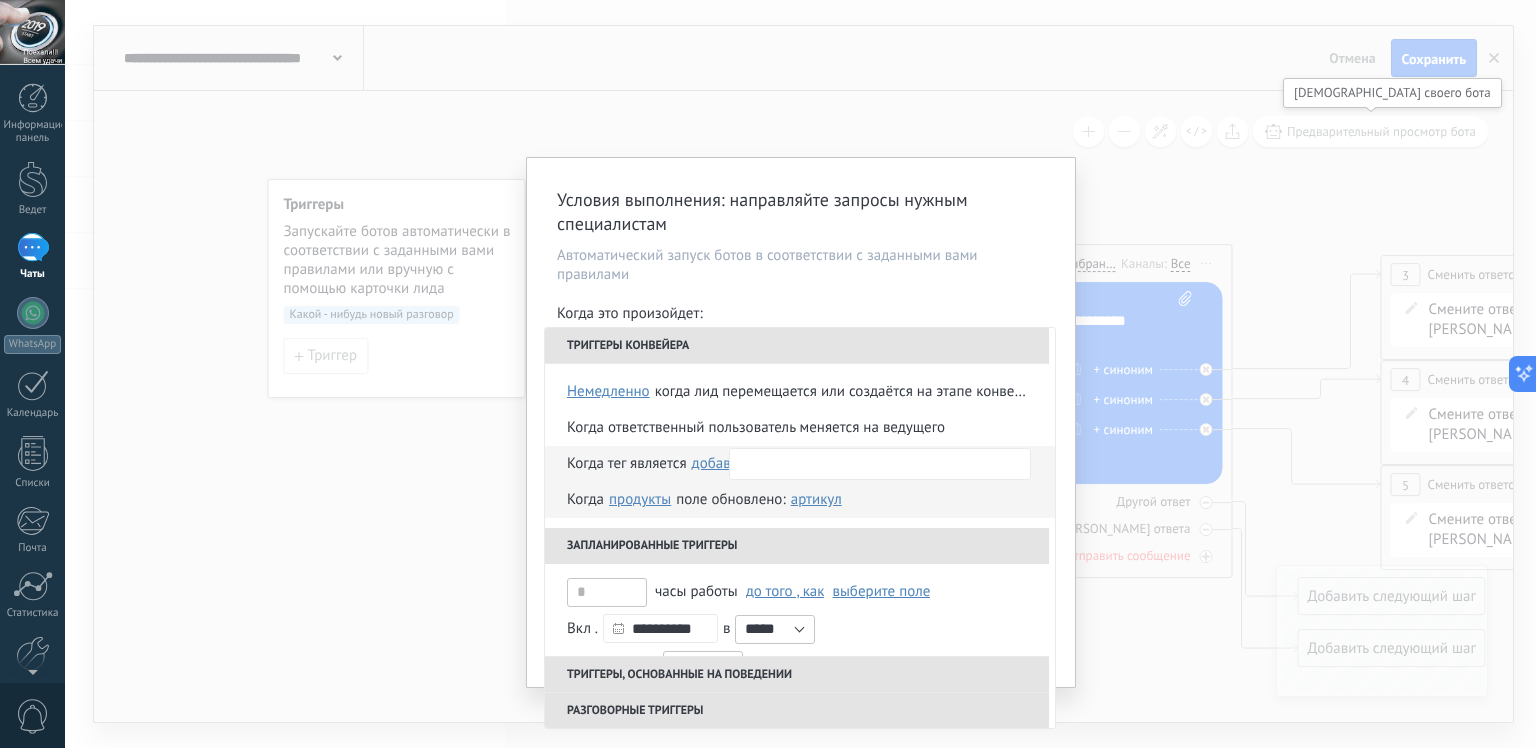 click on "Когда  Products contact company lead Продукты  поле обновлено:  АРТИКУЛ АРТИКУЛ Группа Цена Описание Внешний ИДЕНТИФИКАТОР Единица измерения Специальная цена 1 Оптовая цена Баллы за покупку Изображение" at bounding box center (800, 500) 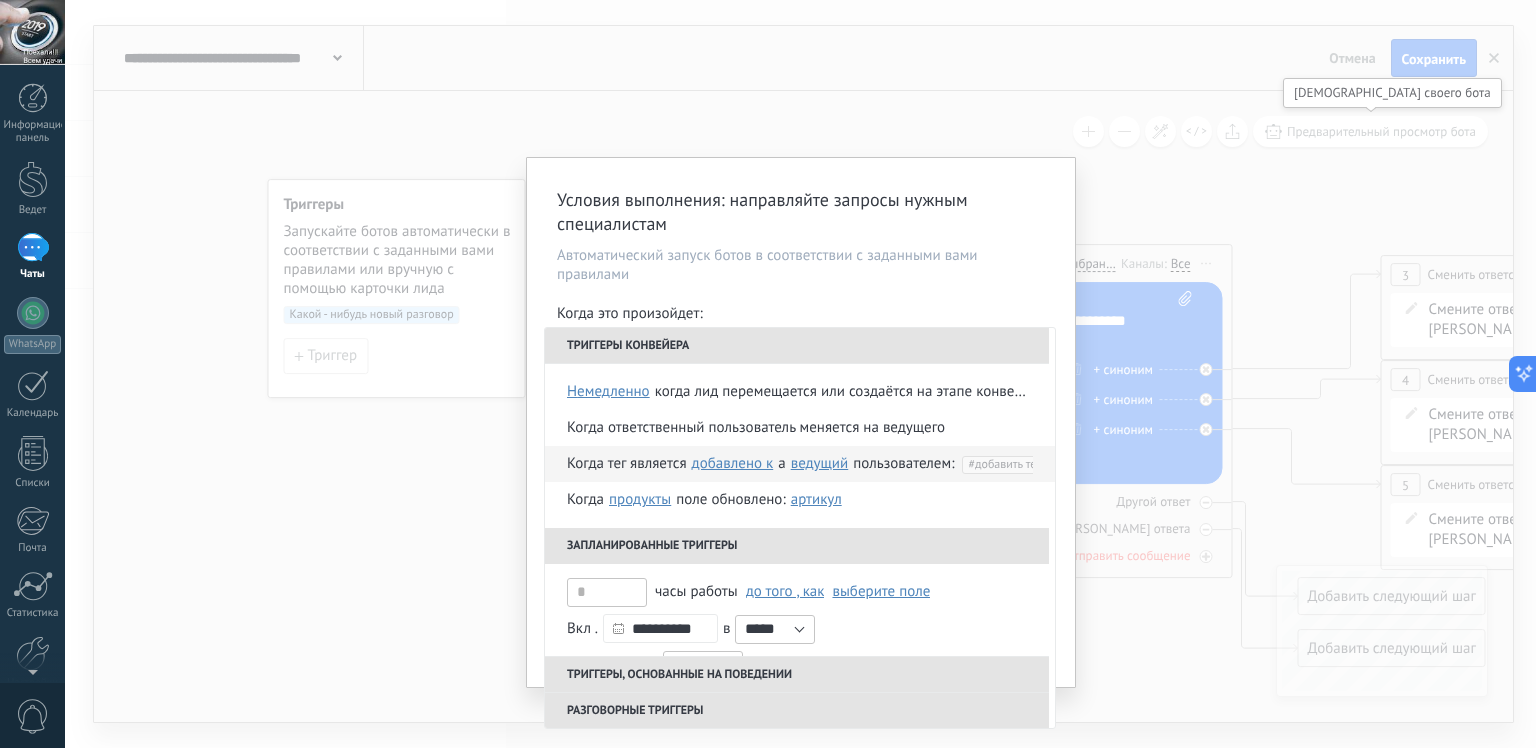 click on "Условия выполнения: направляйте запросы нужным специалистам Автоматический запуск ботов в соответствии с заданными вами правилами Когда это произойдет: Выполнить:  Когда разговор начинается с входящего сообщения в любом канале Триггеры конвейера При создании на этапе конвейера немедленно немедленно 5 минут 10 минут один день Выберите интервал Когда лид переходит на стадию конвейера immediately 5 minutes 10 minutes one day Select interval немедленно Когда лид перемещается или создаётся на этапе конвейера immediately 5 minutes 10 minutes one day Select interval немедленно добавлено к  a  Products" at bounding box center (800, 374) 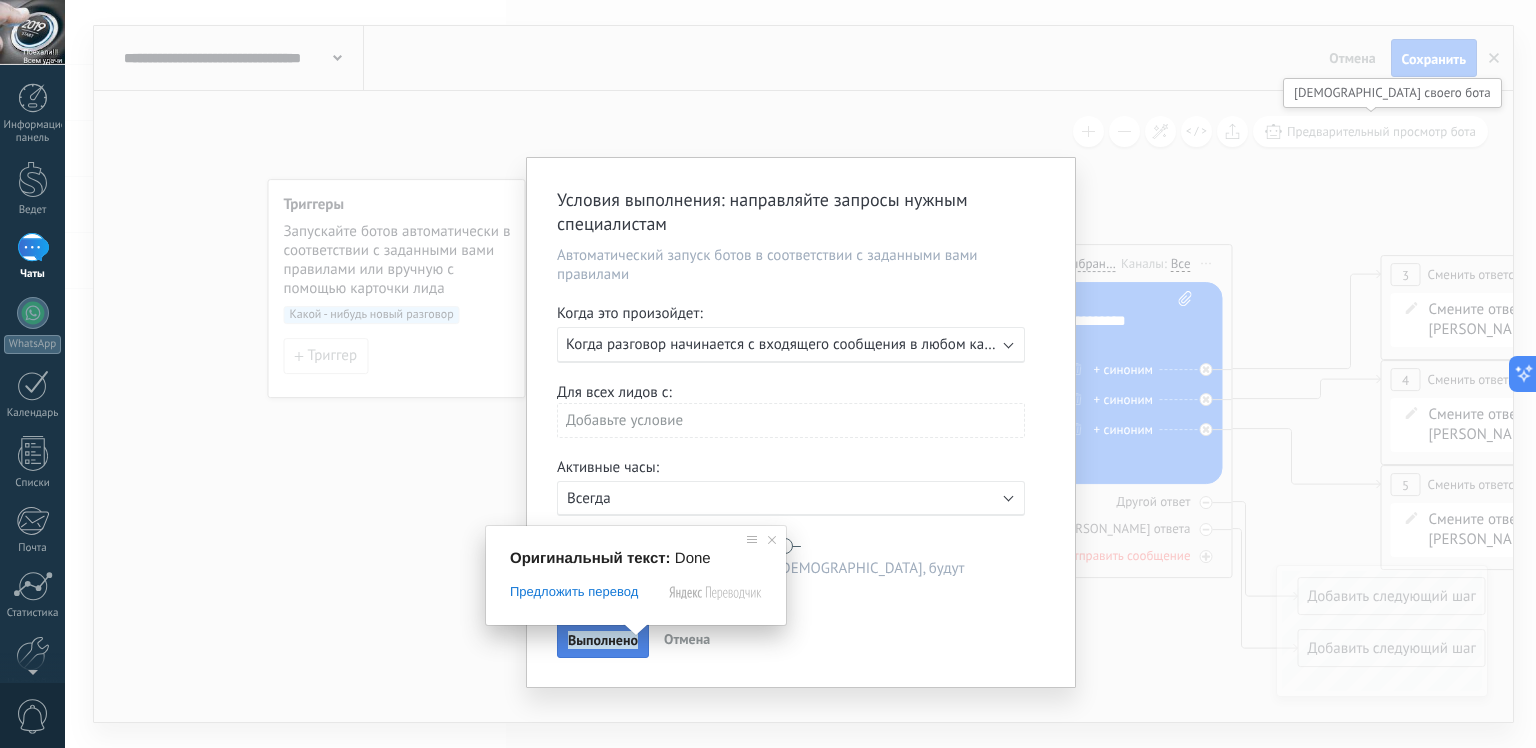 click on "Выполнено" at bounding box center [603, 640] 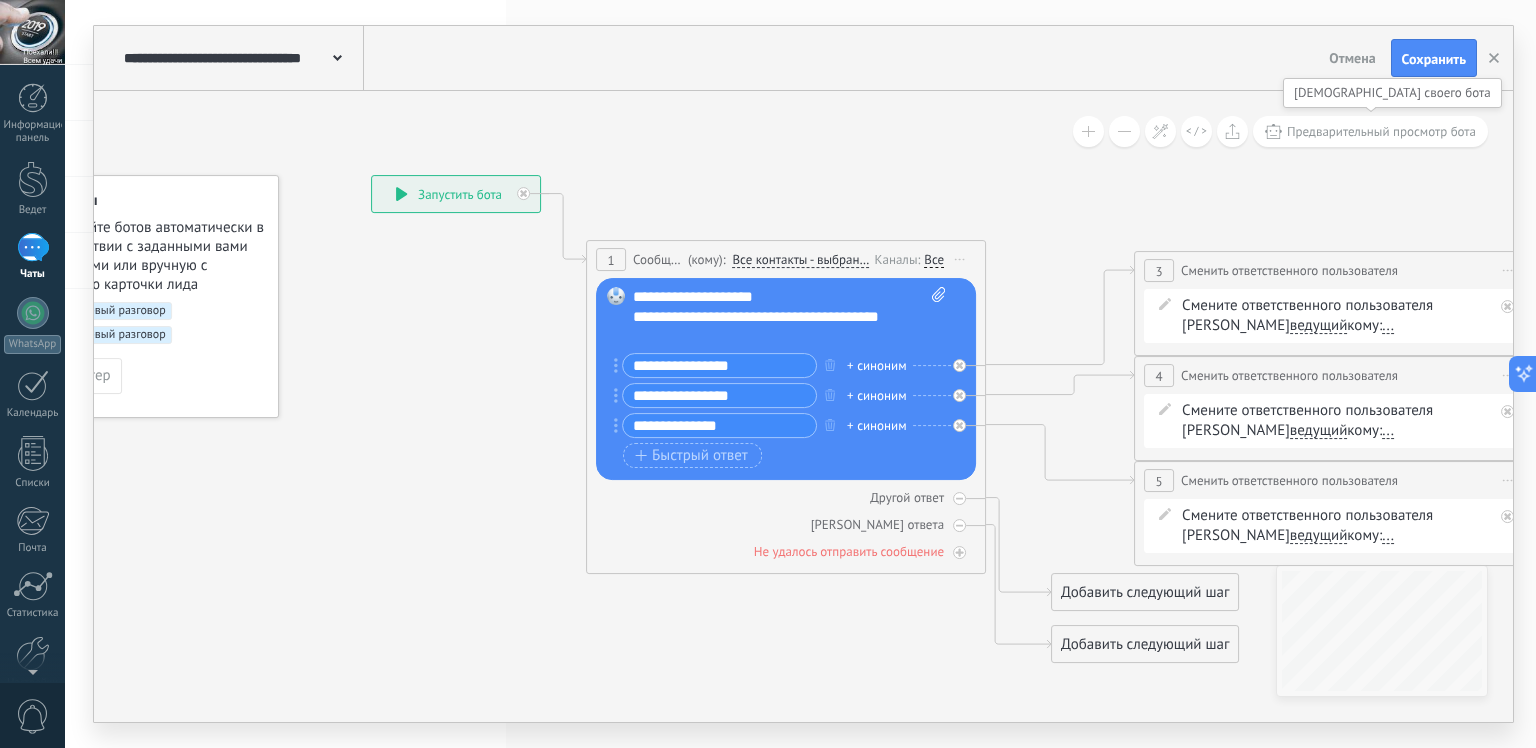 drag, startPoint x: 609, startPoint y: 596, endPoint x: 525, endPoint y: 596, distance: 84 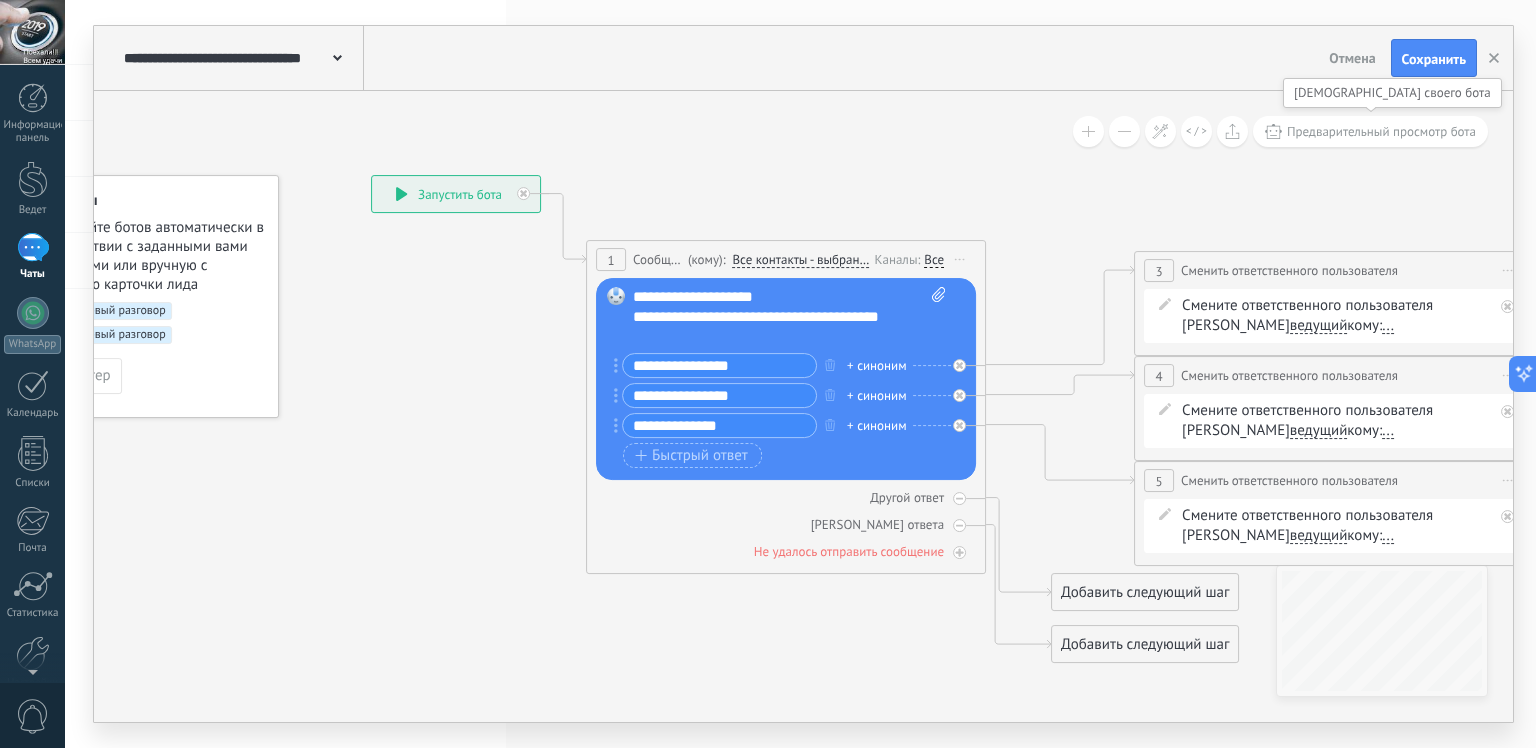 click 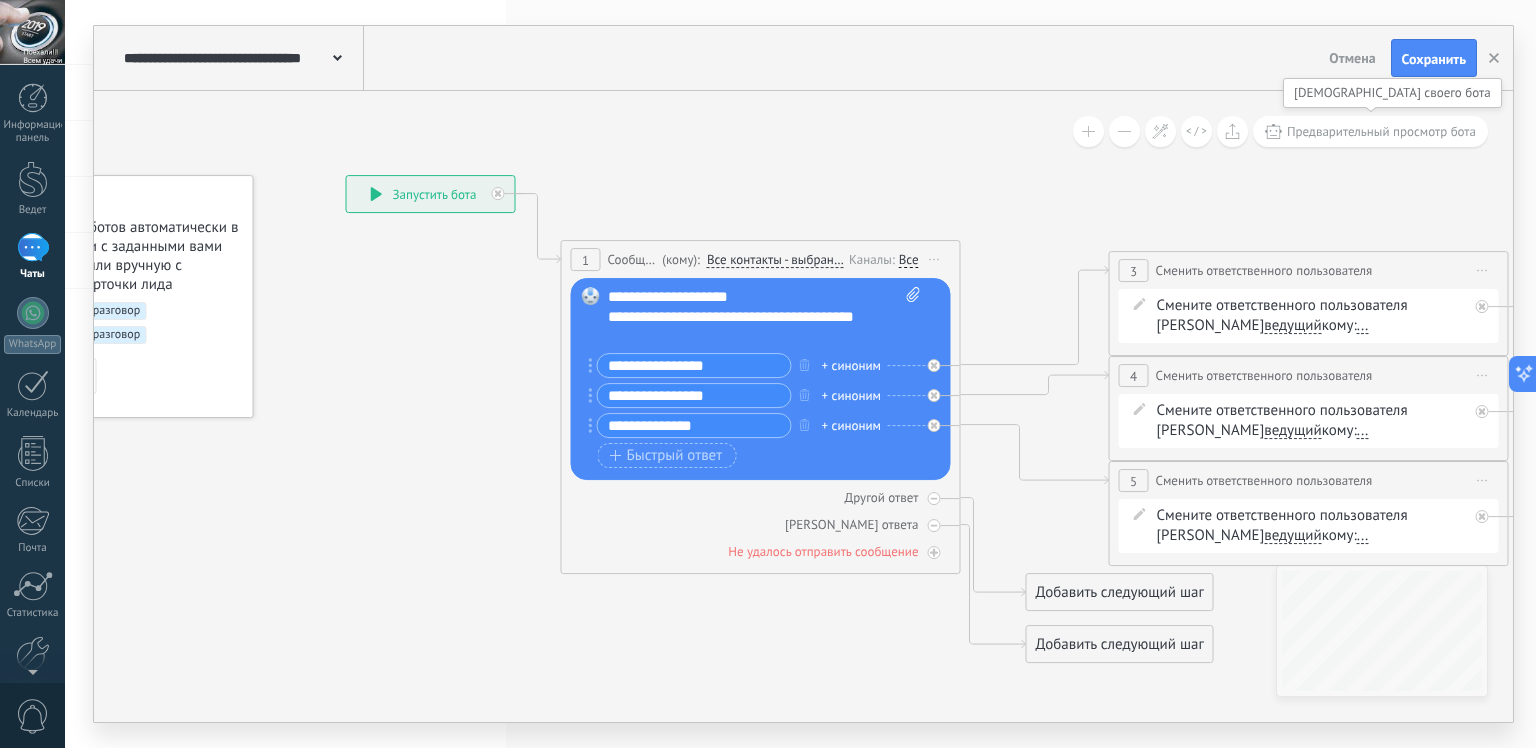 click at bounding box center [1088, 131] 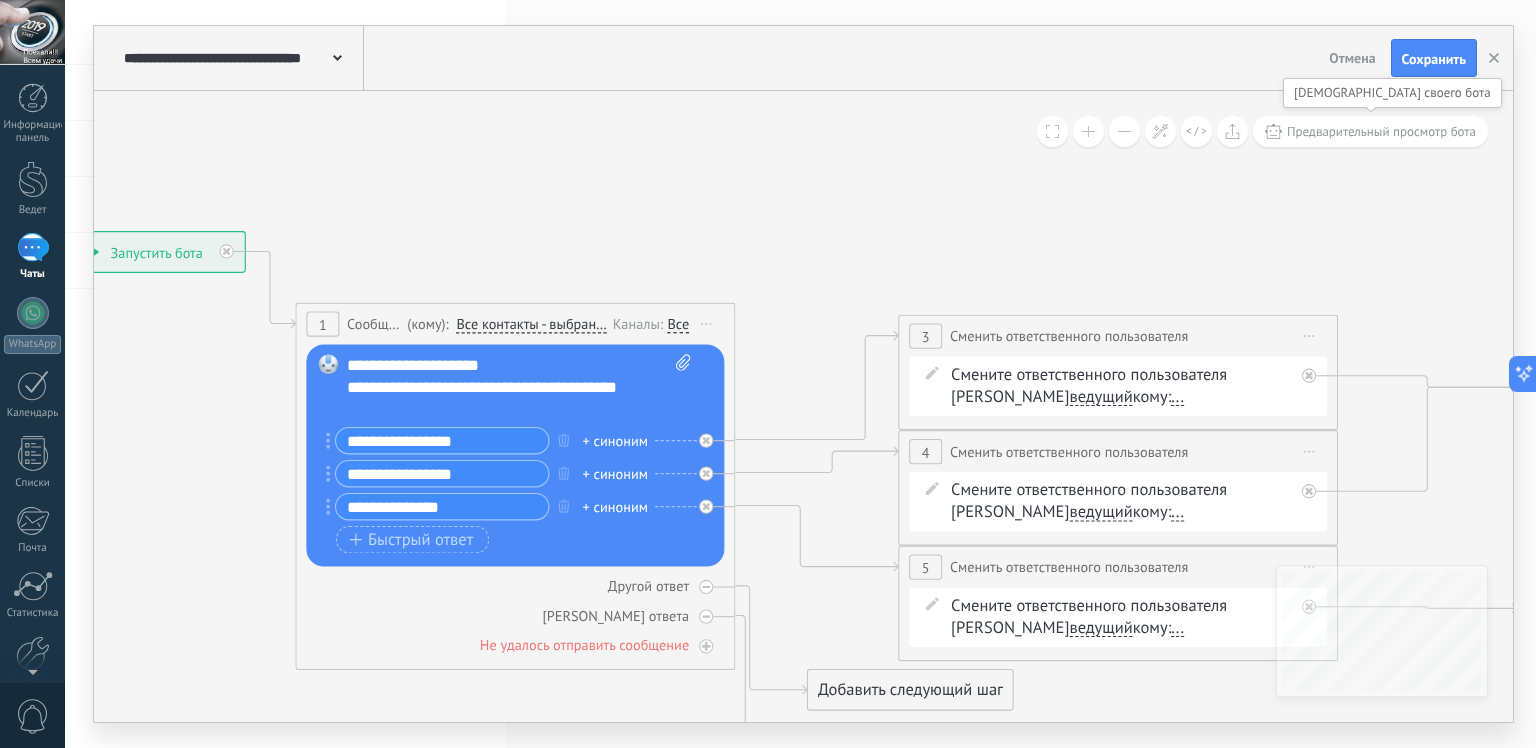 drag, startPoint x: 1044, startPoint y: 244, endPoint x: 784, endPoint y: 332, distance: 274.48862 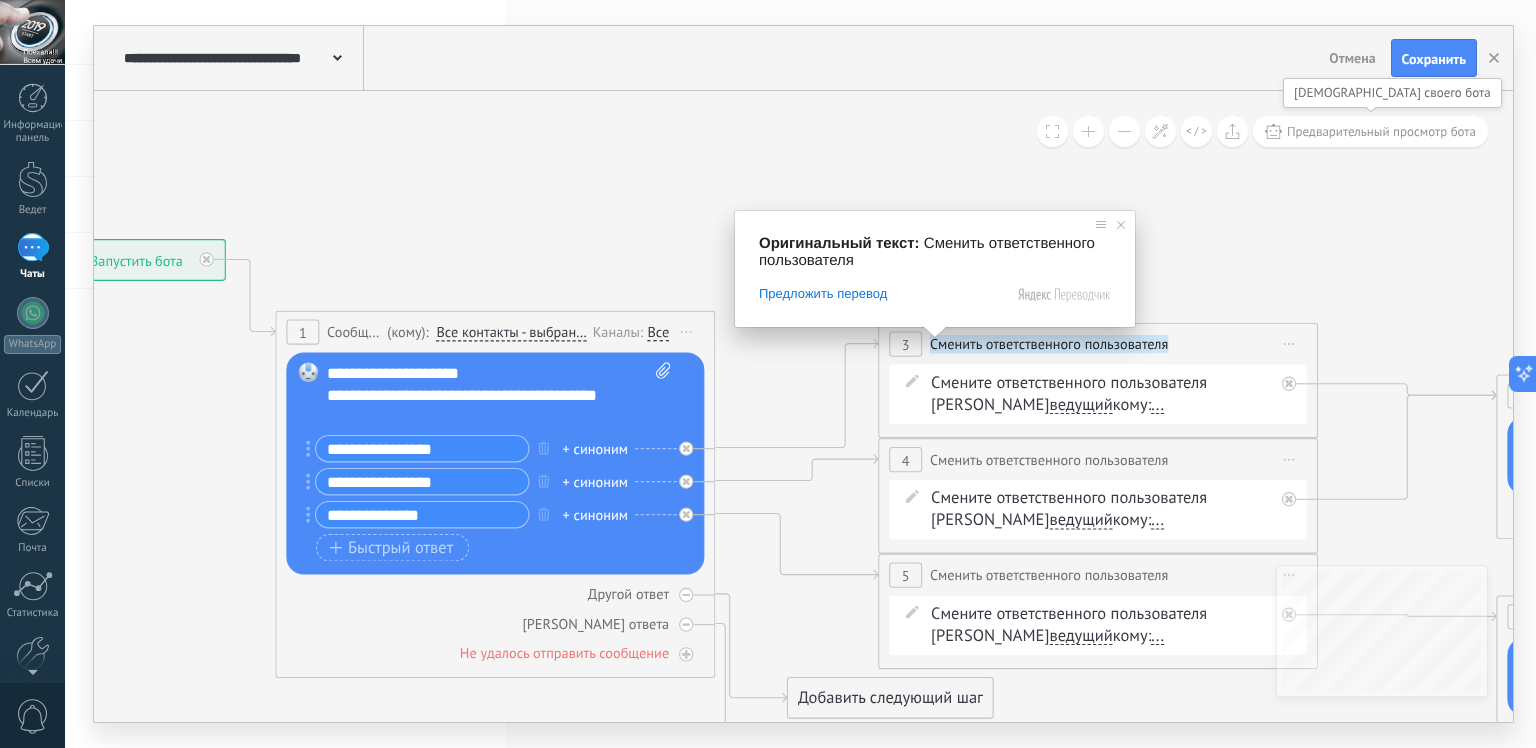 click on "Сменить ответственного пользователя" at bounding box center (1049, 344) 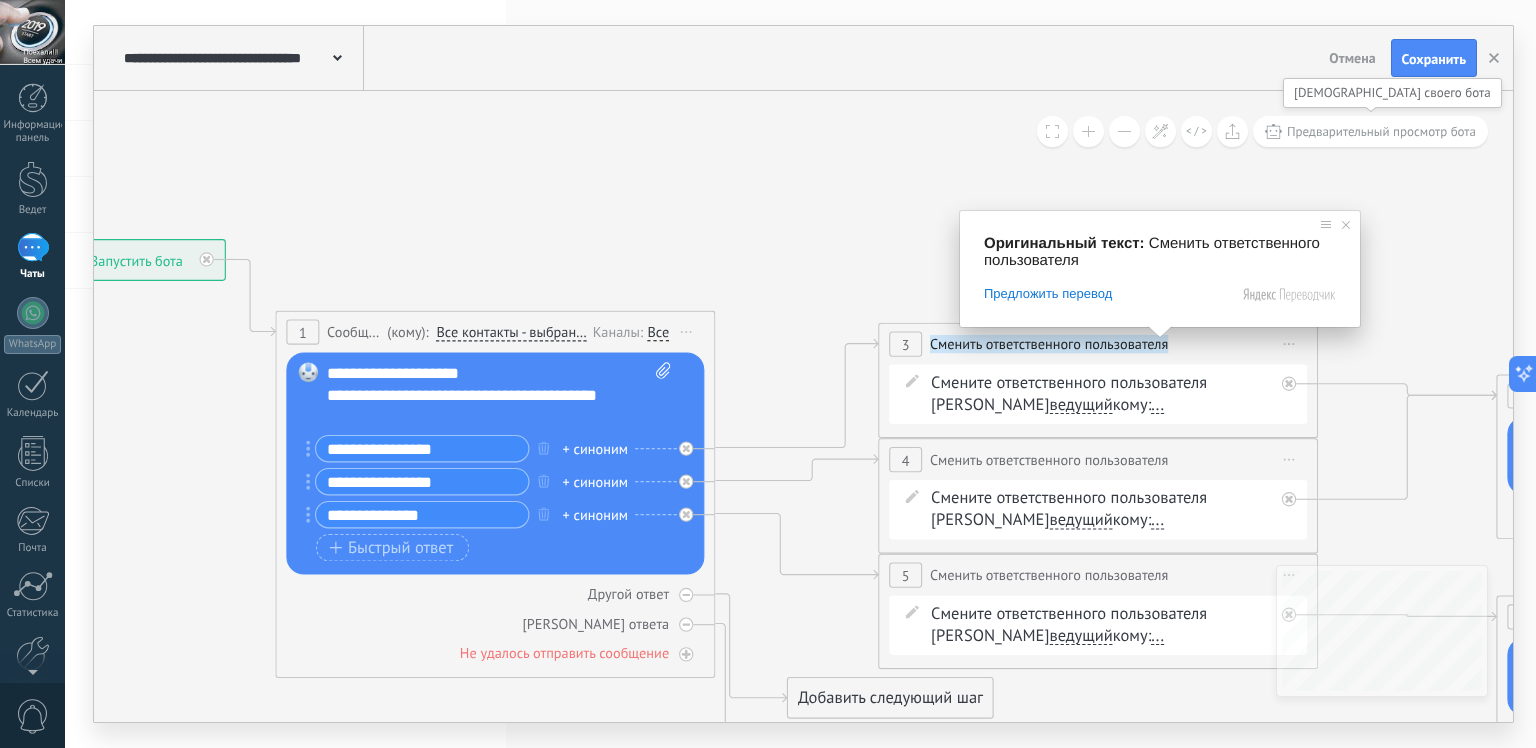 click on "Сменить ответственного пользователя" at bounding box center (1049, 344) 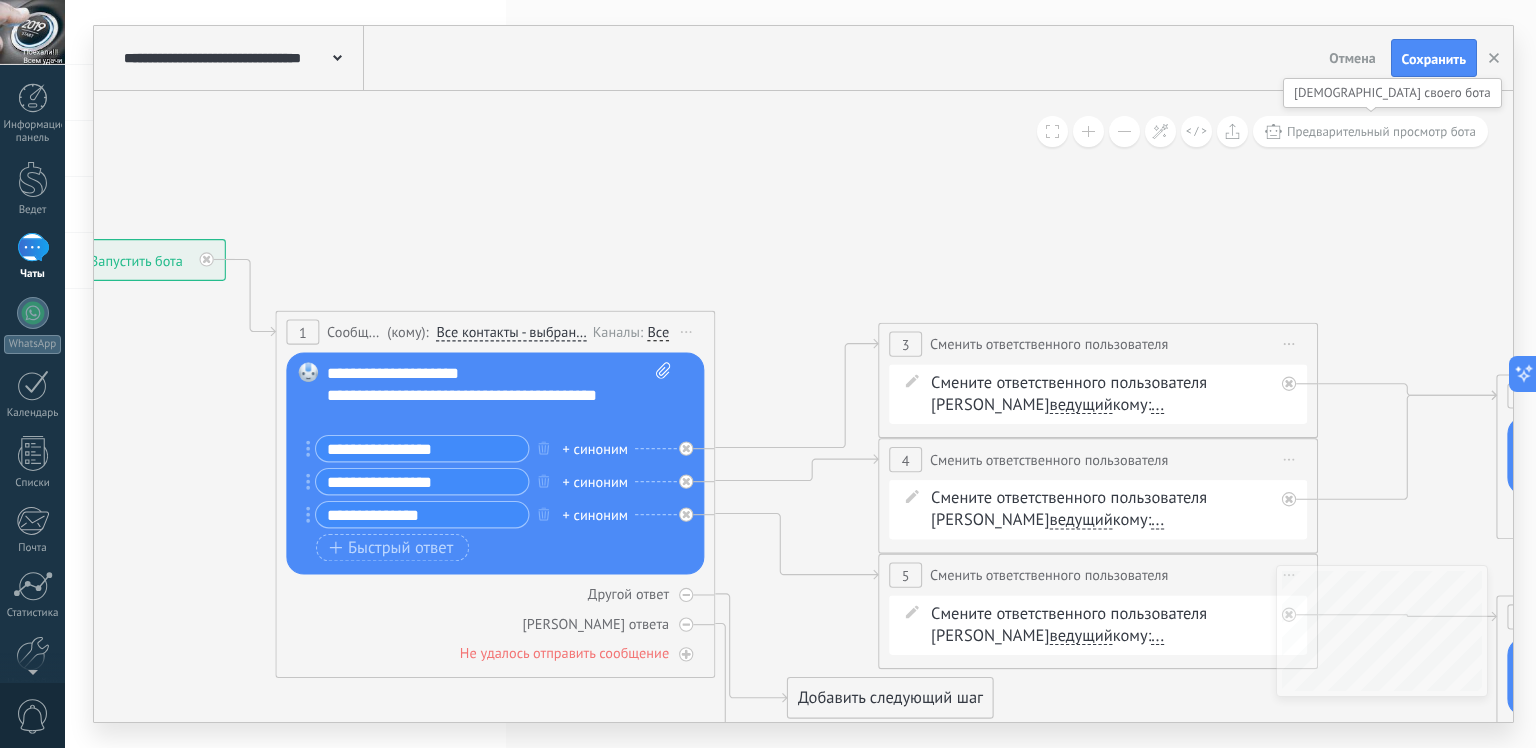 click at bounding box center [1088, 131] 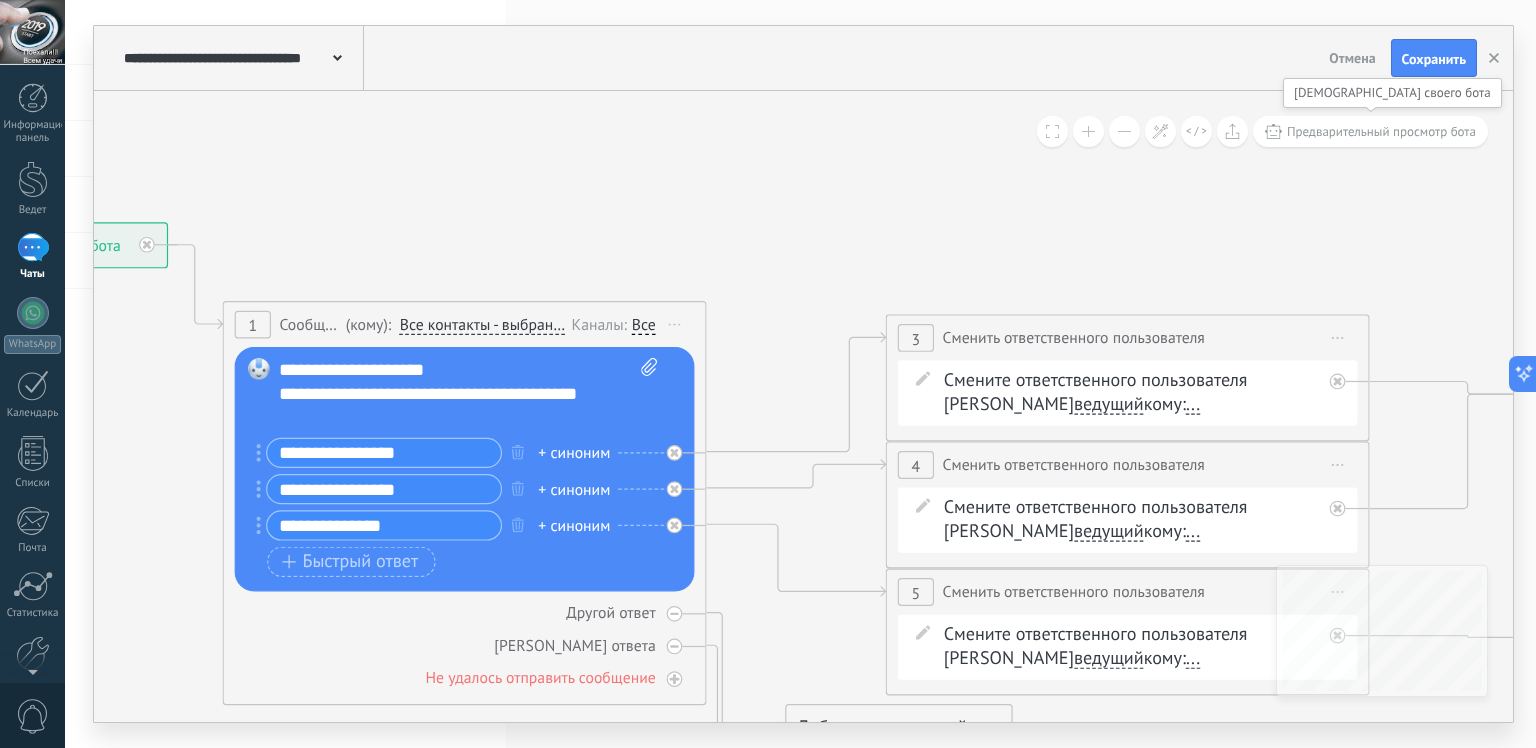 click at bounding box center [1124, 131] 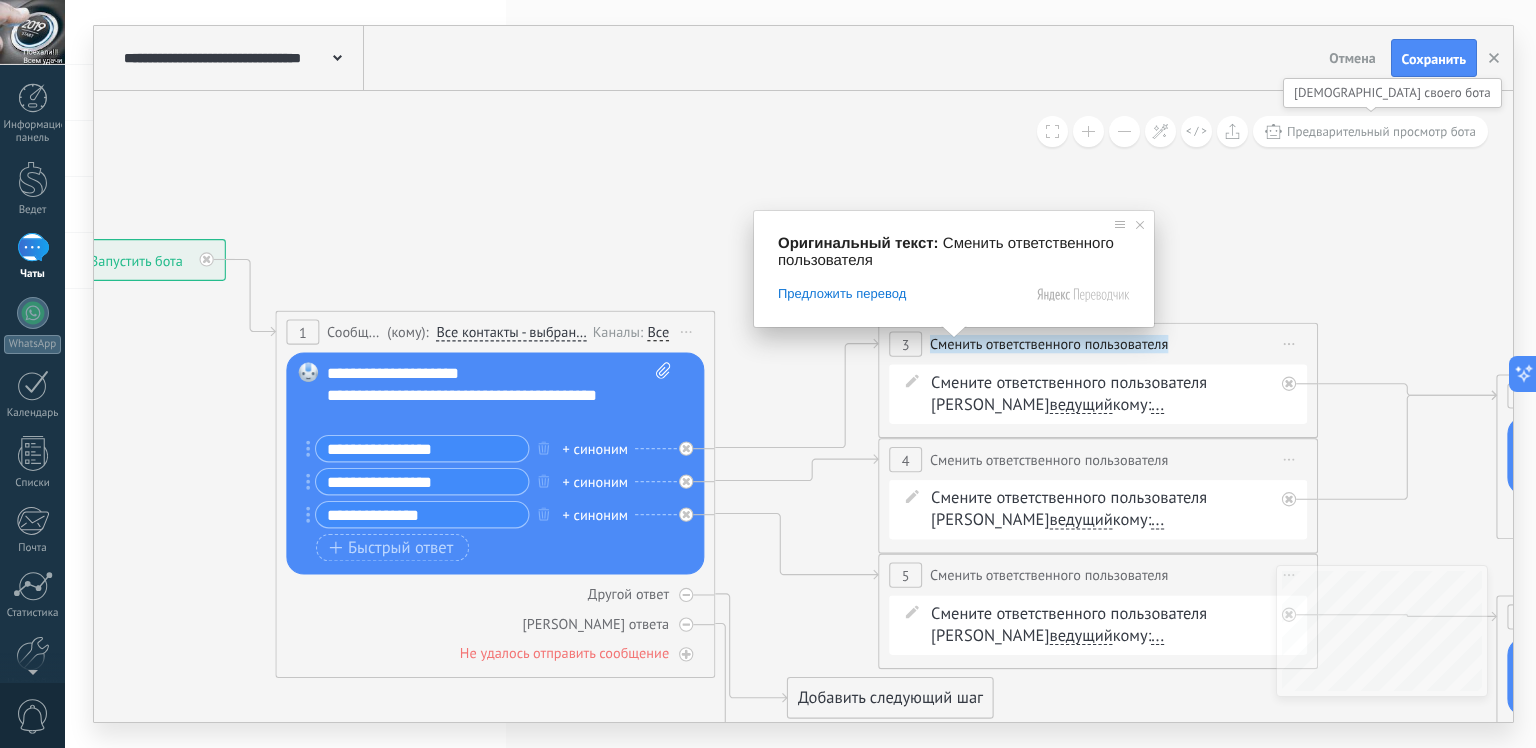 click at bounding box center (954, 332) 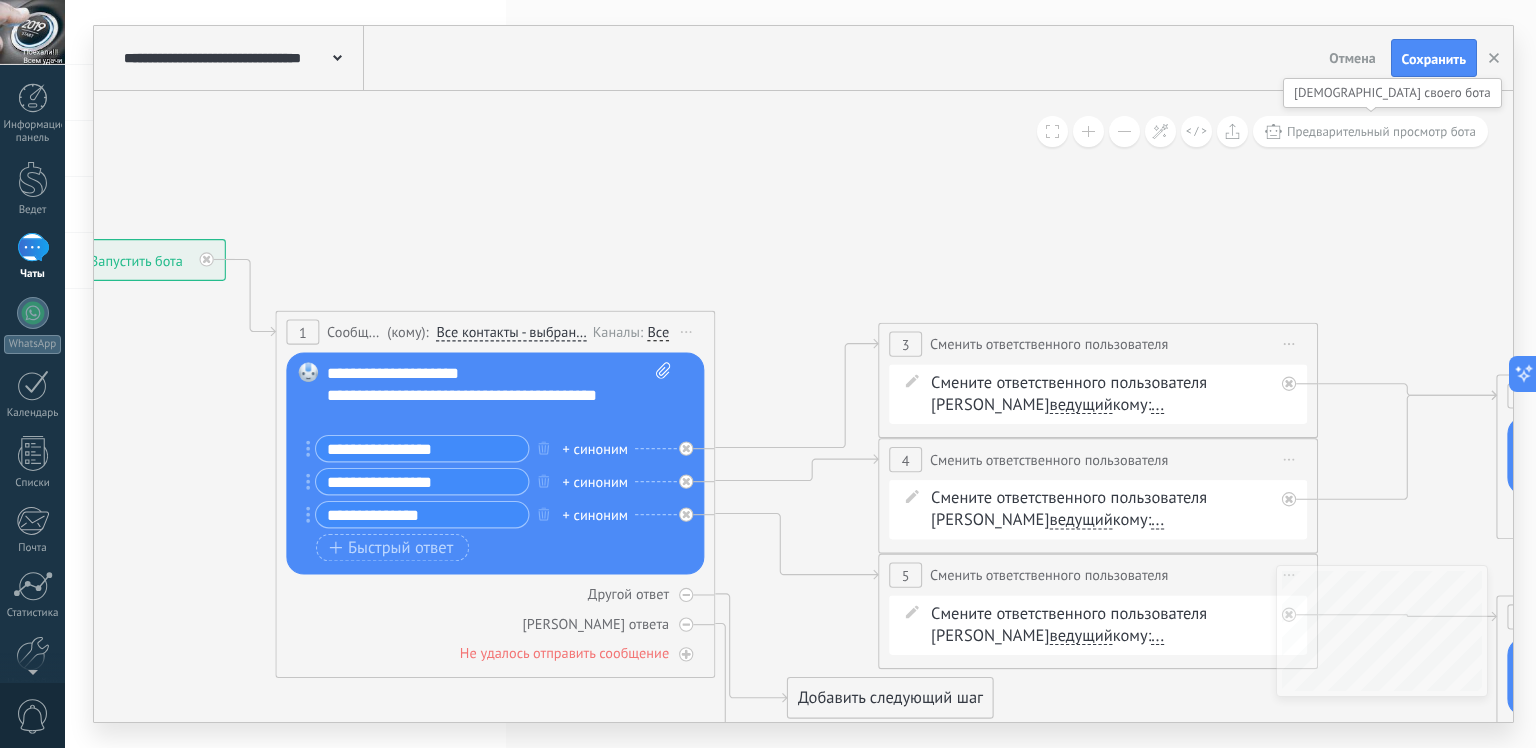 click on "Start preview here
Rename
Duplicate
[GEOGRAPHIC_DATA]" at bounding box center (1289, 344) 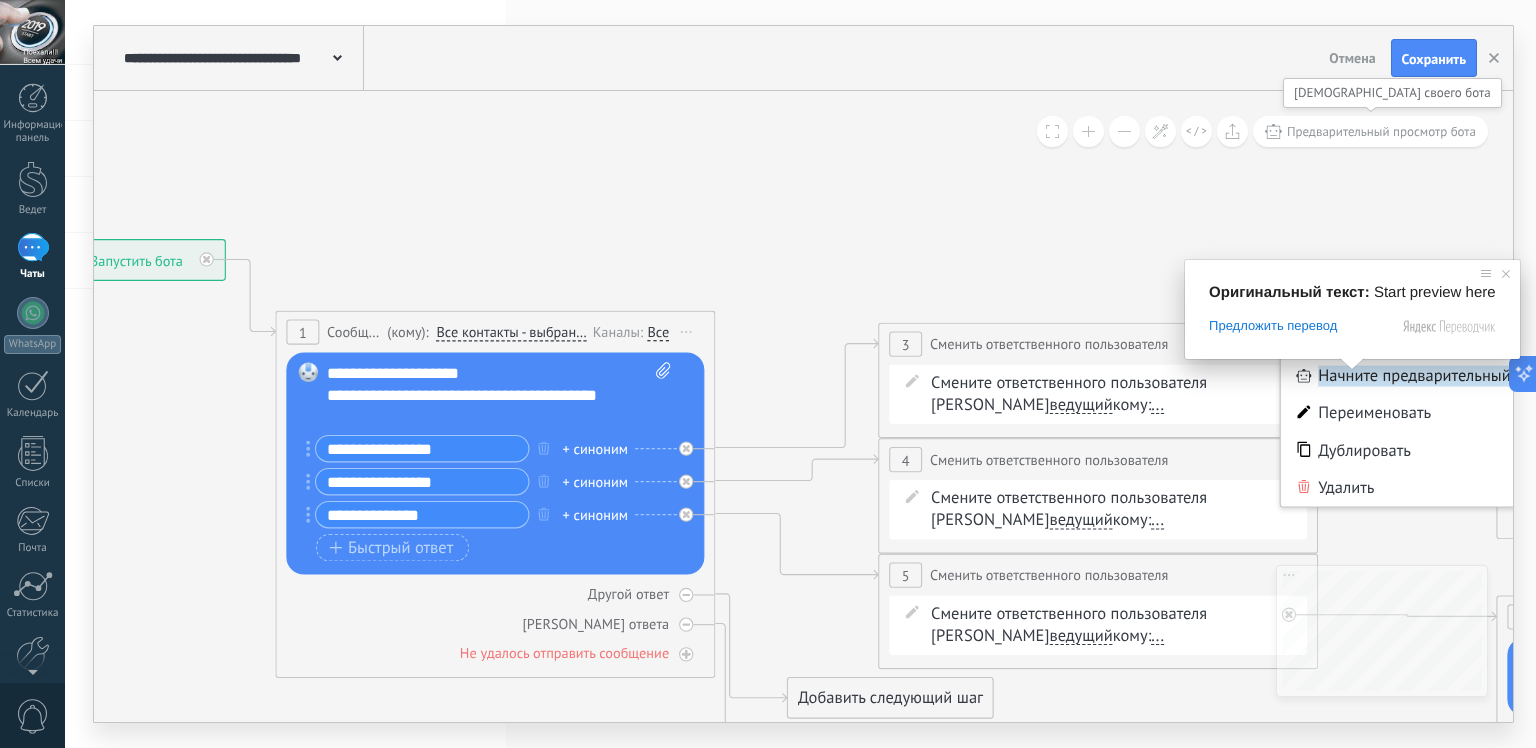 click on "Начните предварительный просмотр здесь" at bounding box center (1473, 375) 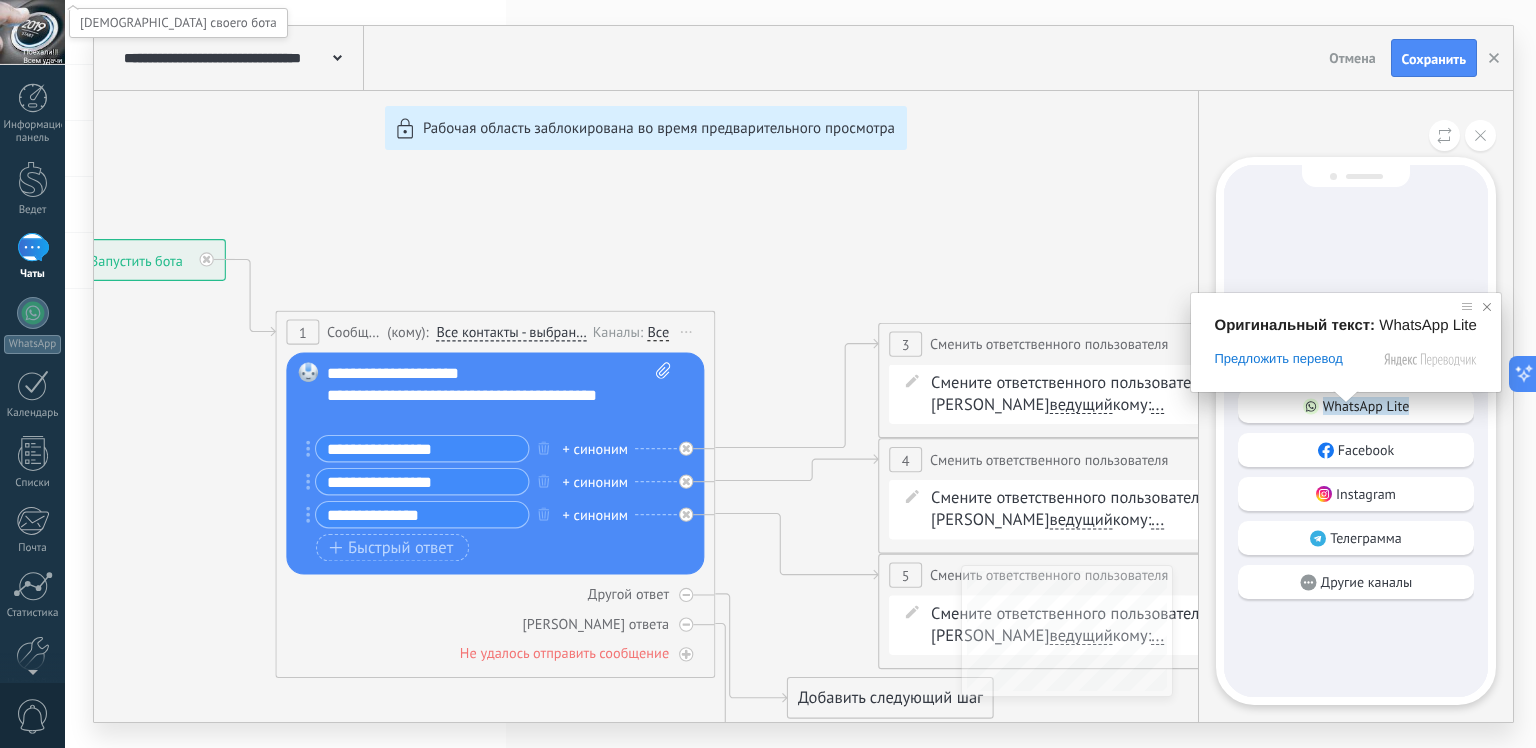 click at bounding box center (1487, 307) 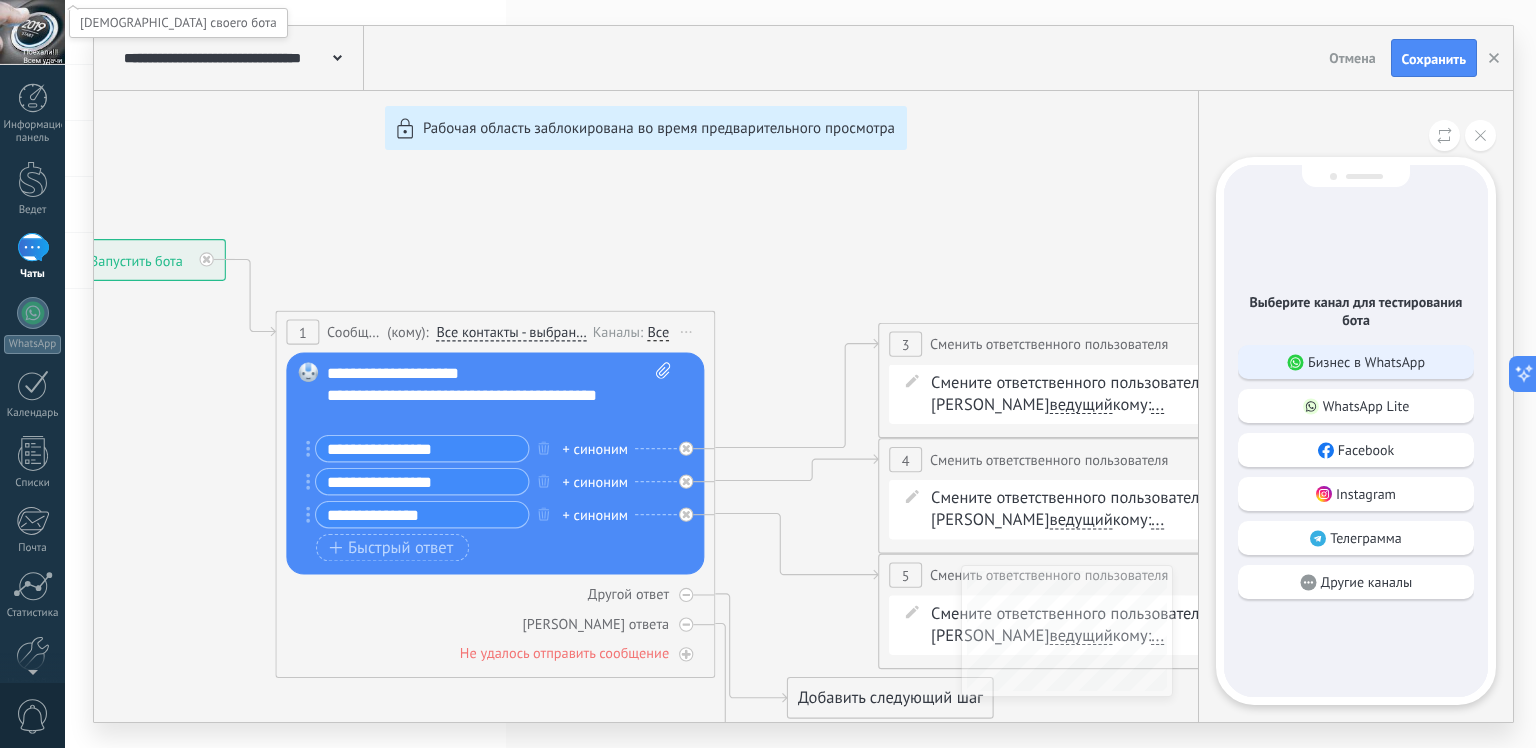 click on "Бизнес в WhatsApp" at bounding box center (1366, 362) 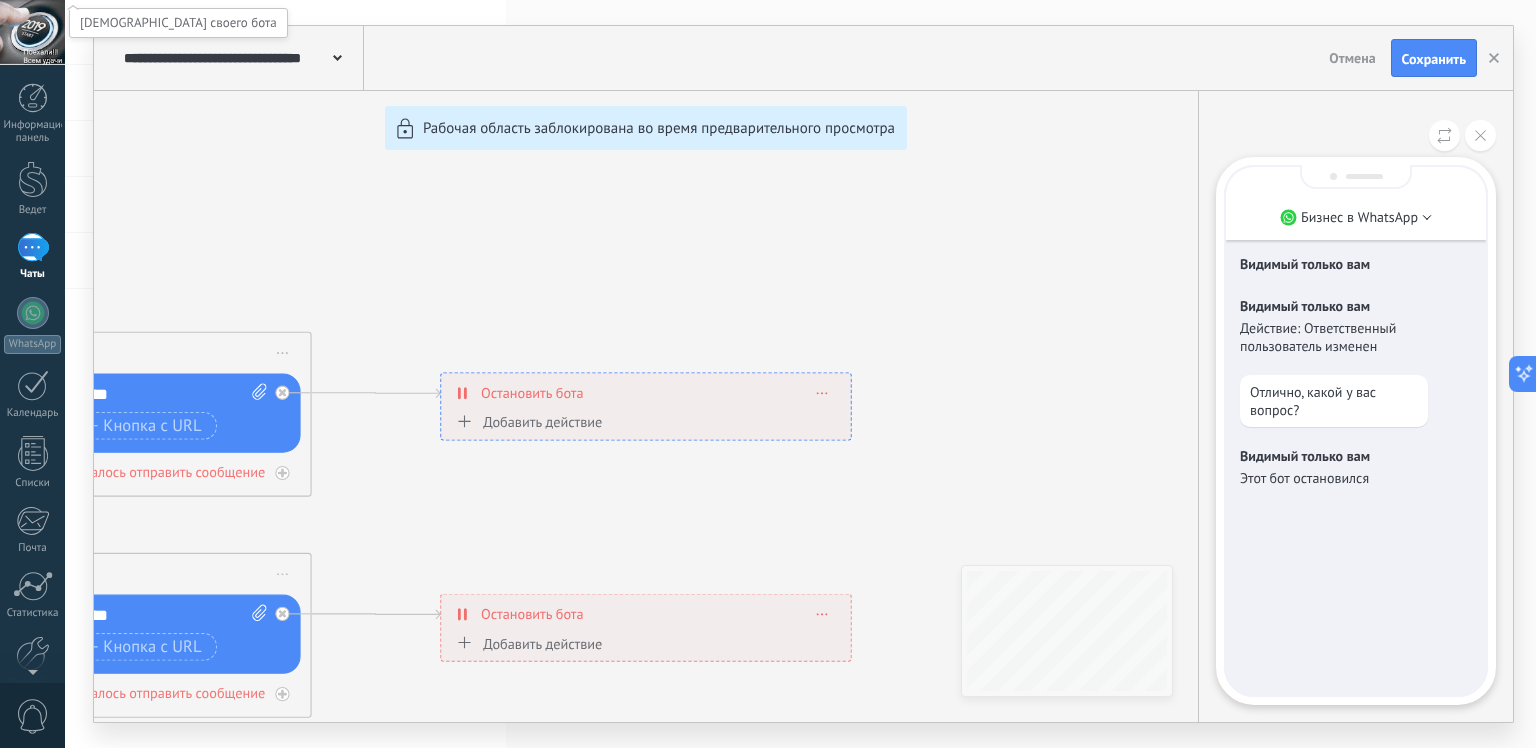 drag, startPoint x: 940, startPoint y: 452, endPoint x: 1168, endPoint y: 451, distance: 228.0022 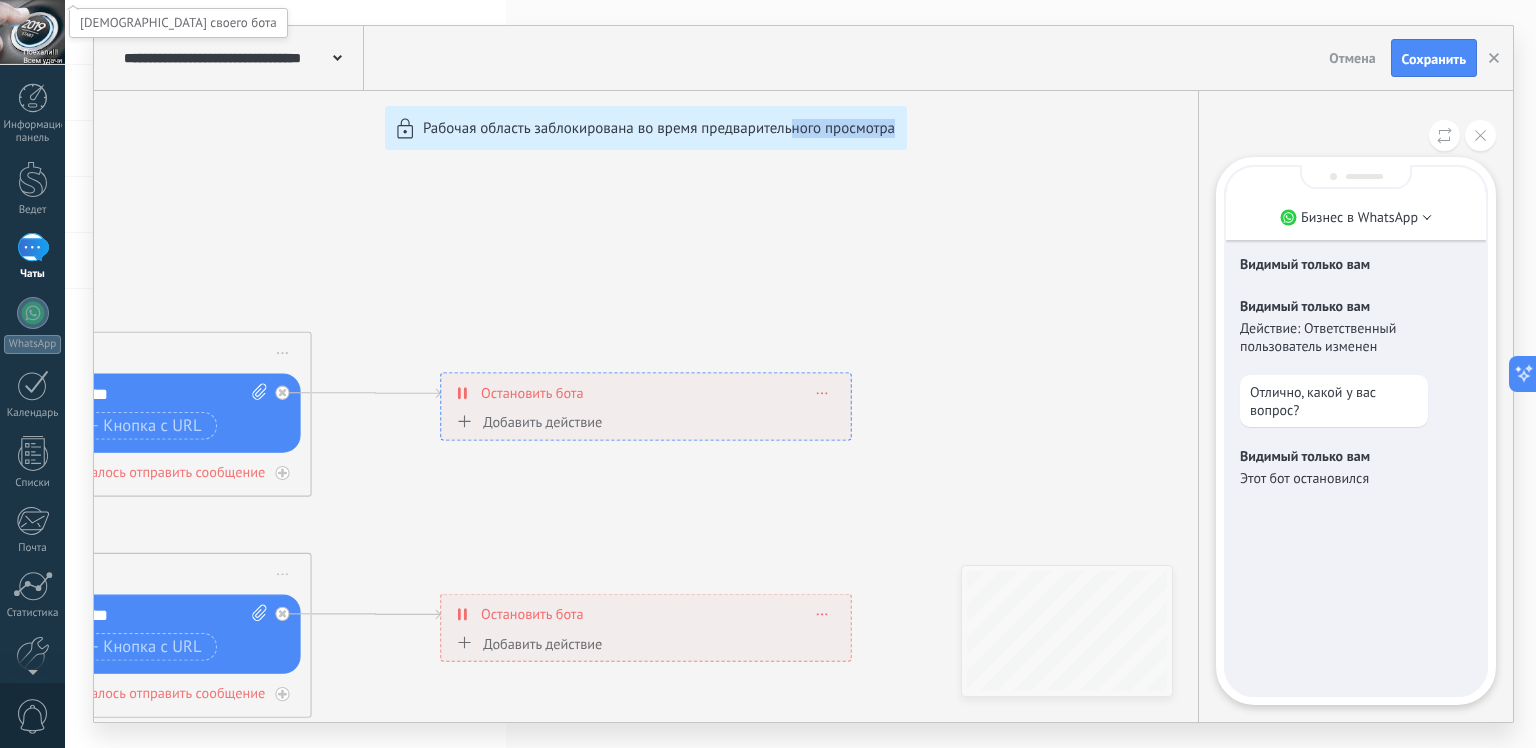 drag, startPoint x: 792, startPoint y: 474, endPoint x: 1093, endPoint y: 419, distance: 305.98367 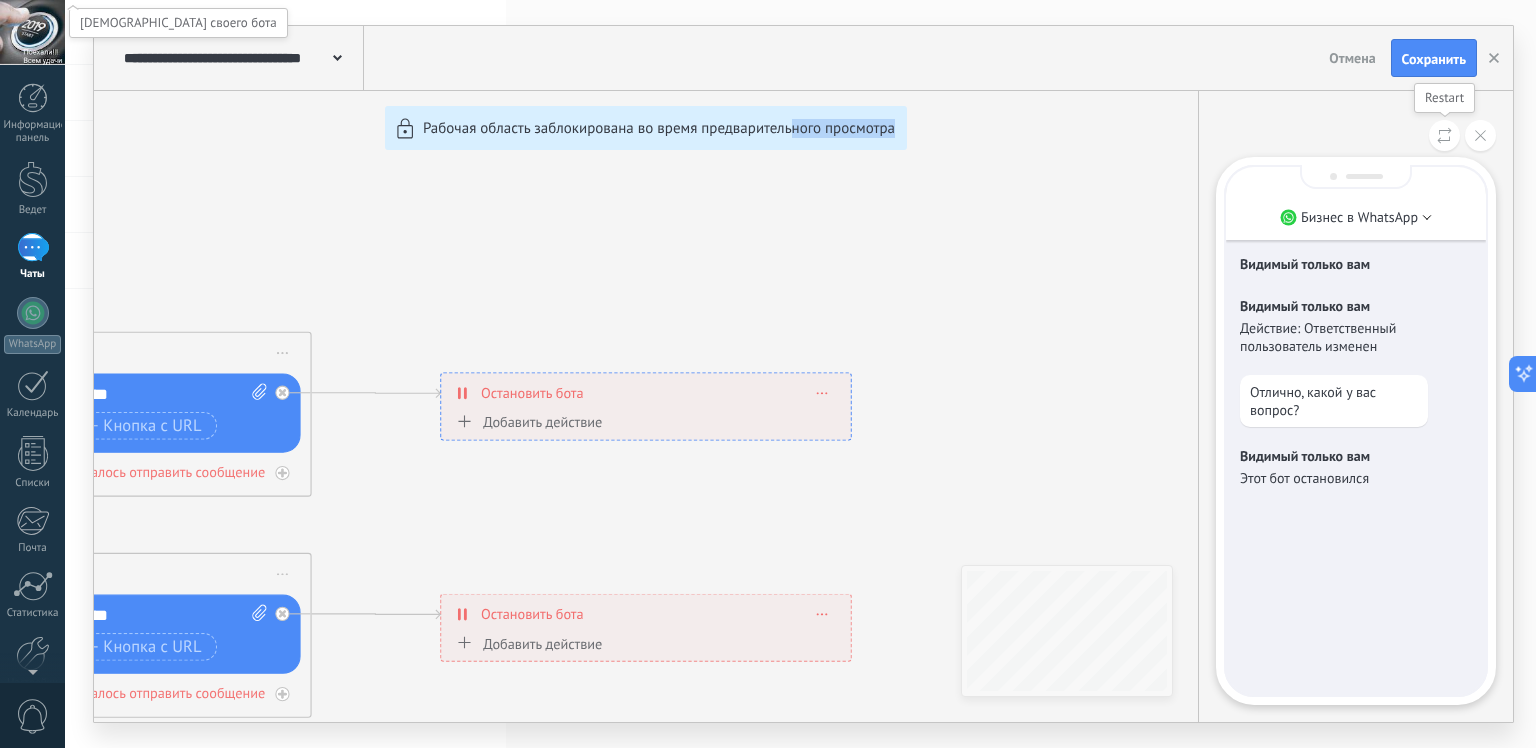 click 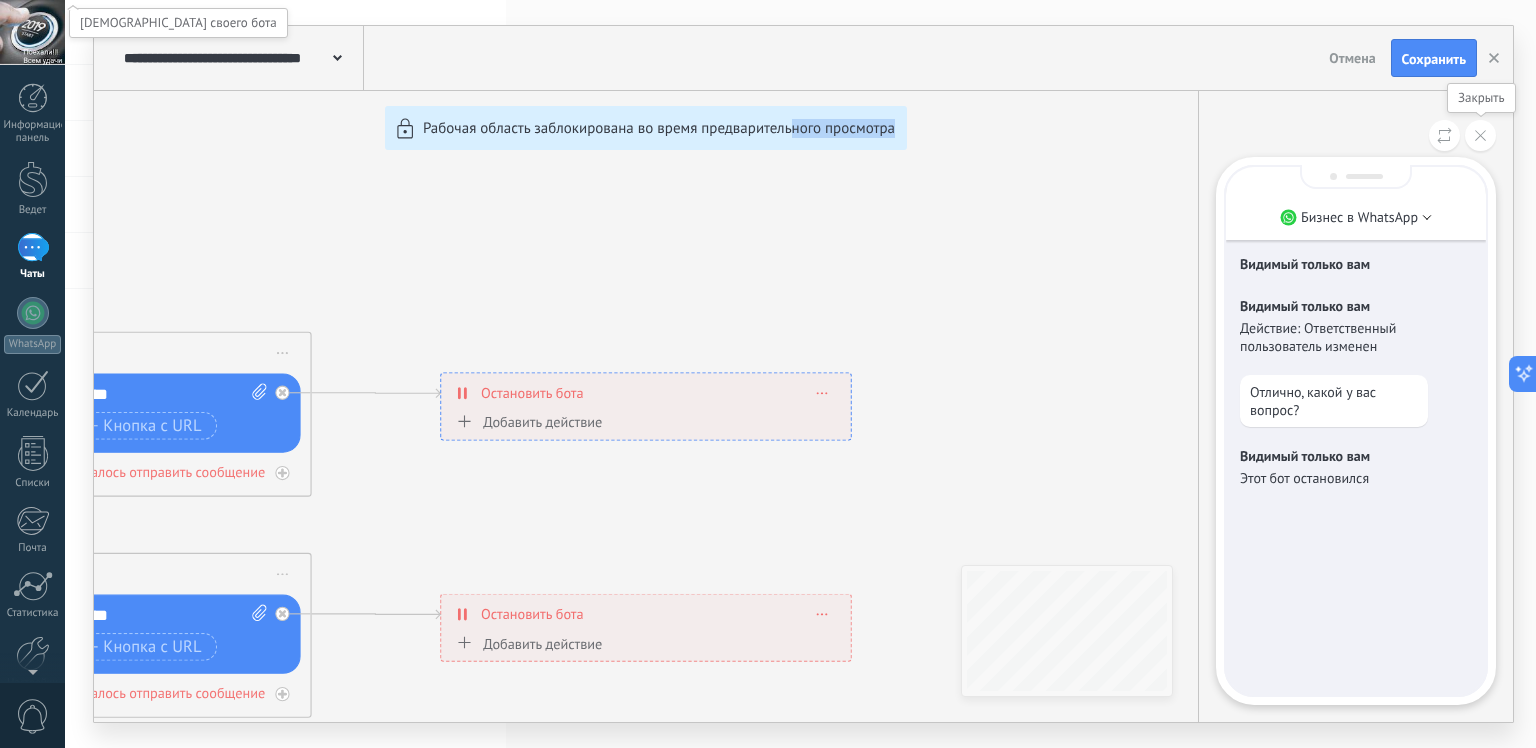 click 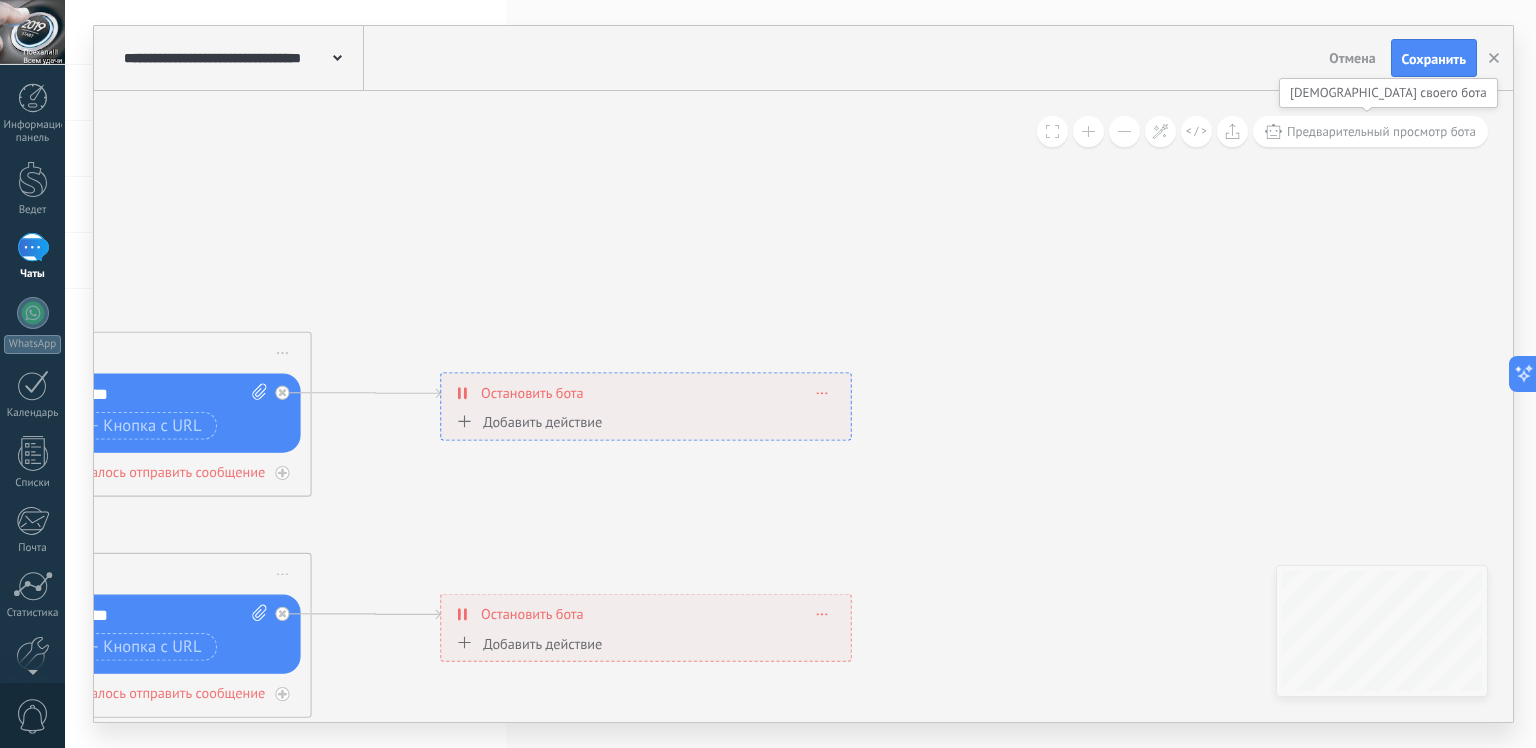 drag, startPoint x: 547, startPoint y: 240, endPoint x: 1089, endPoint y: 240, distance: 542 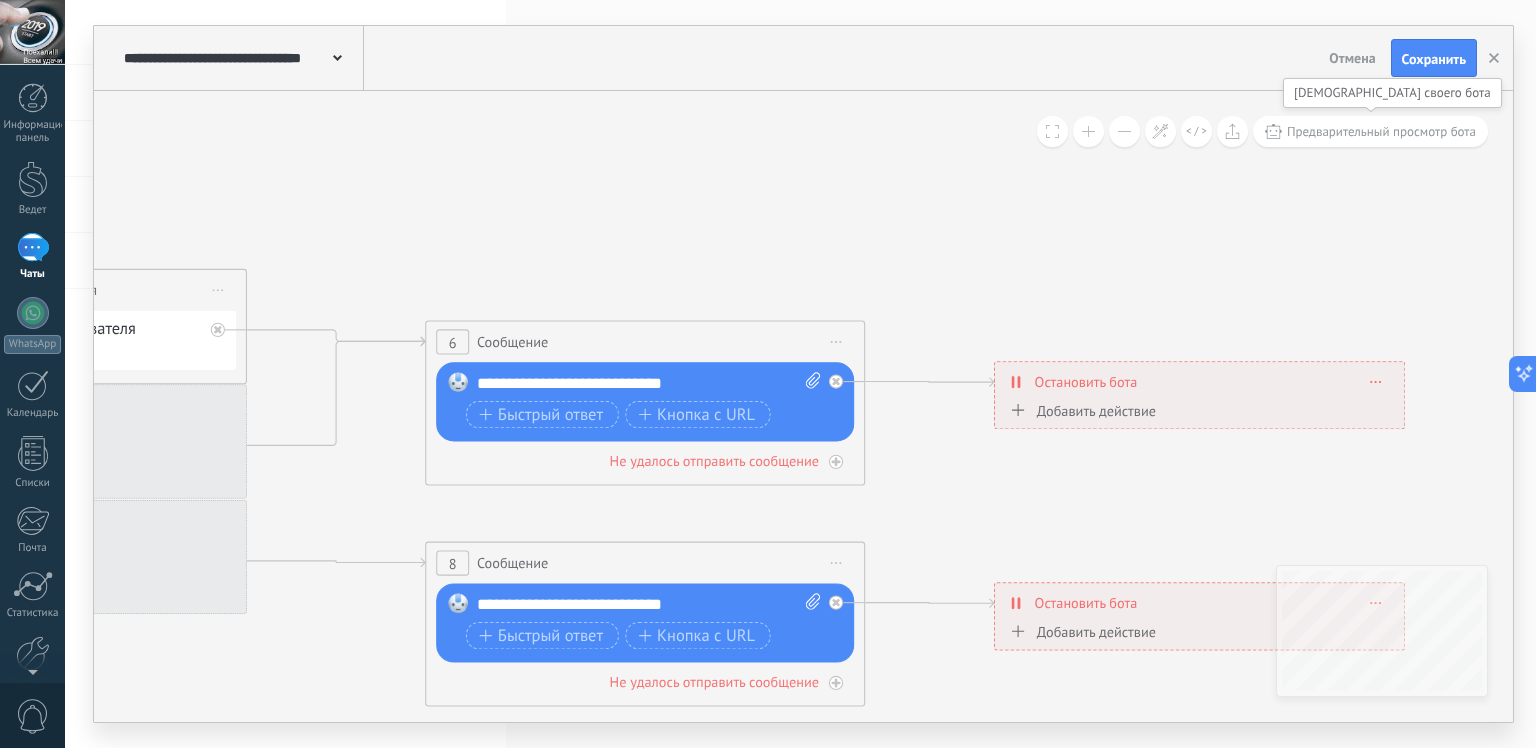 drag, startPoint x: 239, startPoint y: 213, endPoint x: 792, endPoint y: 202, distance: 553.1094 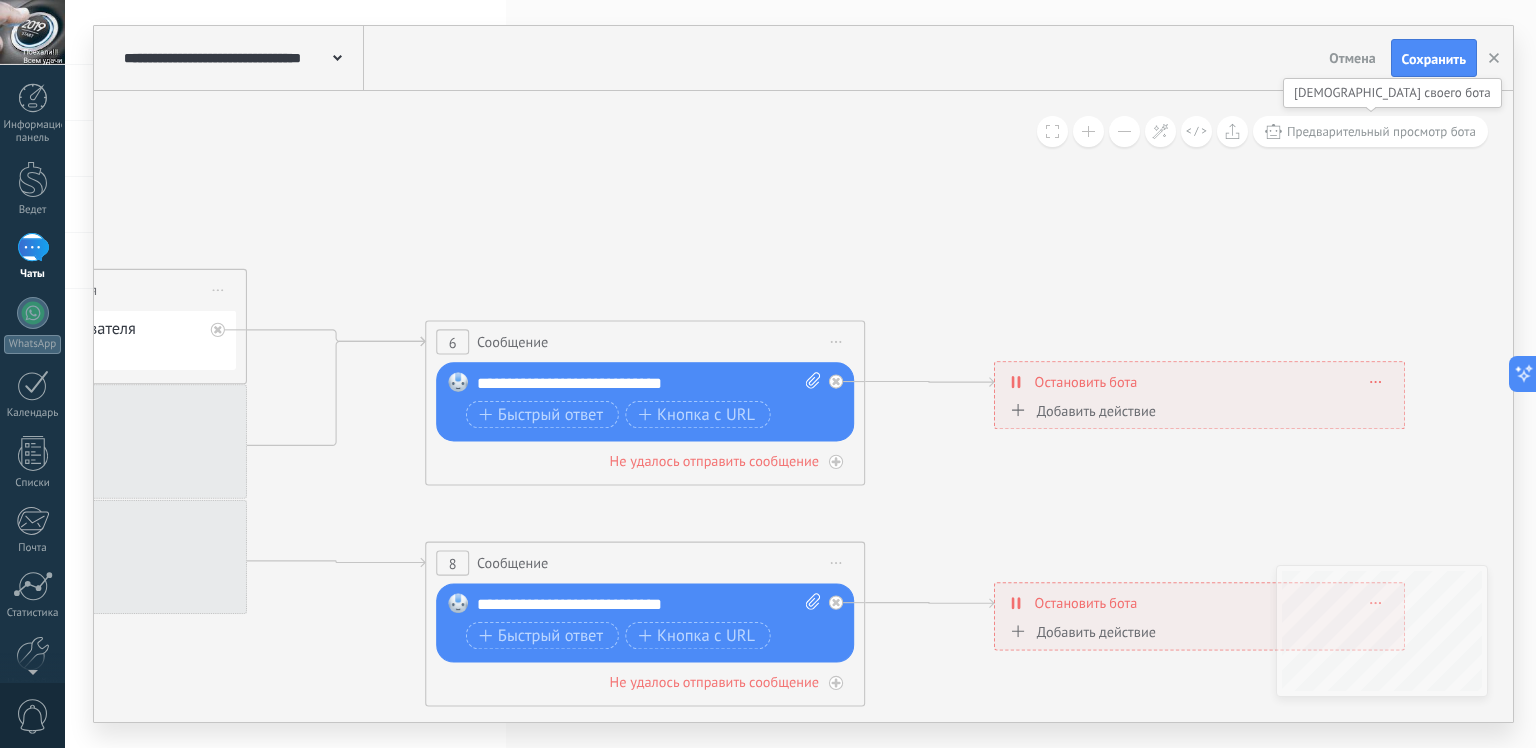 click 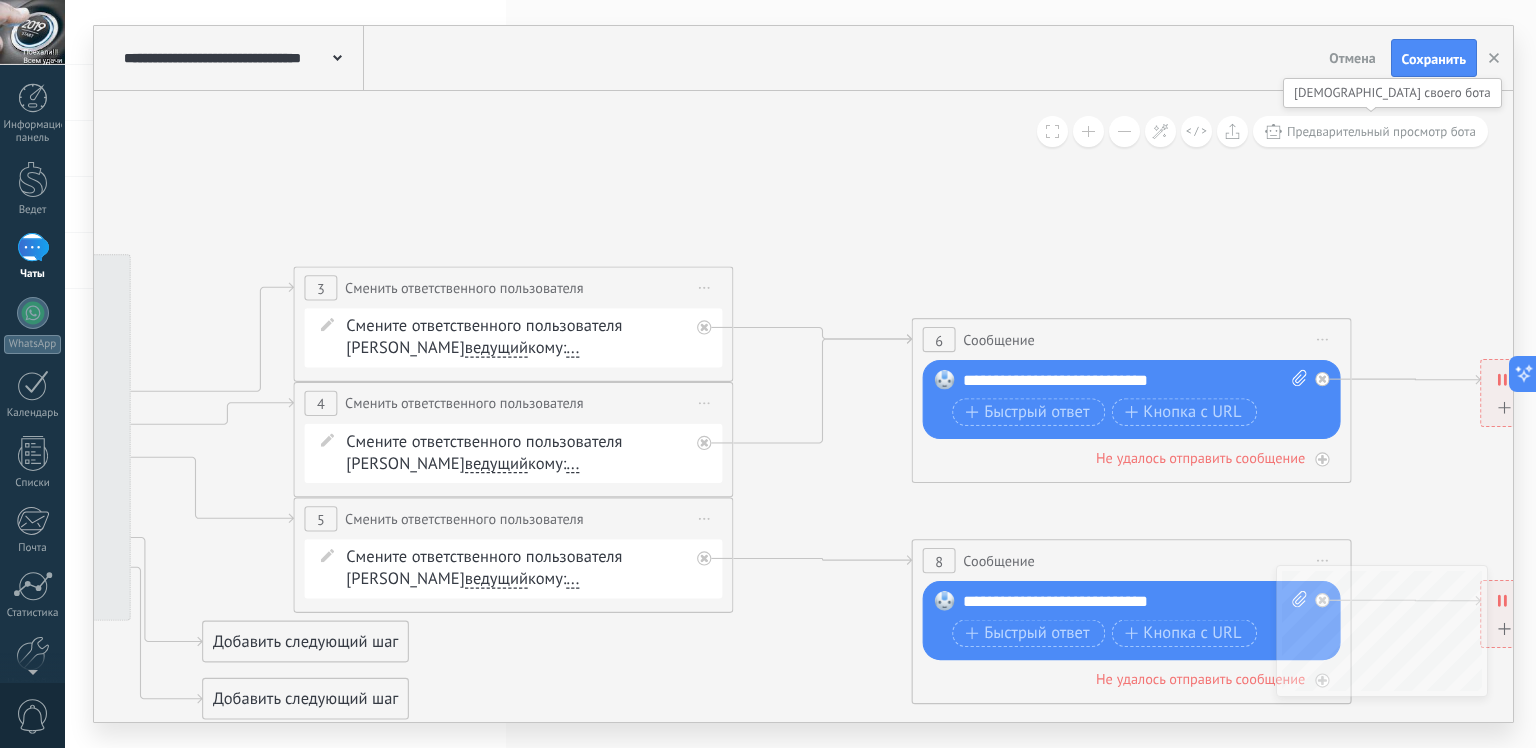 drag, startPoint x: 813, startPoint y: 239, endPoint x: 928, endPoint y: 234, distance: 115.10864 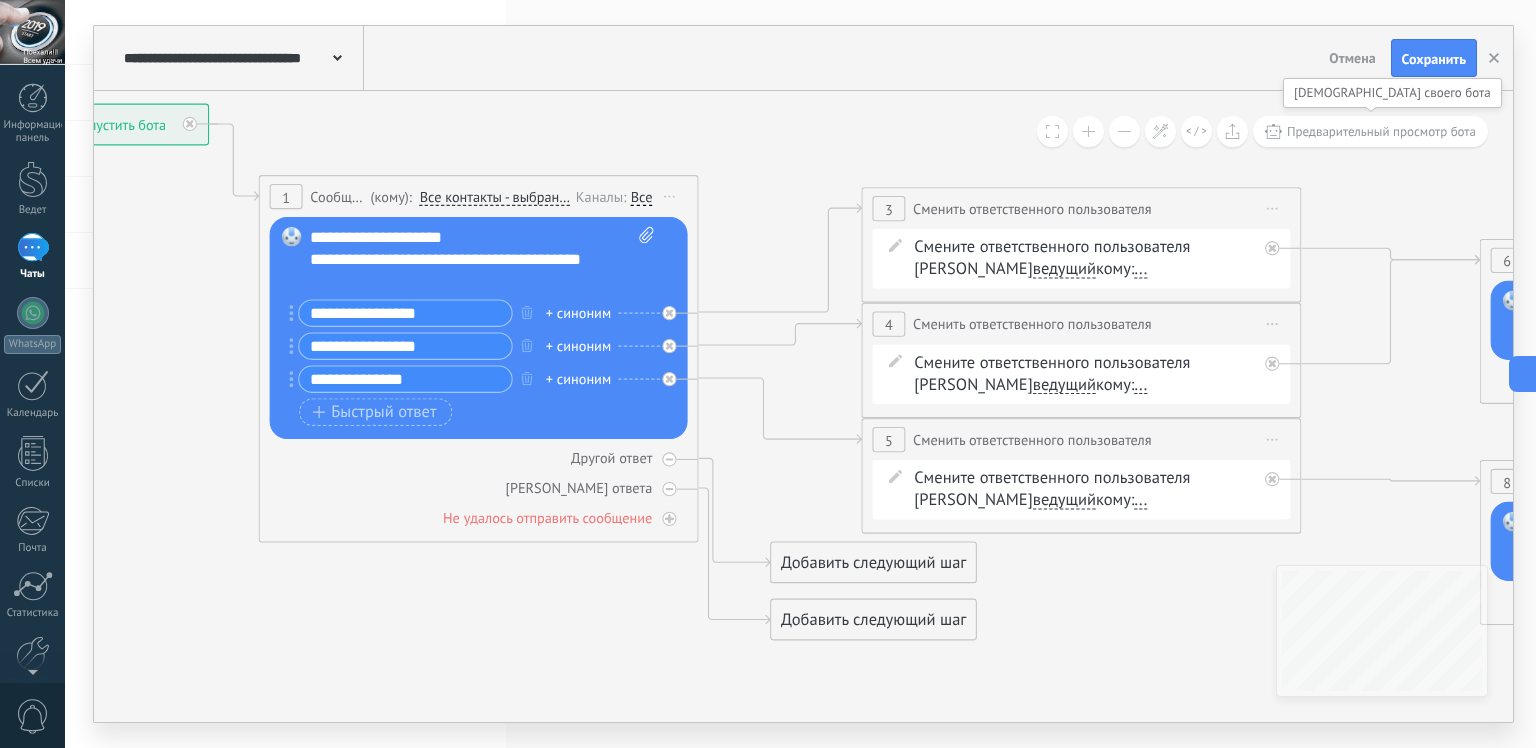drag, startPoint x: 329, startPoint y: 209, endPoint x: 779, endPoint y: 153, distance: 453.47107 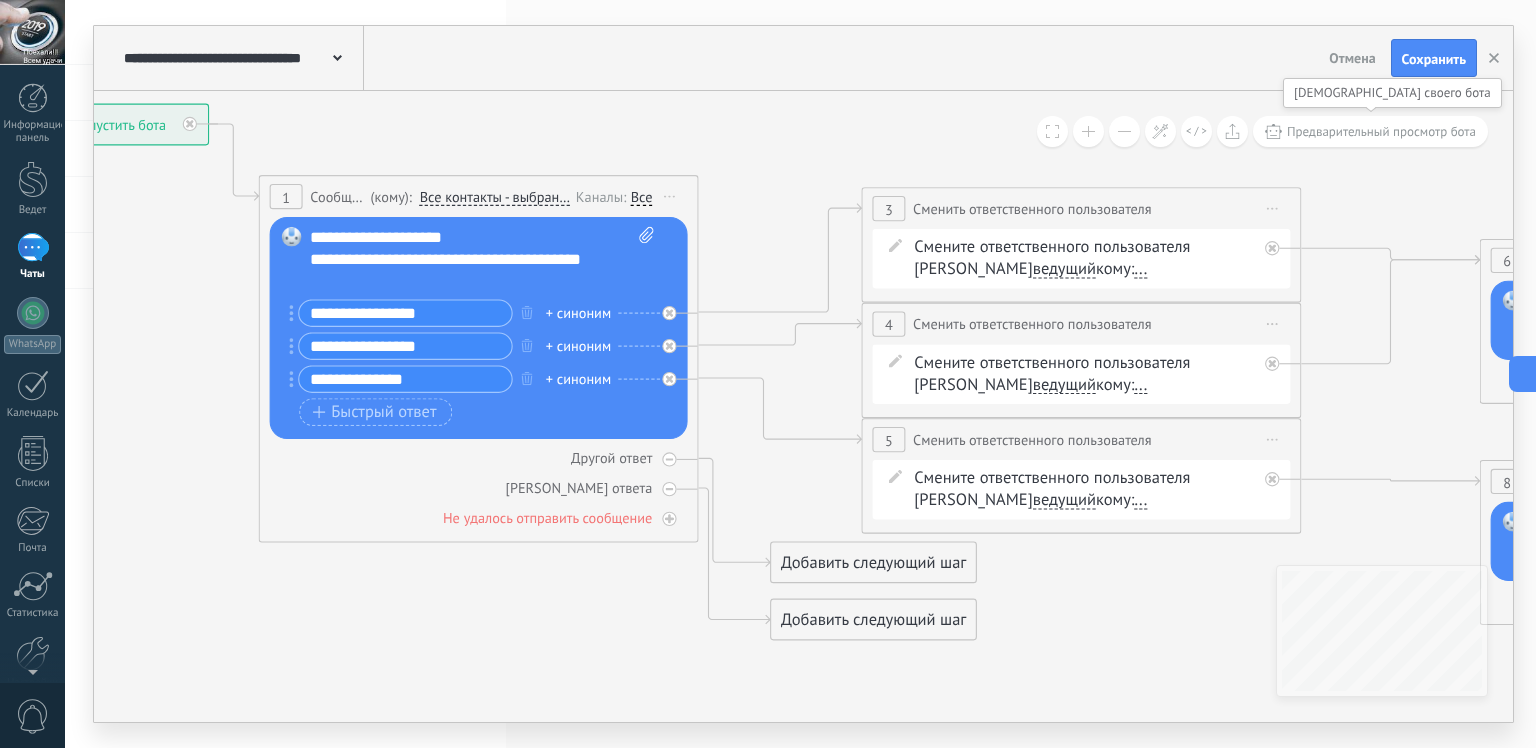 click 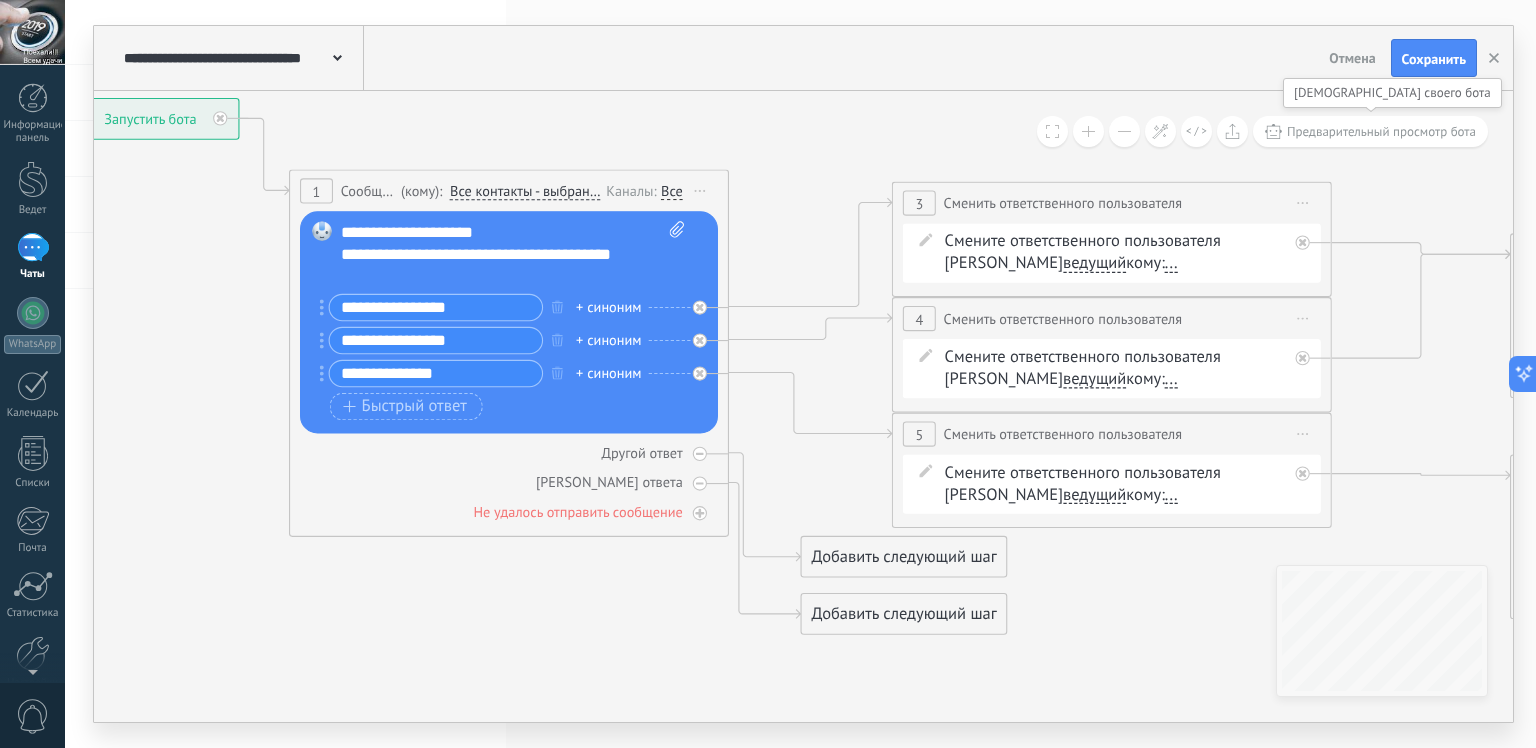 click 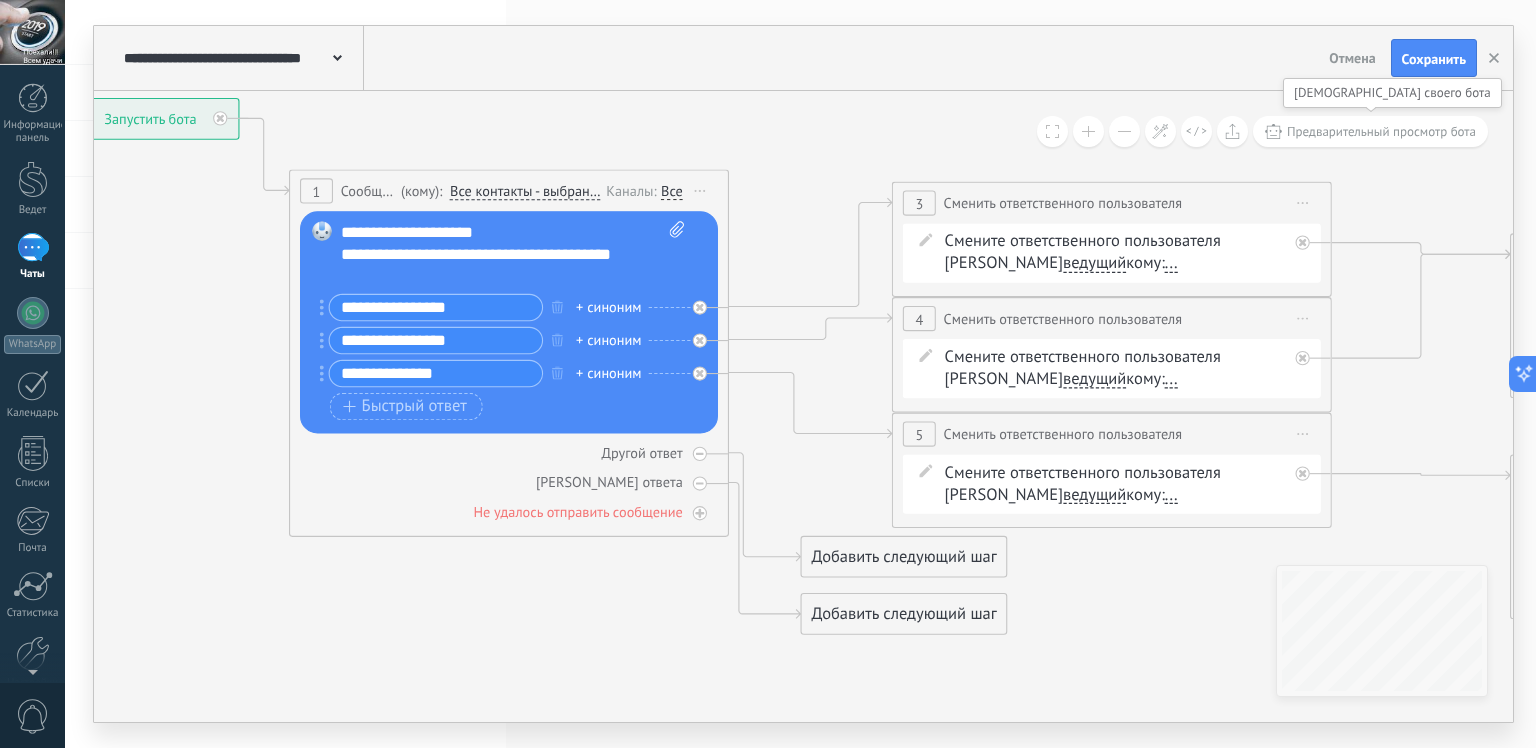 click on "Upload" at bounding box center (0, 0) 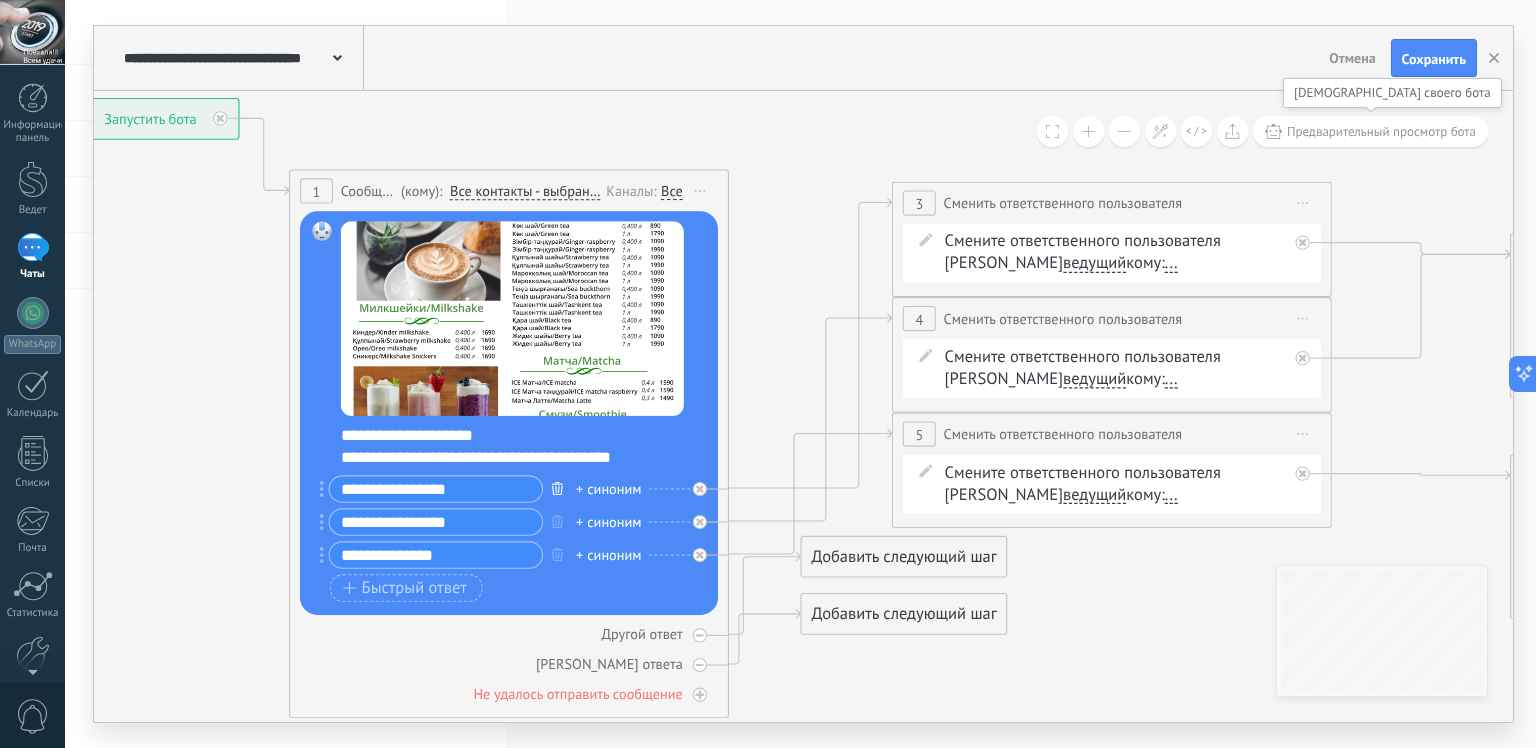click 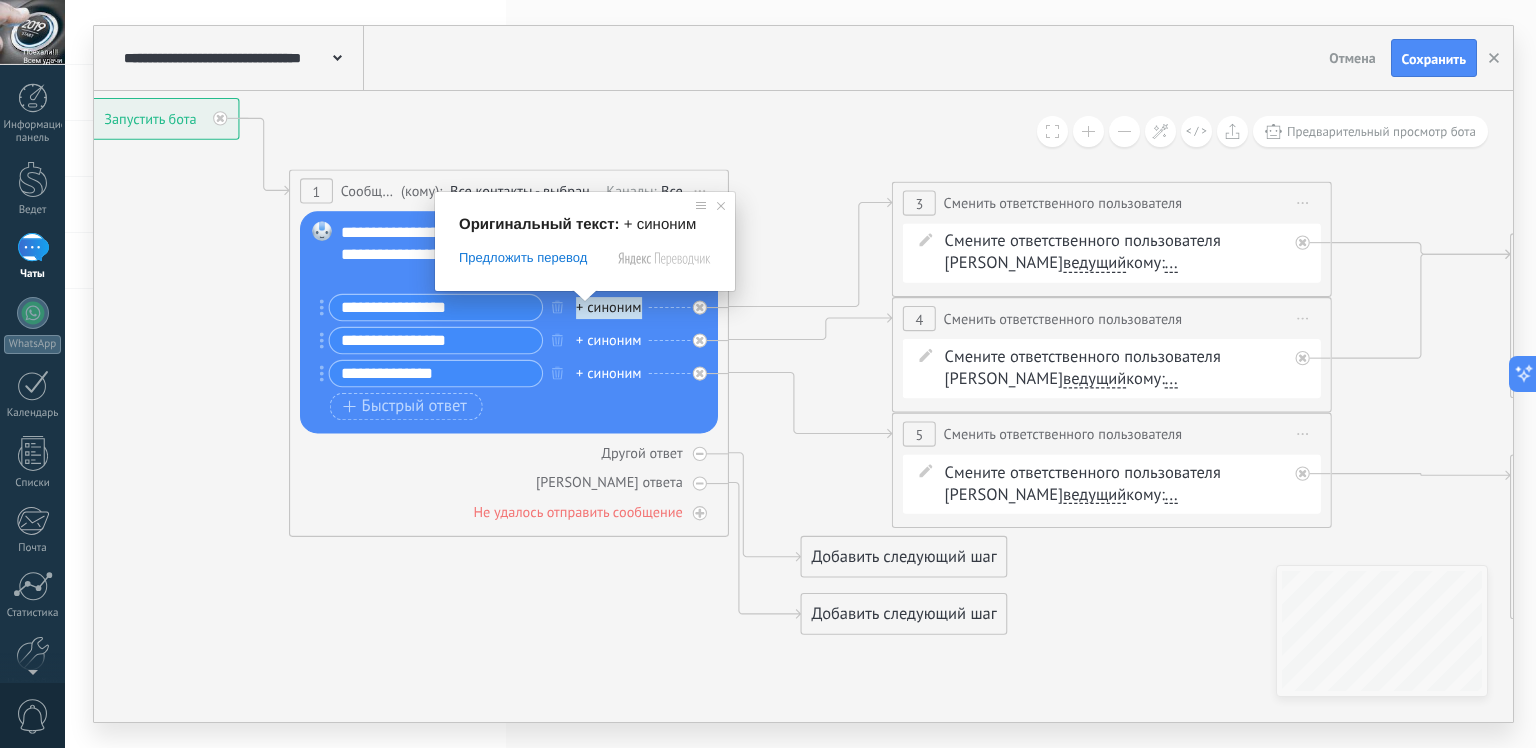 click on "Отмена" at bounding box center (1352, 58) 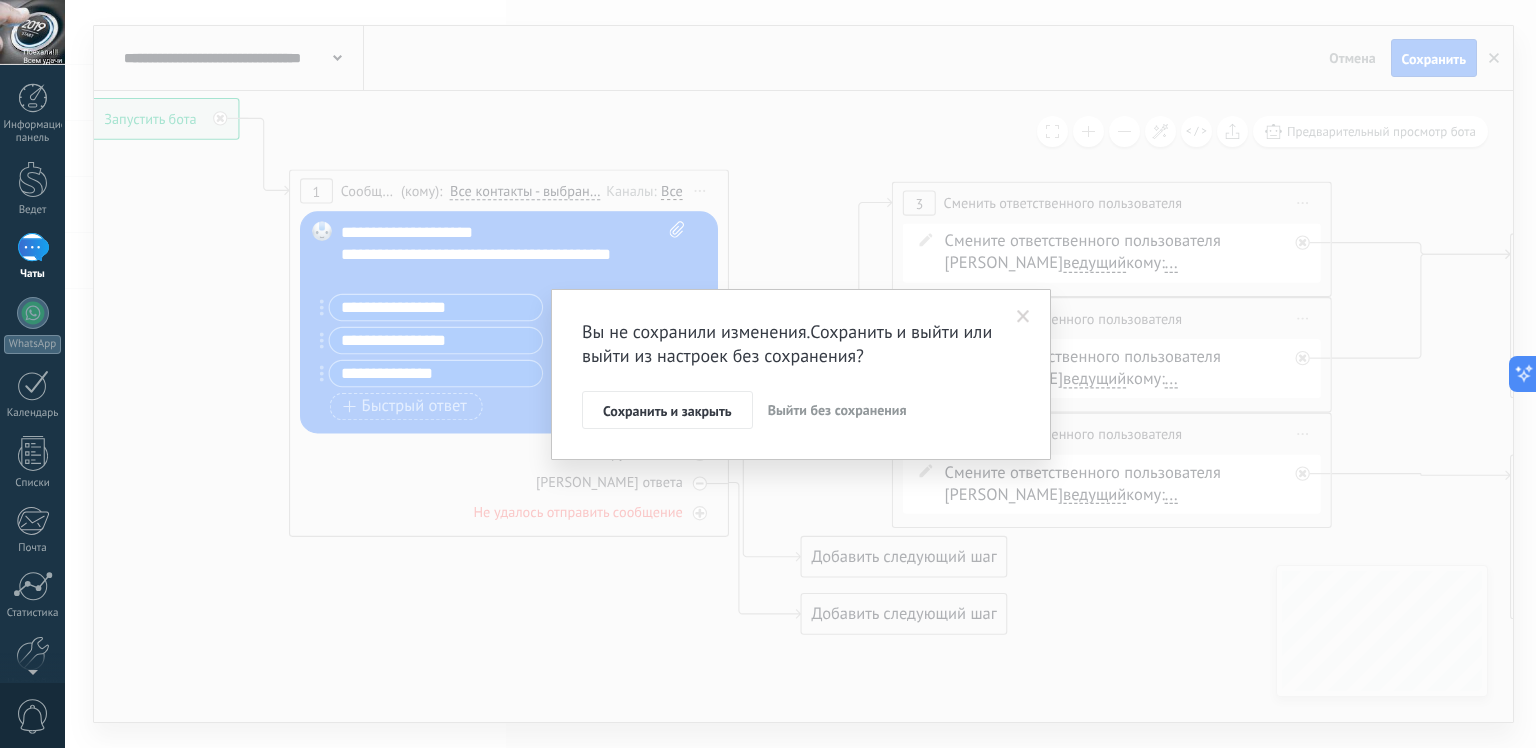 click on "Сохранить и закрыть" at bounding box center [667, 411] 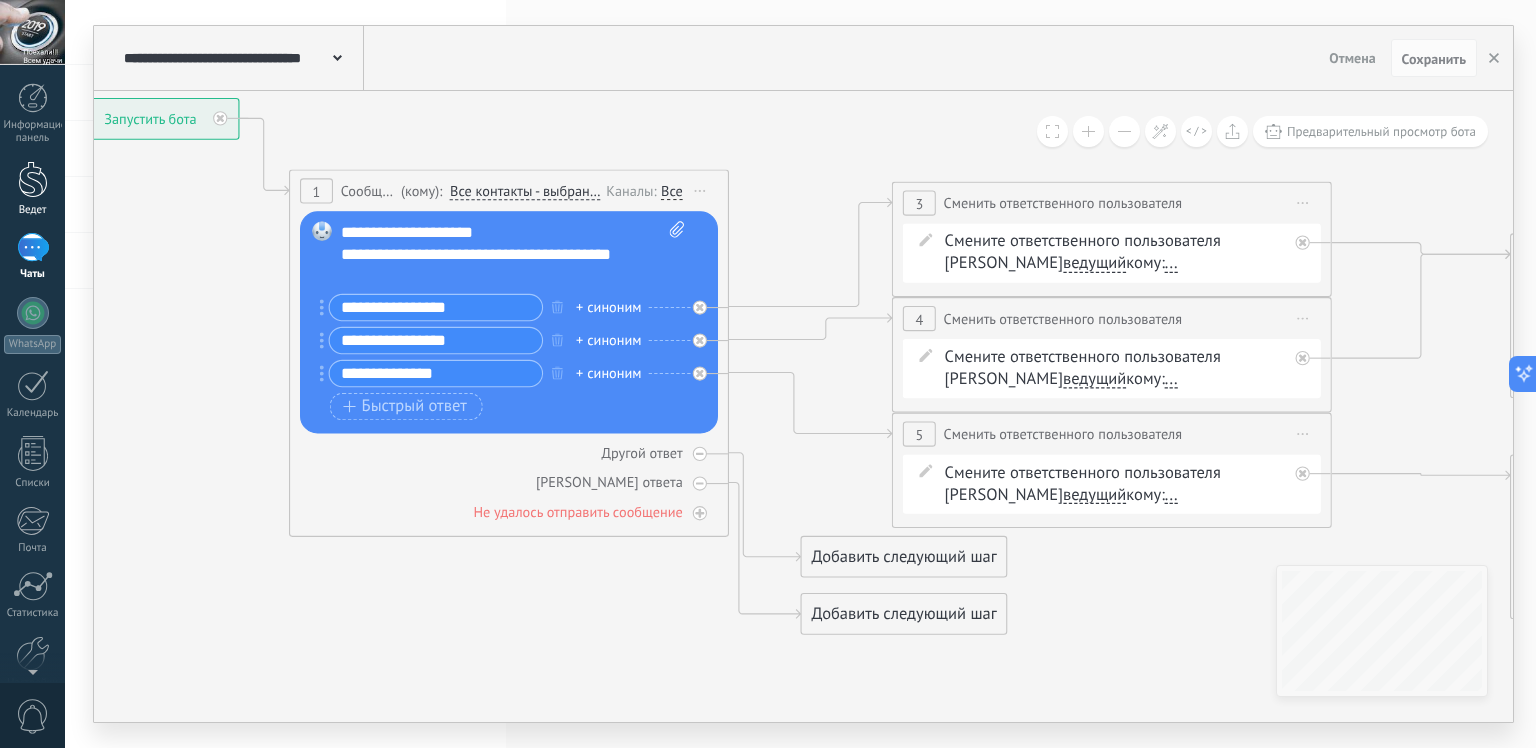 drag, startPoint x: 26, startPoint y: 259, endPoint x: 27, endPoint y: 204, distance: 55.00909 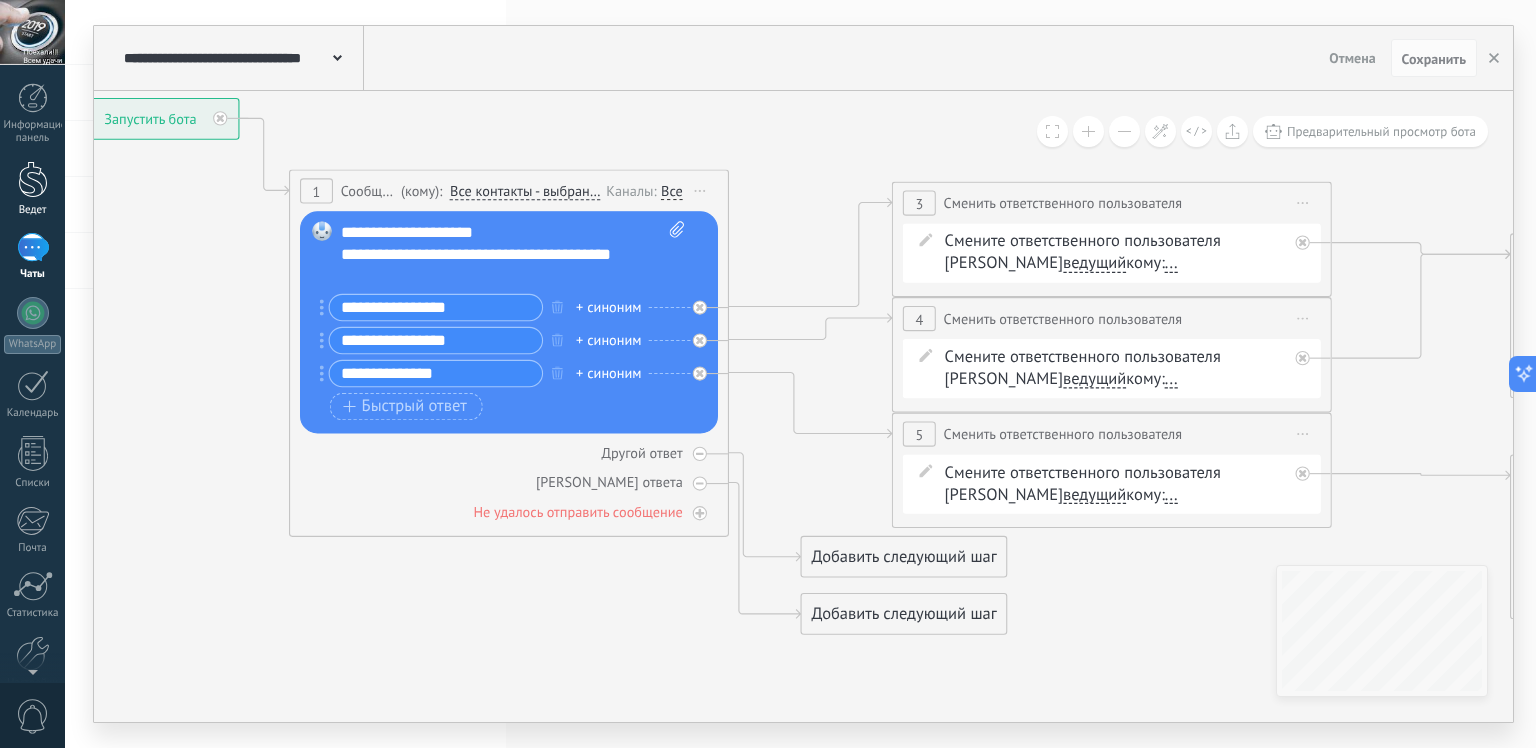 click on "1" at bounding box center (33, 247) 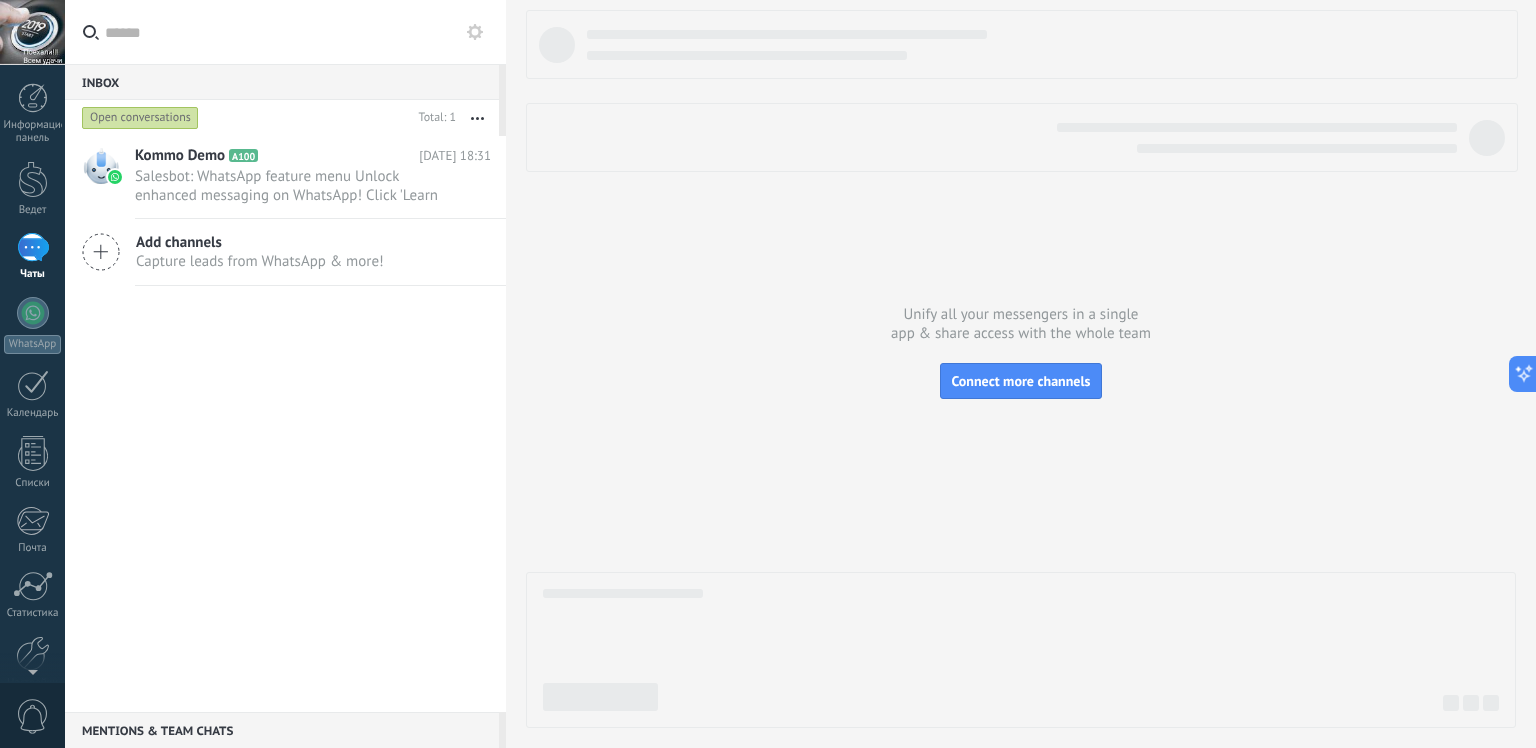 click 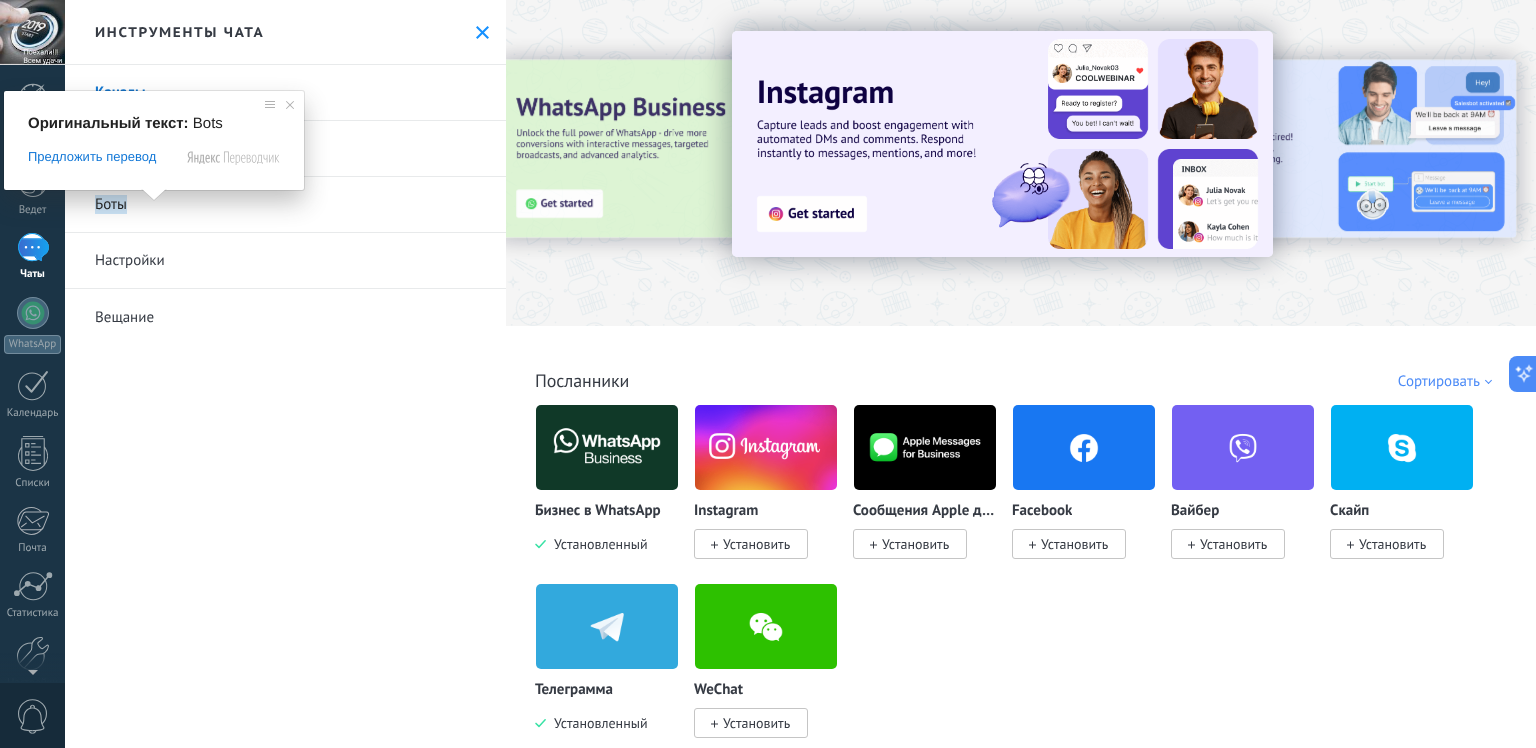 click on "Боты" at bounding box center (111, 204) 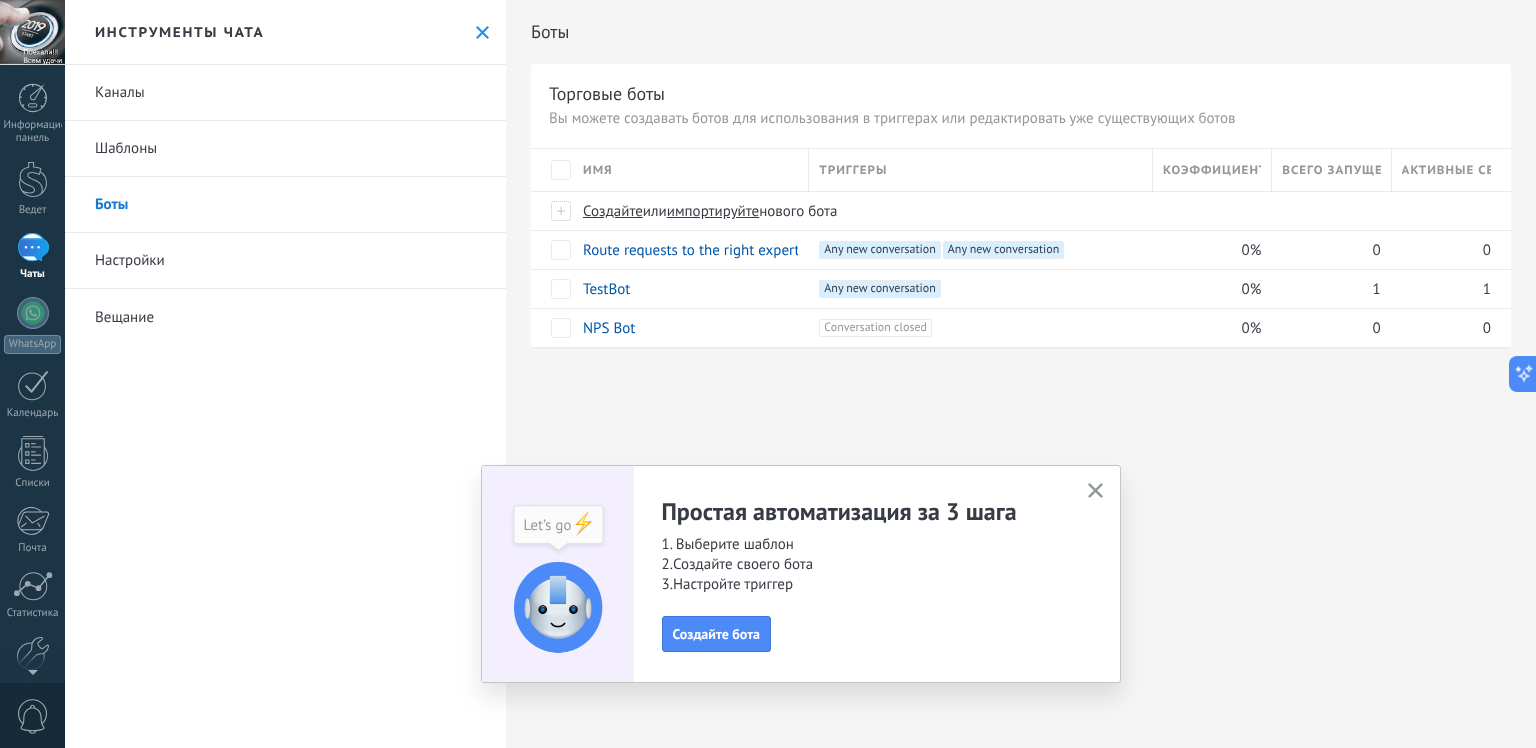 click on "Боты Торговые боты Вы можете создавать ботов для использования в триггерах или редактировать уже существующих ботов Upgrade to Advanced Имя Триггеры Коэффициент конверсии Всего запущено Активные сеансы        Создайте  или  импортируйте  нового бота              Route requests to the right experts +2 Any new conversation +1 Any new conversation +0 0% 0 0        TestBot +1 Any new conversation +0 0% 1 1        NPS Bot +1 Conversation closed +0 0% 0 0 Show more advanced Track link clicks Shrink long links and track clicks: When enabled, URLs you send will be replaced with tracking links. Once clicked, an event will be logged in the lead's feed. Select which sources use this feature below Telegram WhatsApp Business AI power-up Russian English Spanish Portuguese Indonesian Turkish Russian Last update: Update dataset 1 hour" at bounding box center (1021, 374) 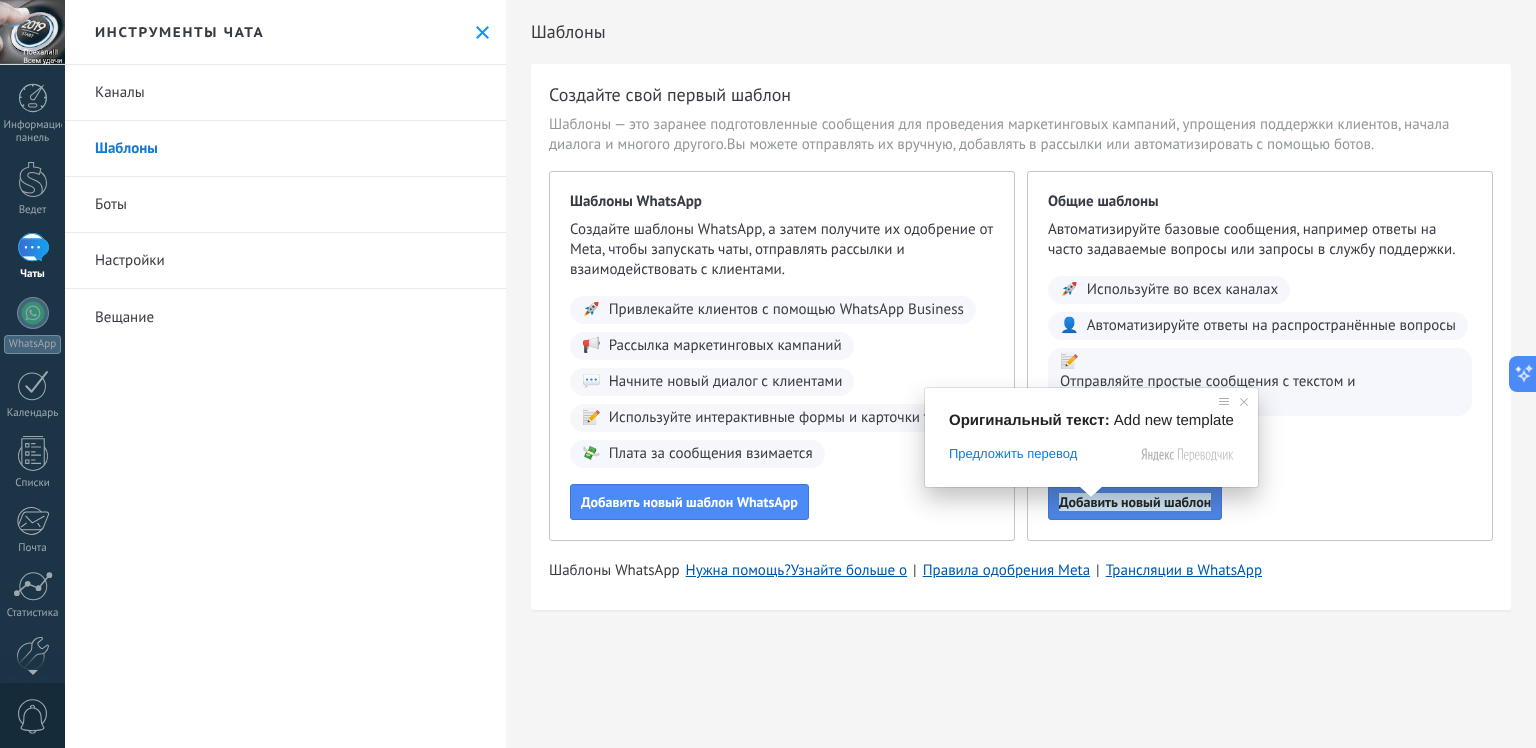 click on "Добавить новый шаблон" at bounding box center (1135, 502) 